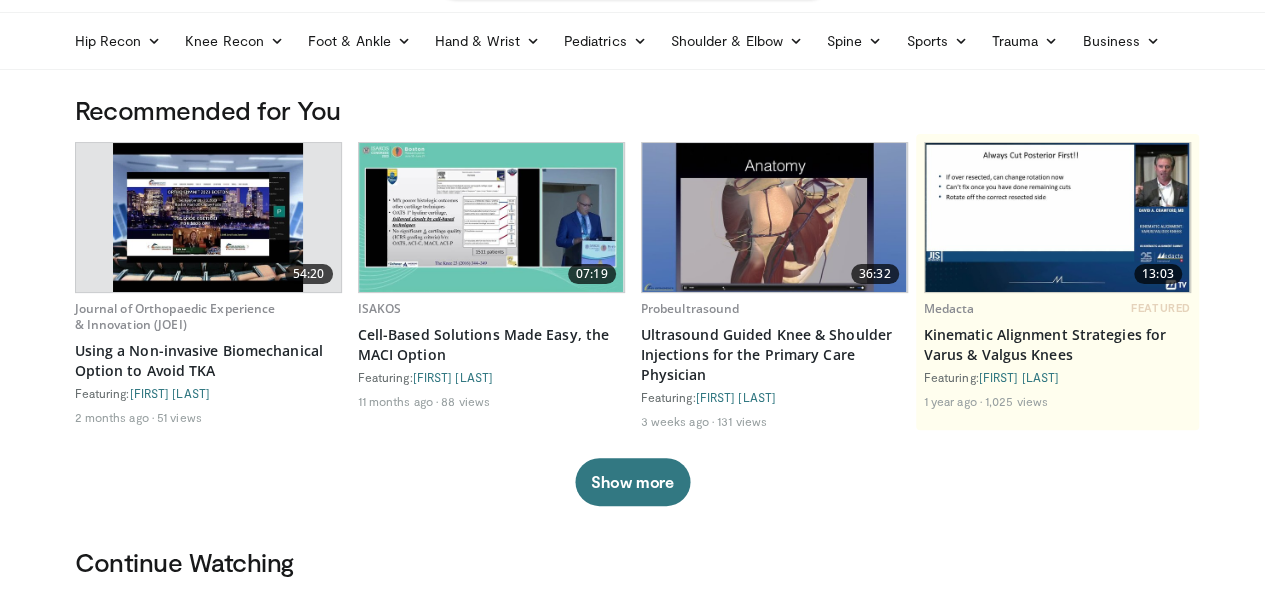scroll, scrollTop: 62, scrollLeft: 0, axis: vertical 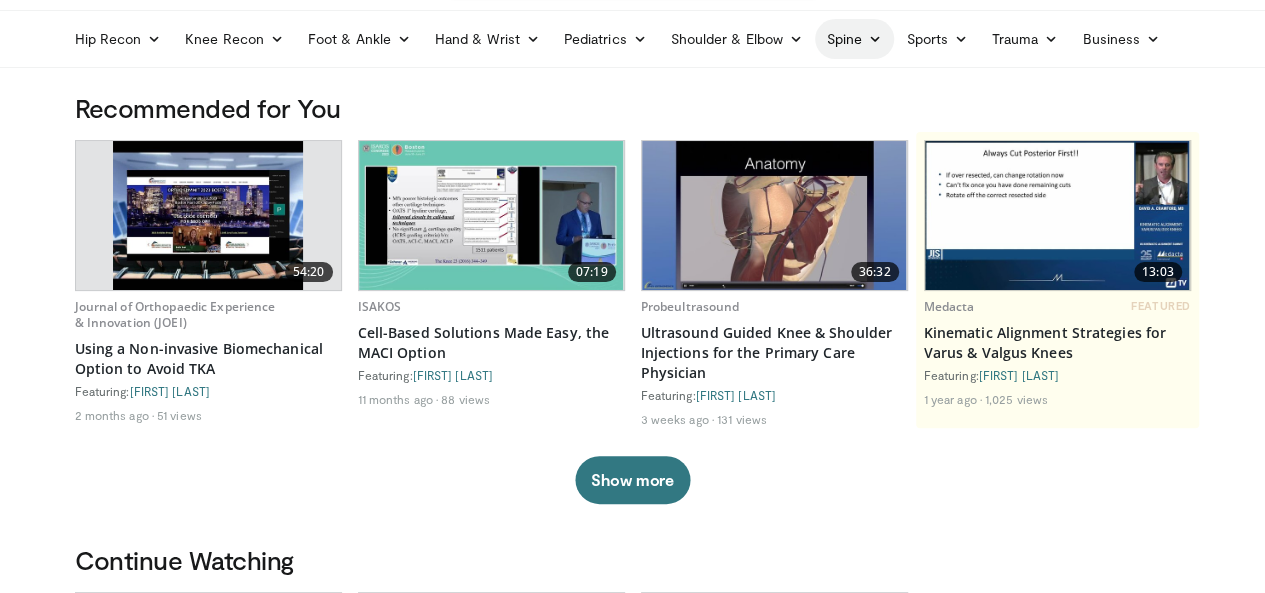 click at bounding box center [875, 39] 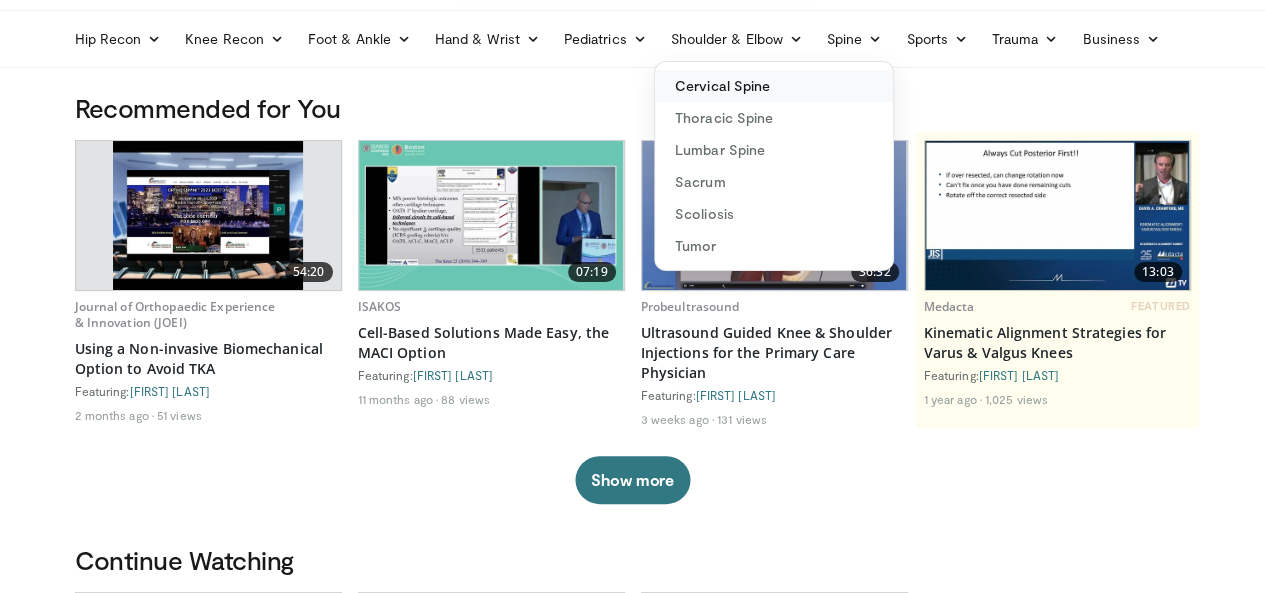 click on "Cervical Spine" at bounding box center (774, 86) 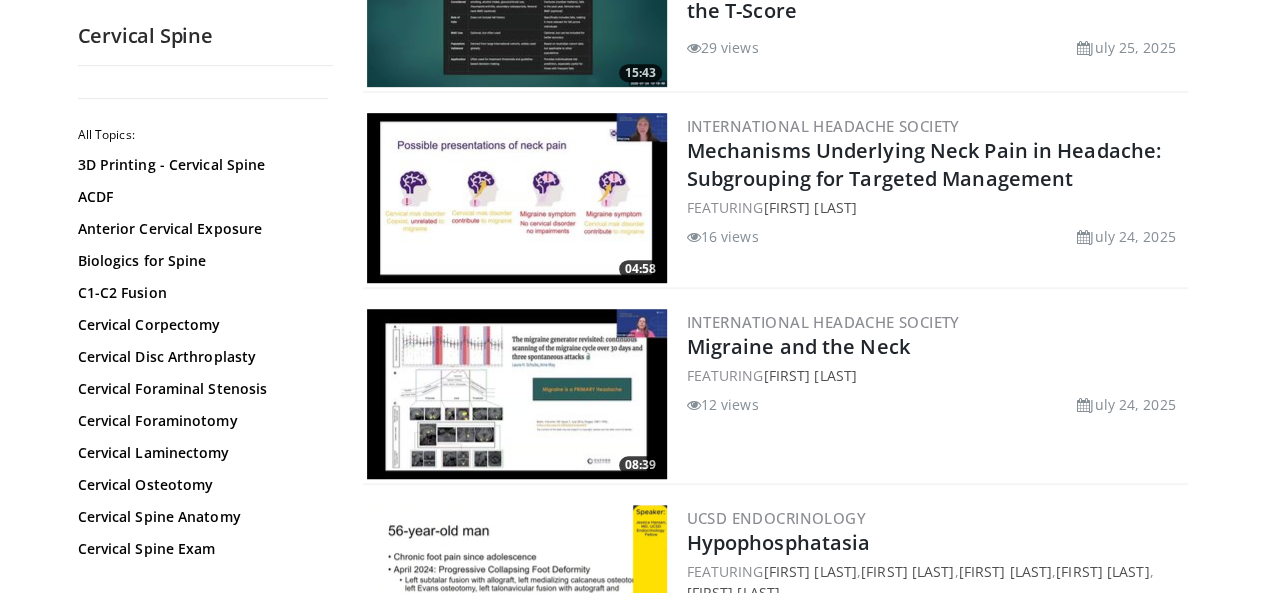 scroll, scrollTop: 500, scrollLeft: 0, axis: vertical 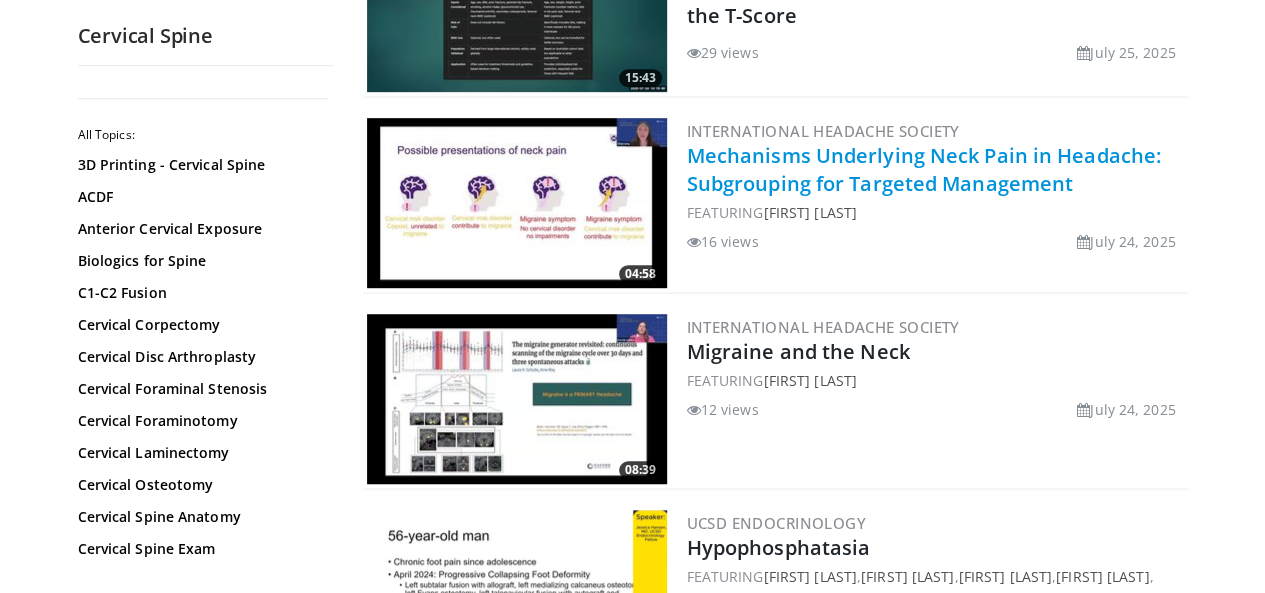 click on "Mechanisms Underlying Neck Pain in Headache: Subgrouping for Targeted Management" at bounding box center [924, 169] 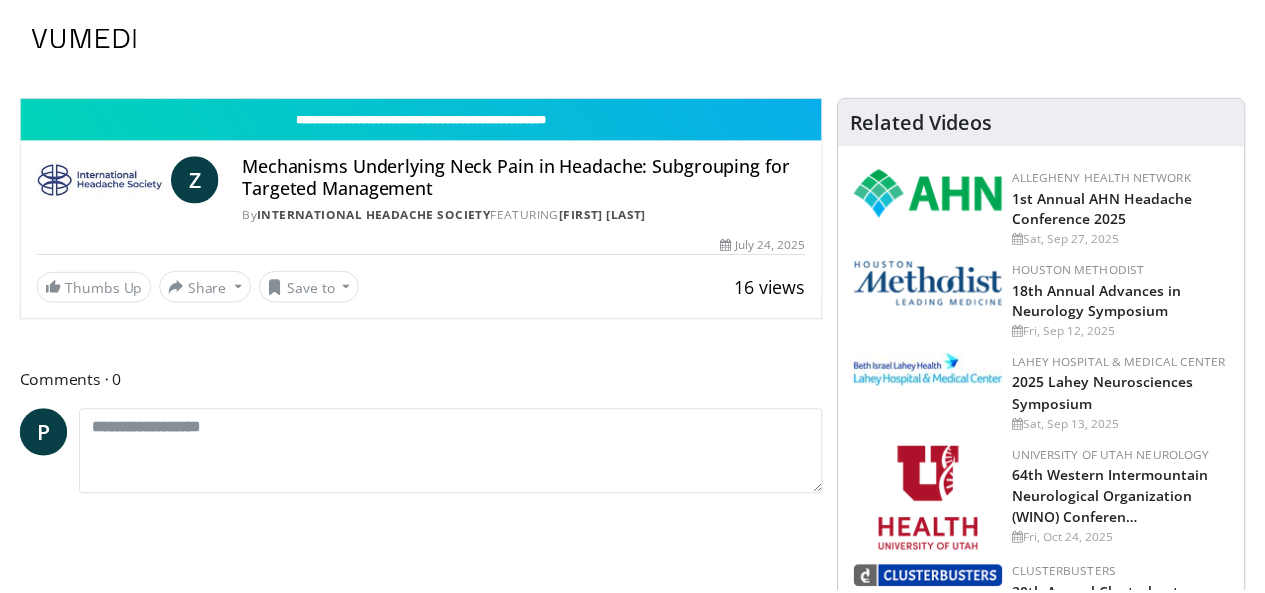 scroll, scrollTop: 0, scrollLeft: 0, axis: both 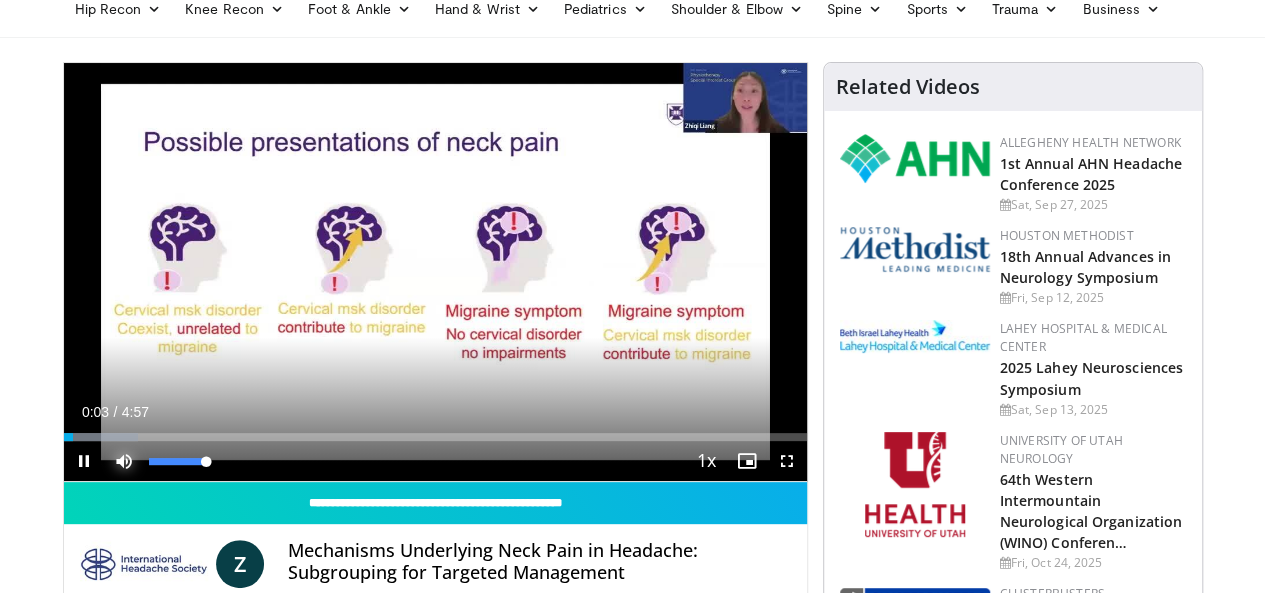click at bounding box center [124, 461] 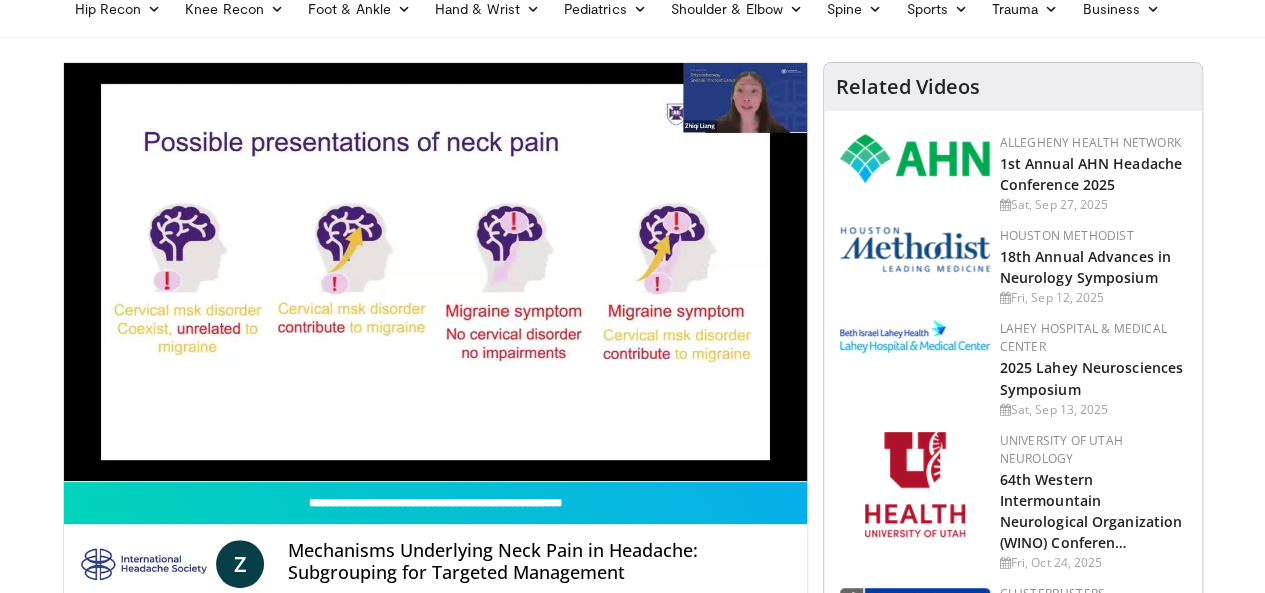 click on "**********" at bounding box center [435, 272] 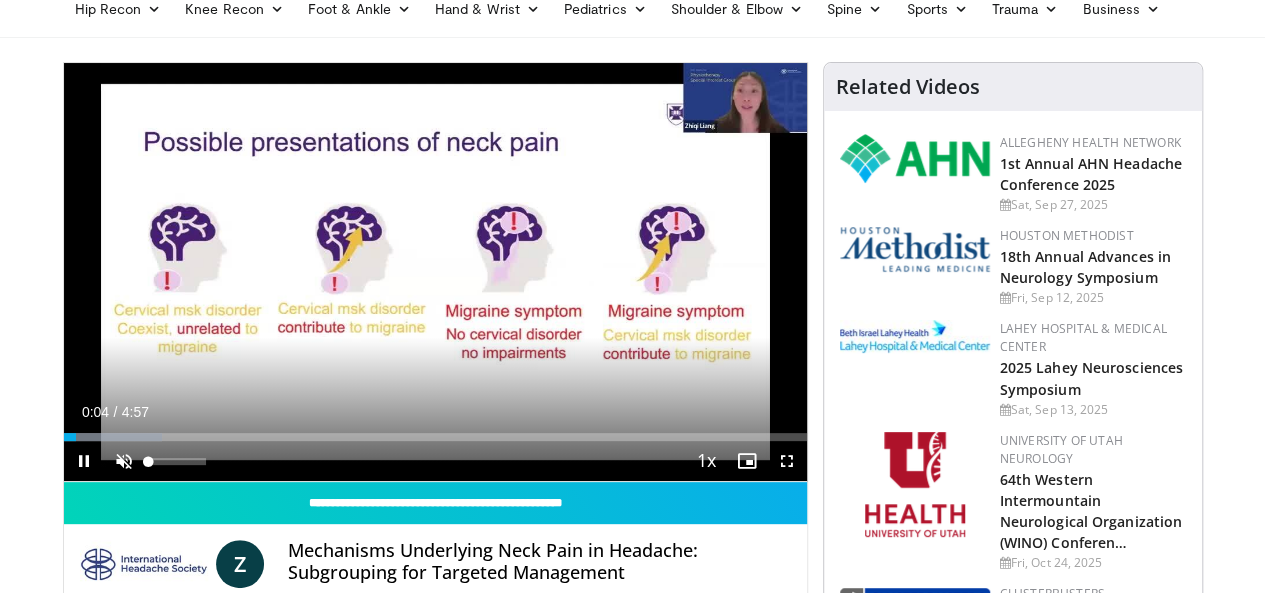 click on "**********" at bounding box center [435, 272] 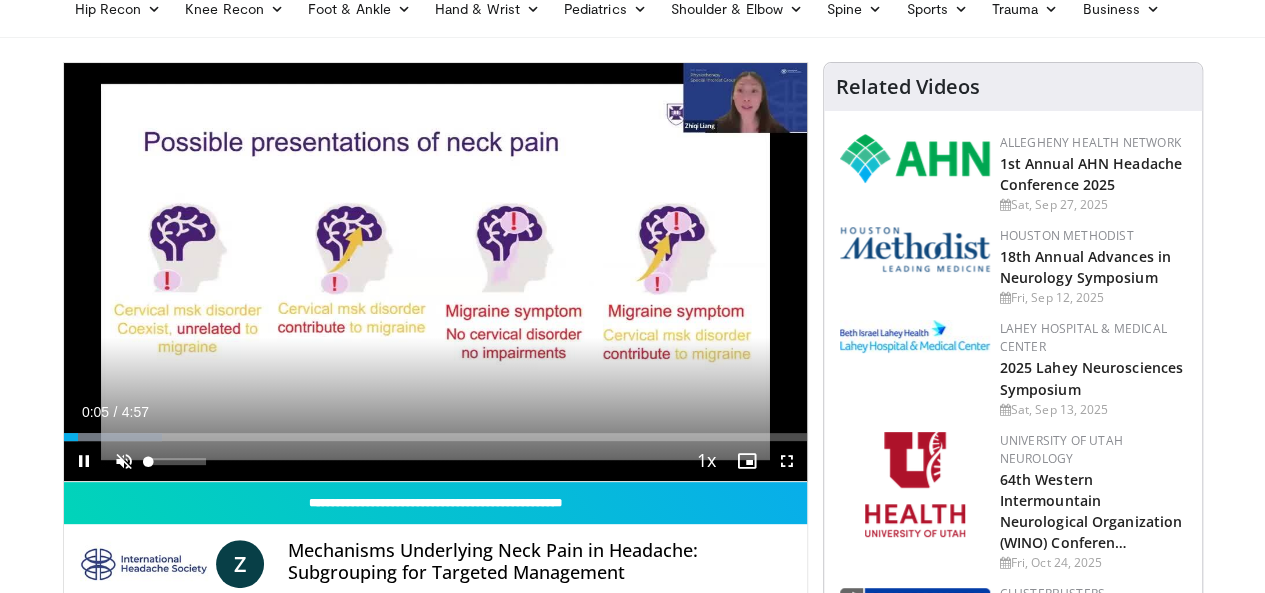 click on "**********" at bounding box center (435, 272) 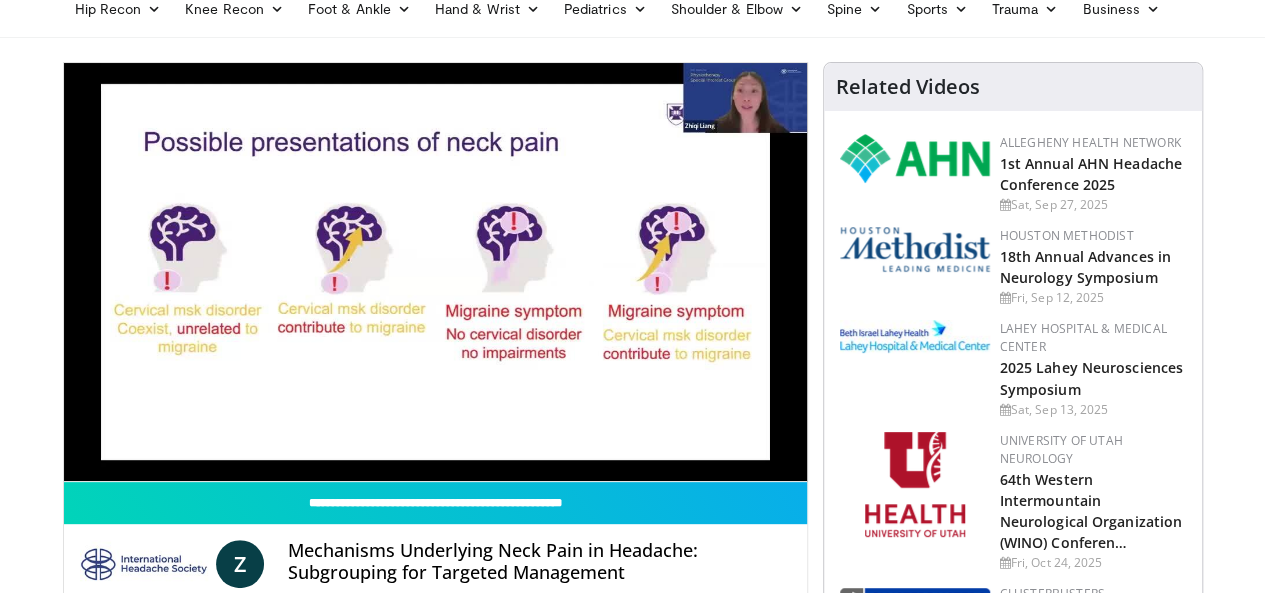 click on "10 seconds
Tap to unmute" at bounding box center (435, 272) 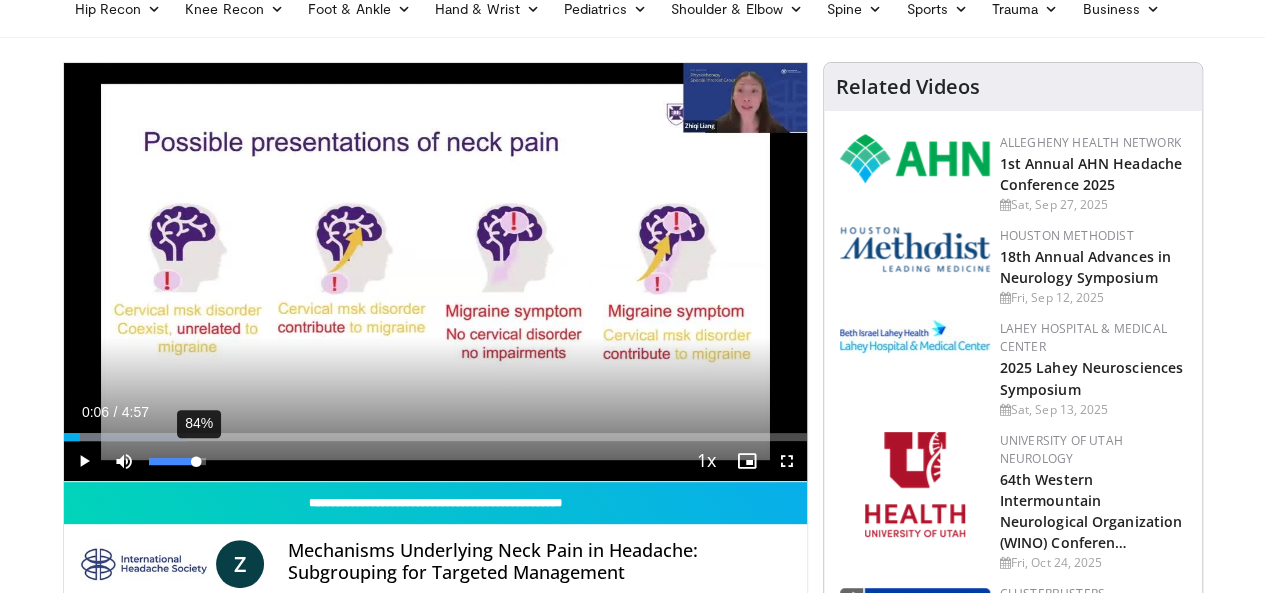 click on "84%" at bounding box center (177, 461) 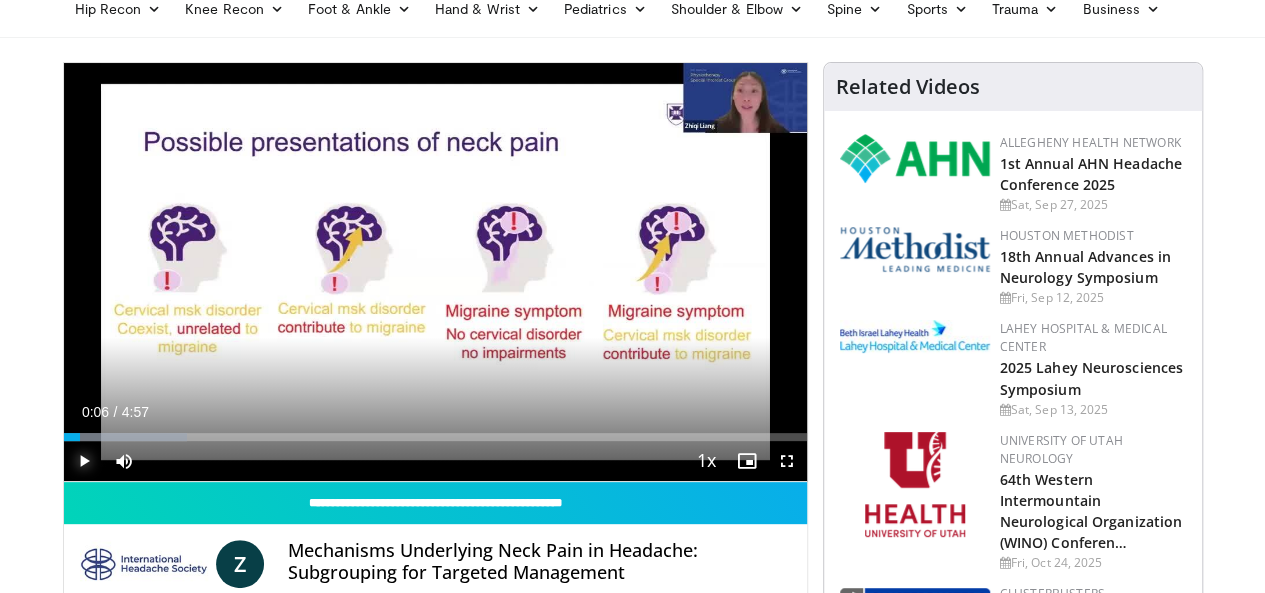 click at bounding box center [84, 461] 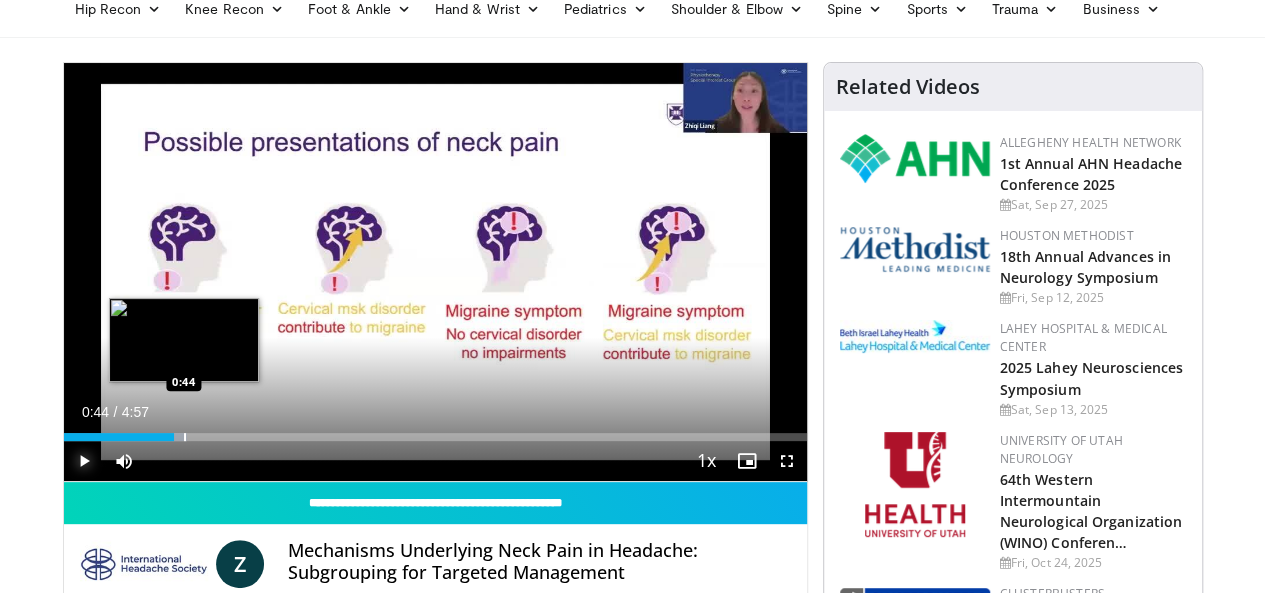 click at bounding box center [185, 437] 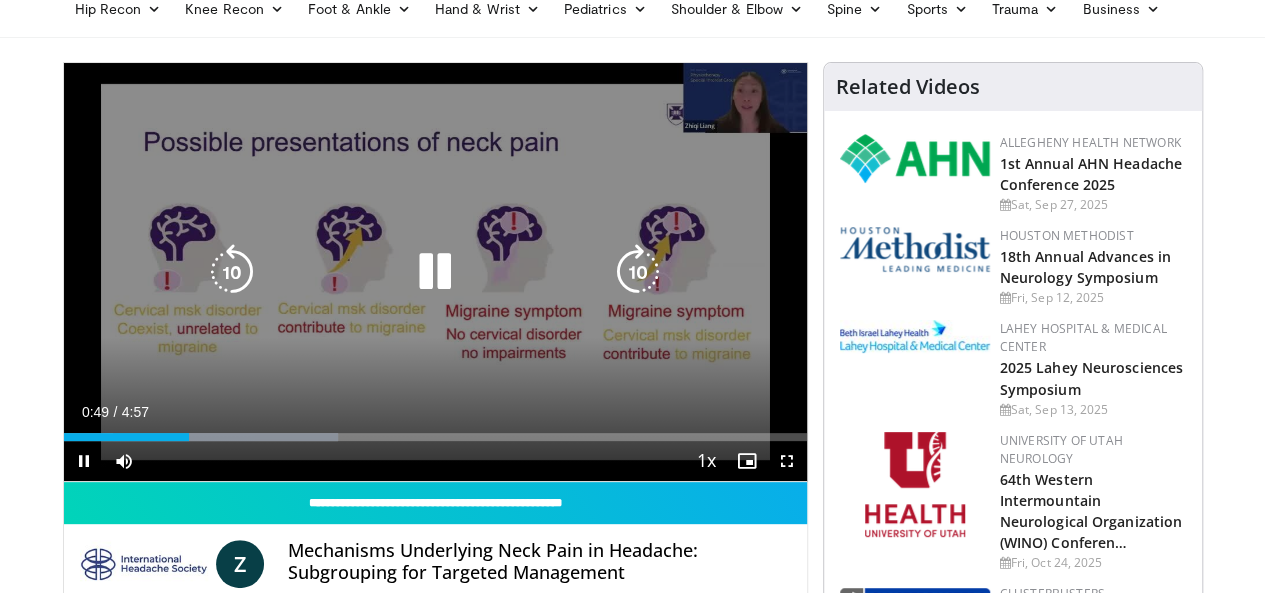 click at bounding box center [638, 272] 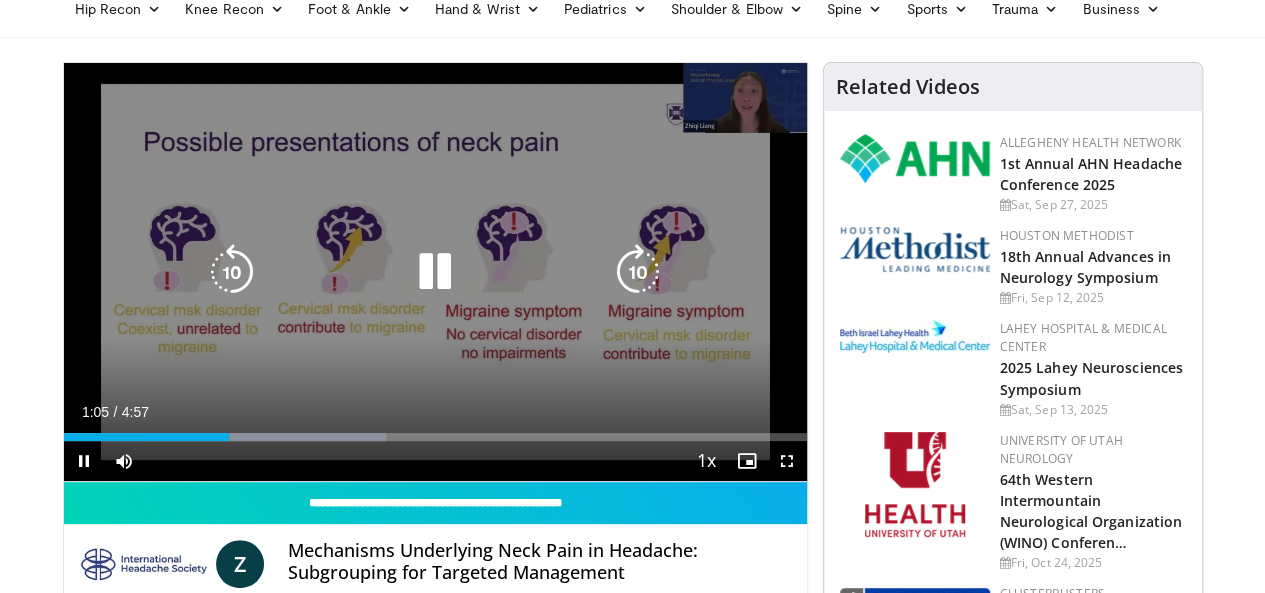 click at bounding box center [638, 272] 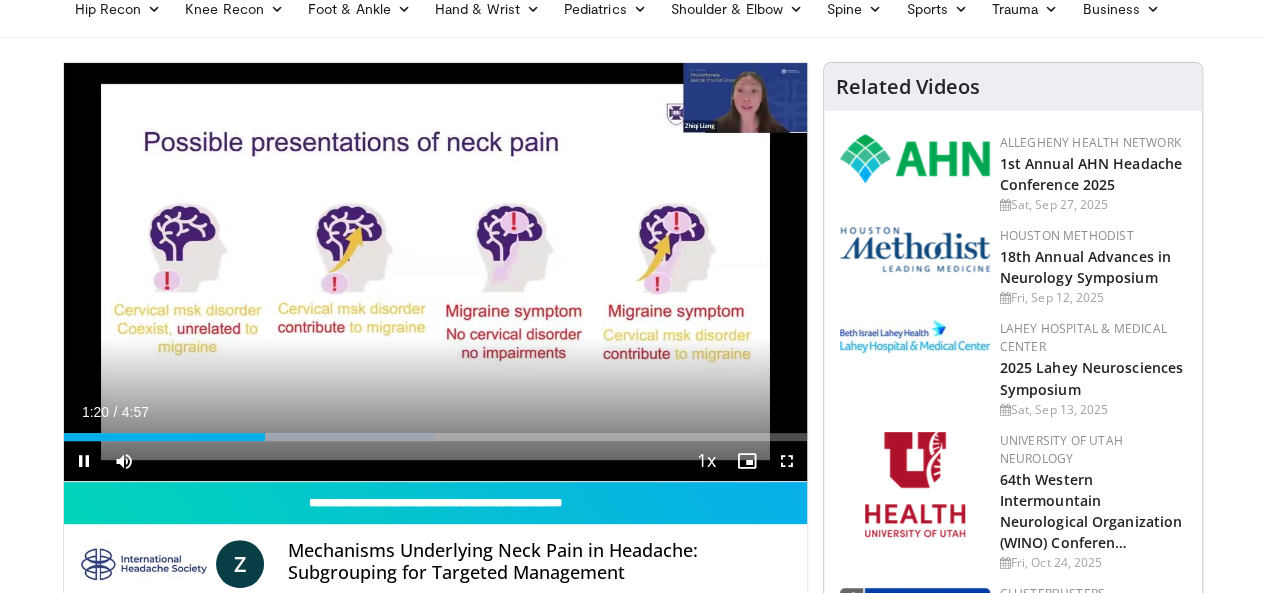 click on "10 seconds
Tap to unmute" at bounding box center [435, 272] 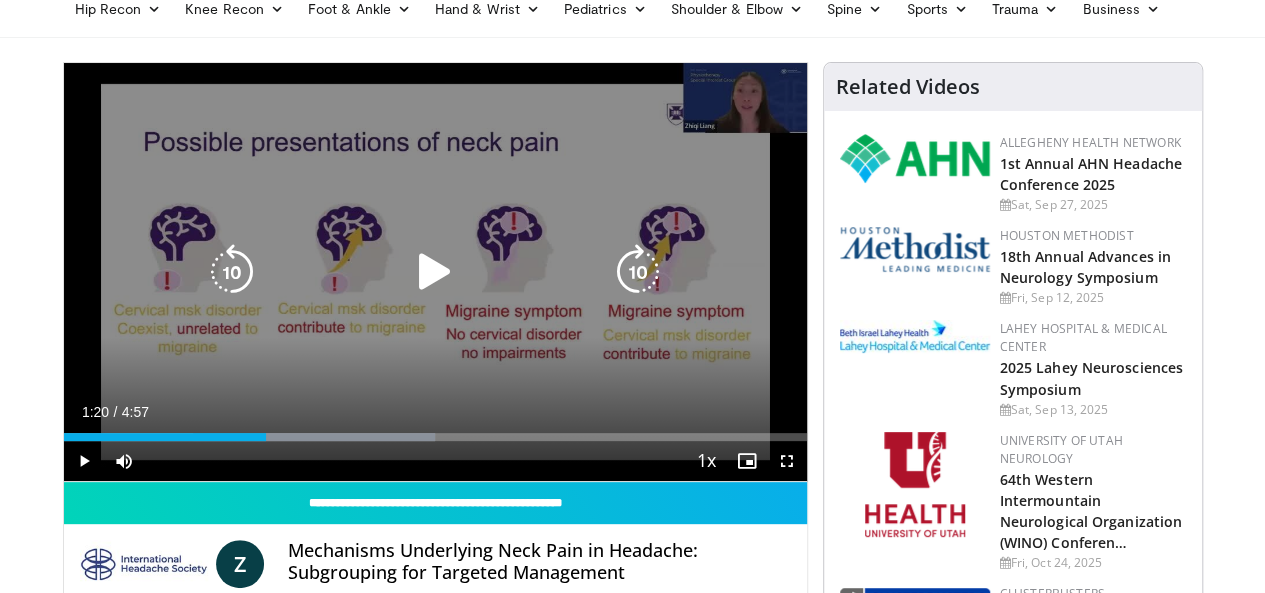 click at bounding box center [638, 272] 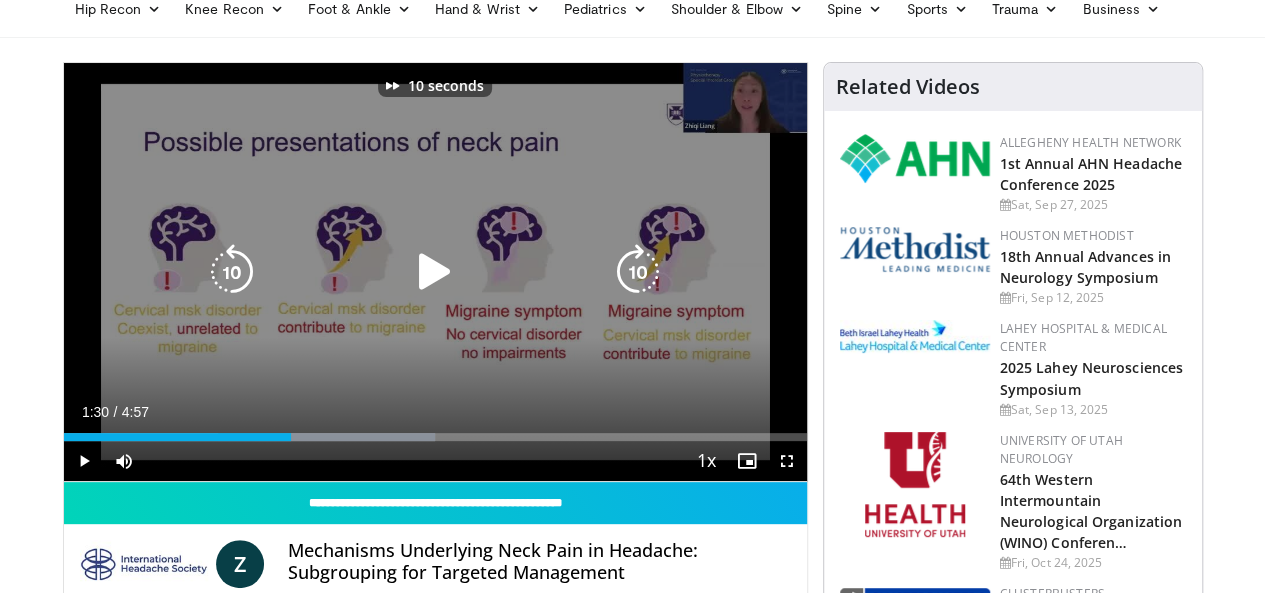 click at bounding box center (638, 272) 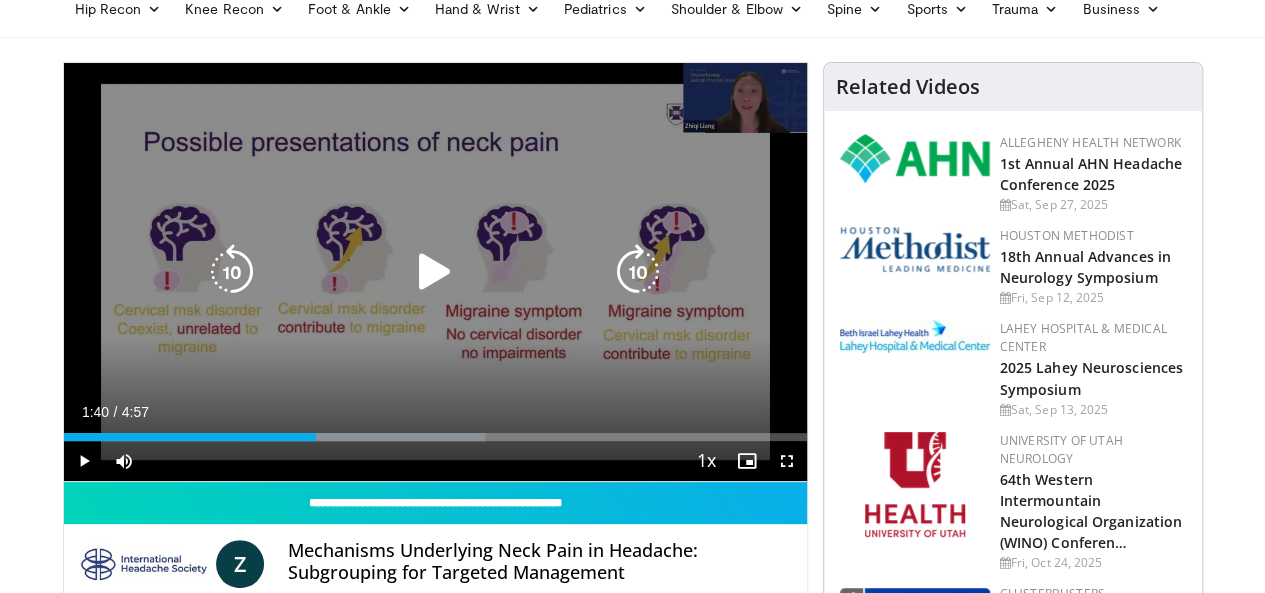 click at bounding box center [638, 272] 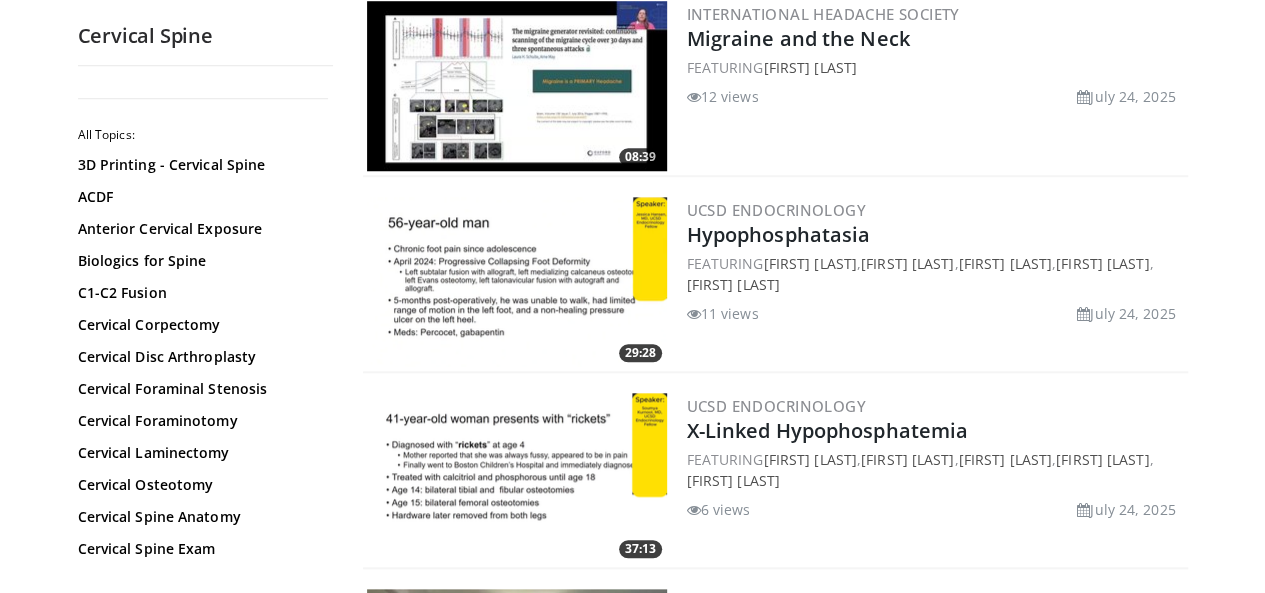 scroll, scrollTop: 814, scrollLeft: 0, axis: vertical 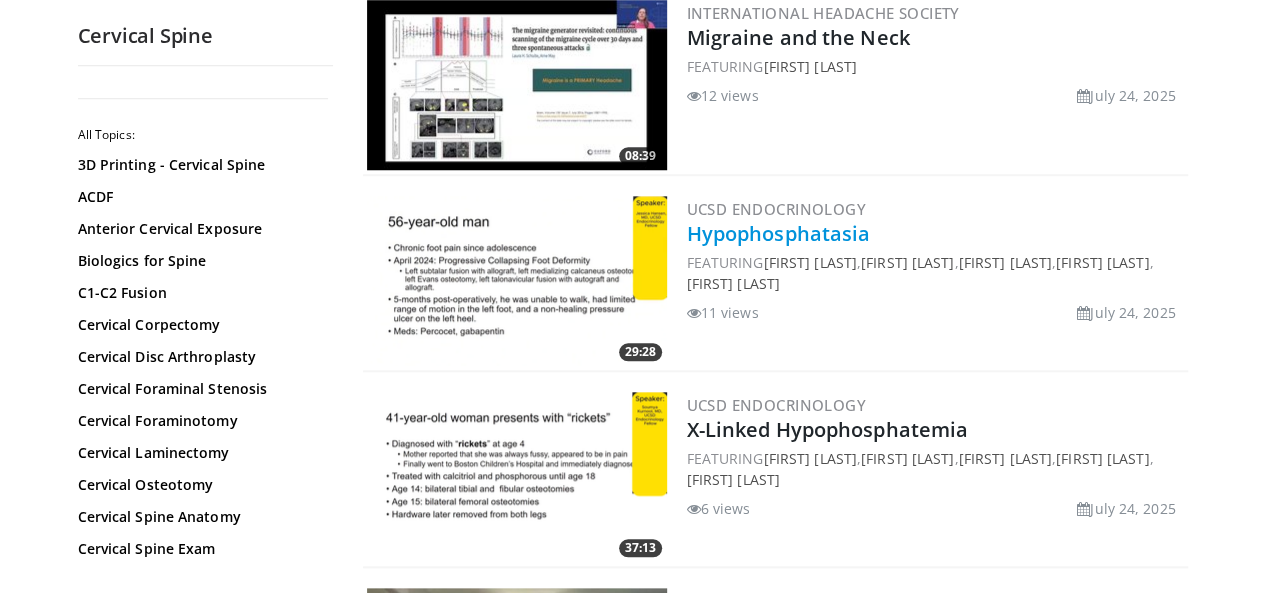 click on "Hypophosphatasia" at bounding box center (779, 233) 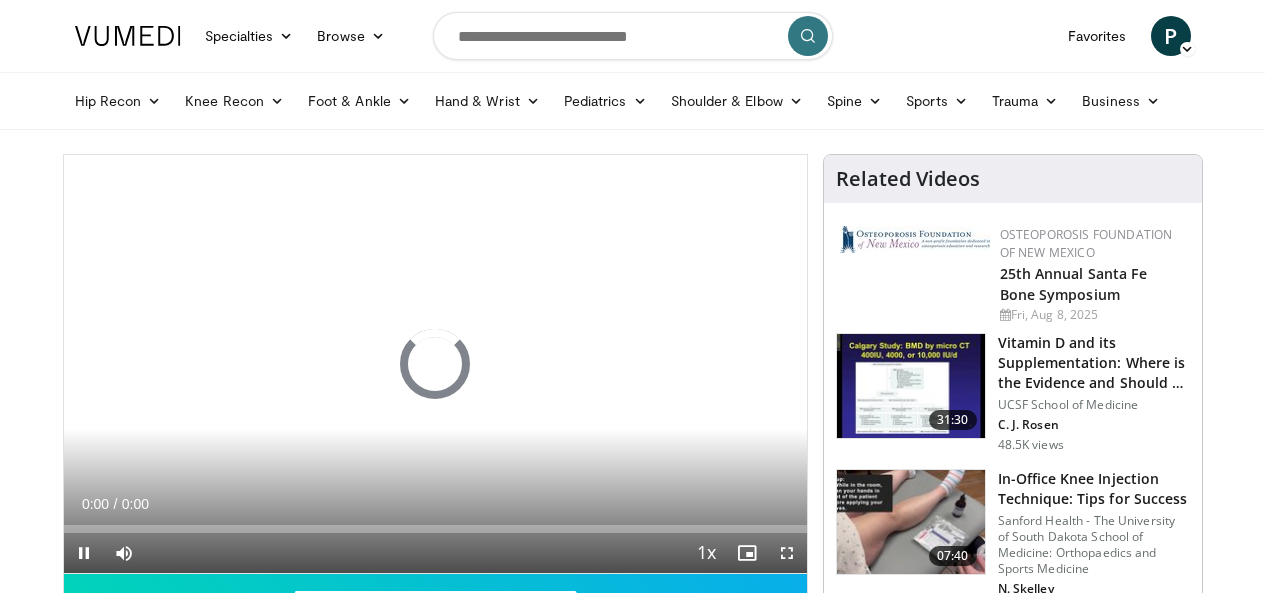 scroll, scrollTop: 0, scrollLeft: 0, axis: both 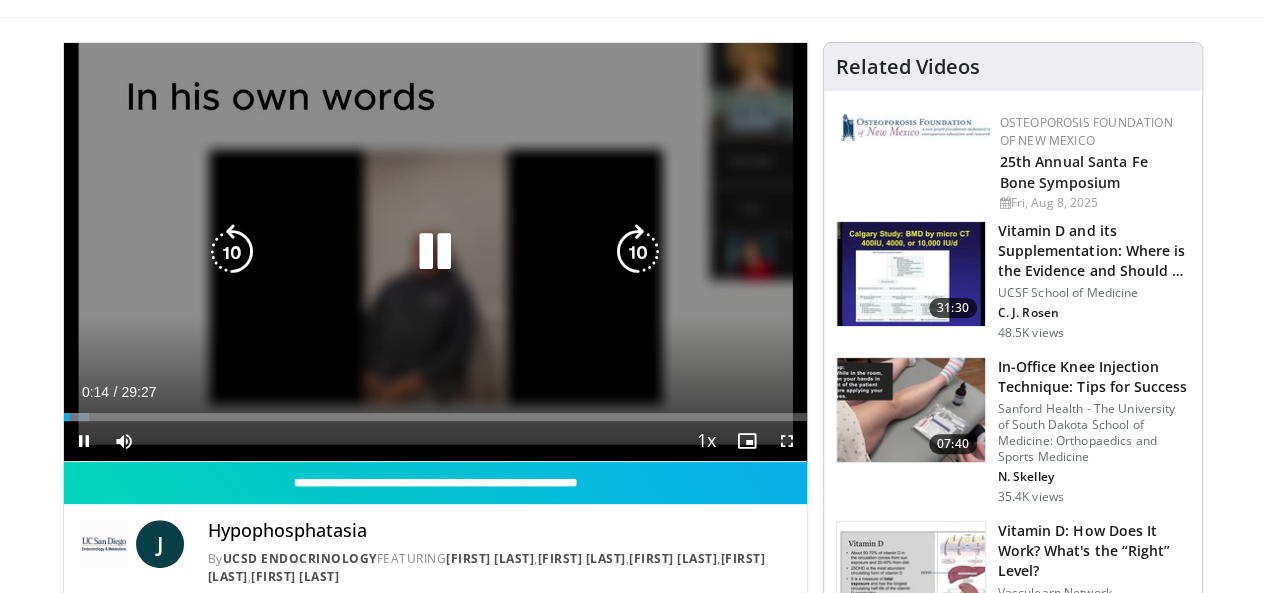 click at bounding box center [638, 252] 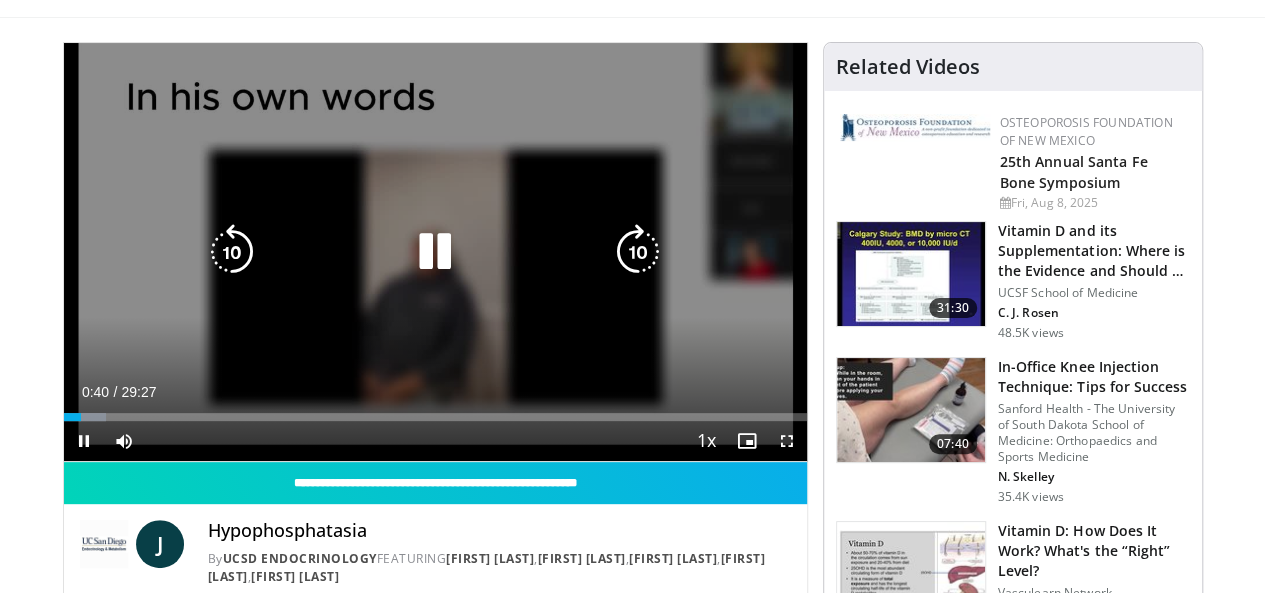 click at bounding box center (638, 252) 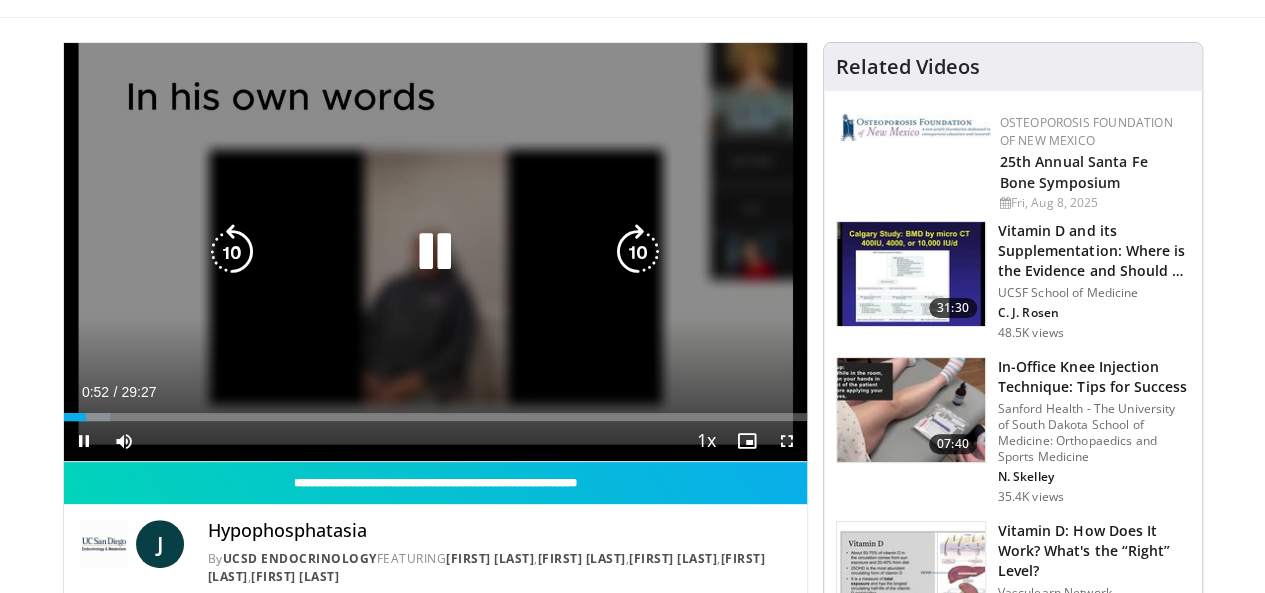 click at bounding box center (638, 252) 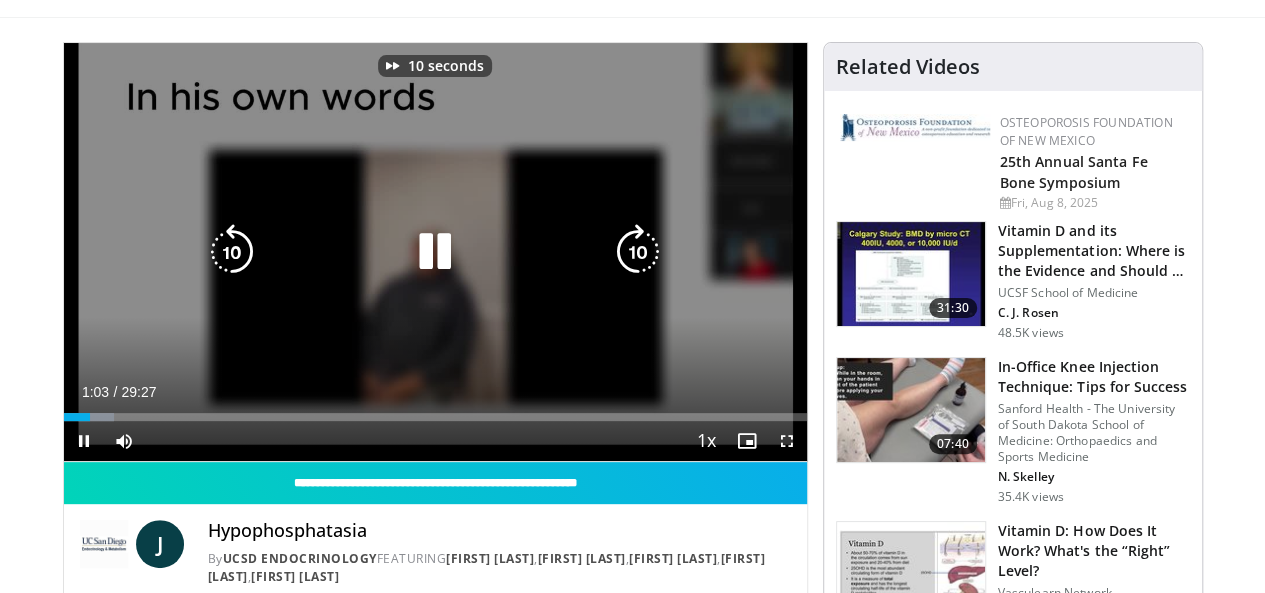 click at bounding box center [638, 252] 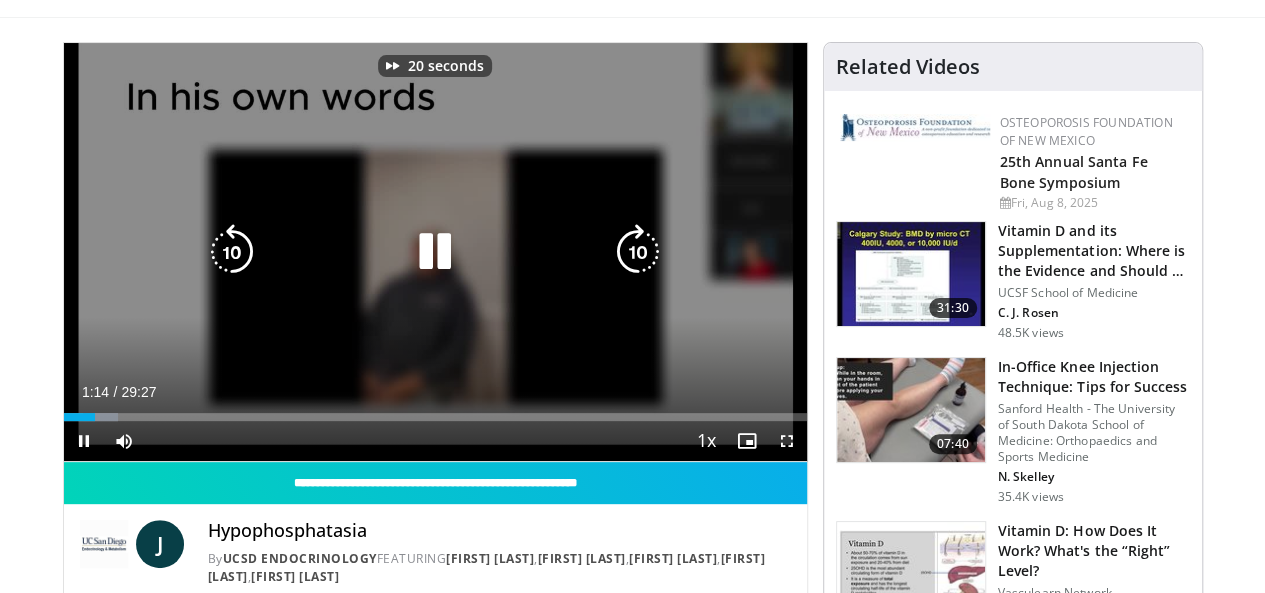 click at bounding box center [638, 252] 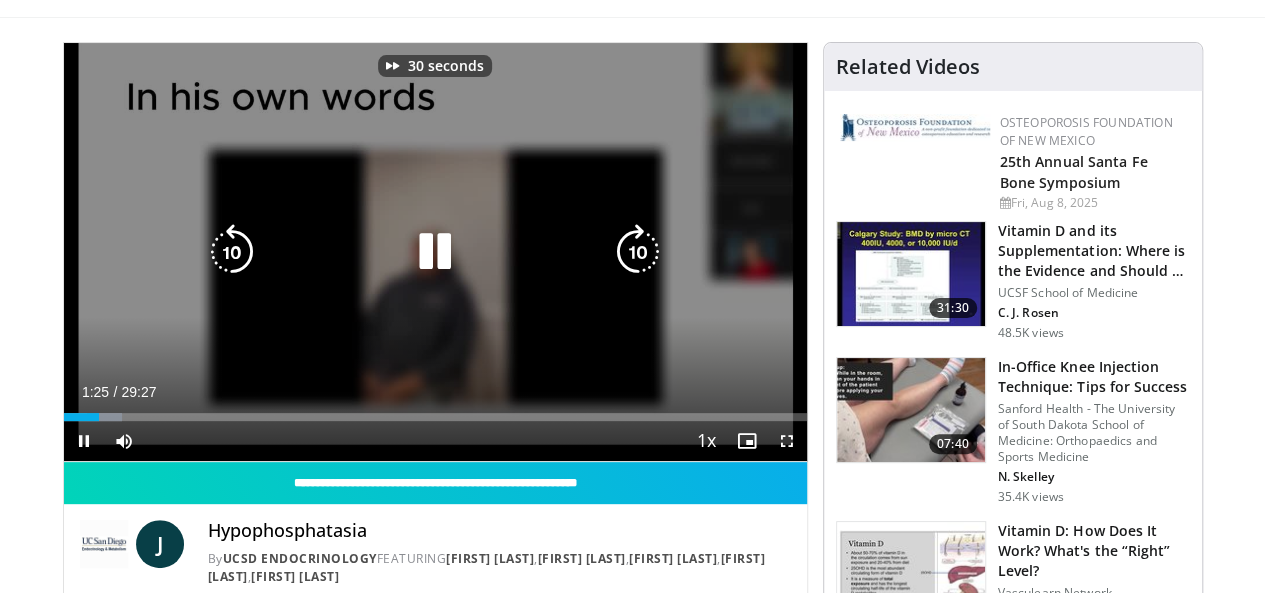 click at bounding box center (638, 252) 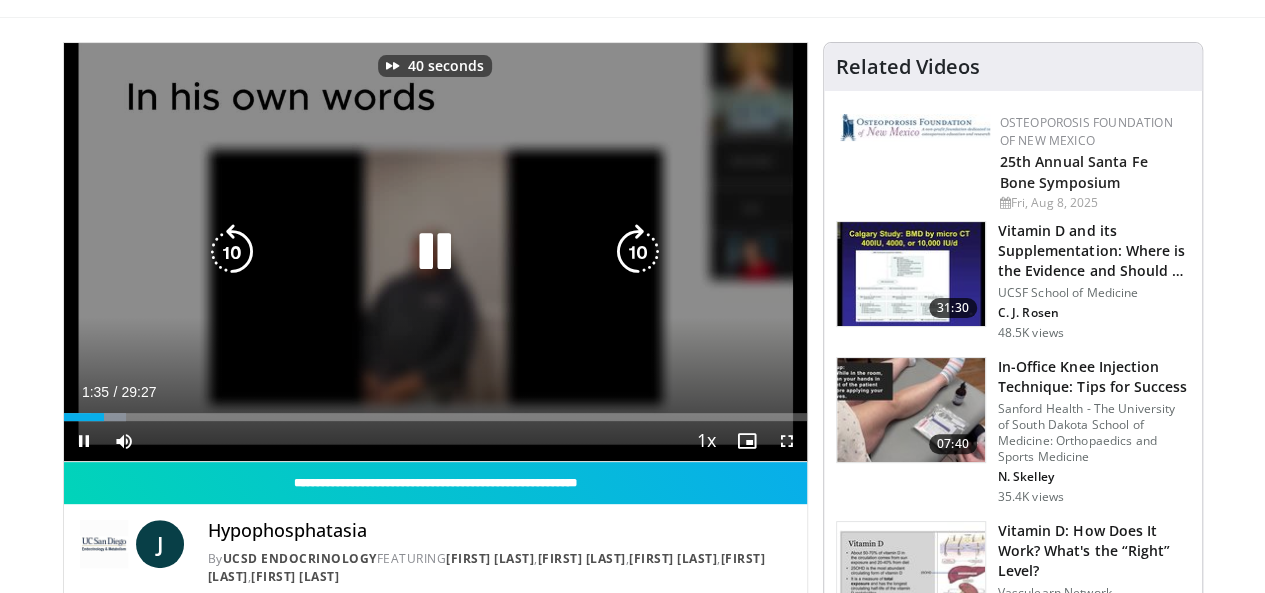 click at bounding box center [638, 252] 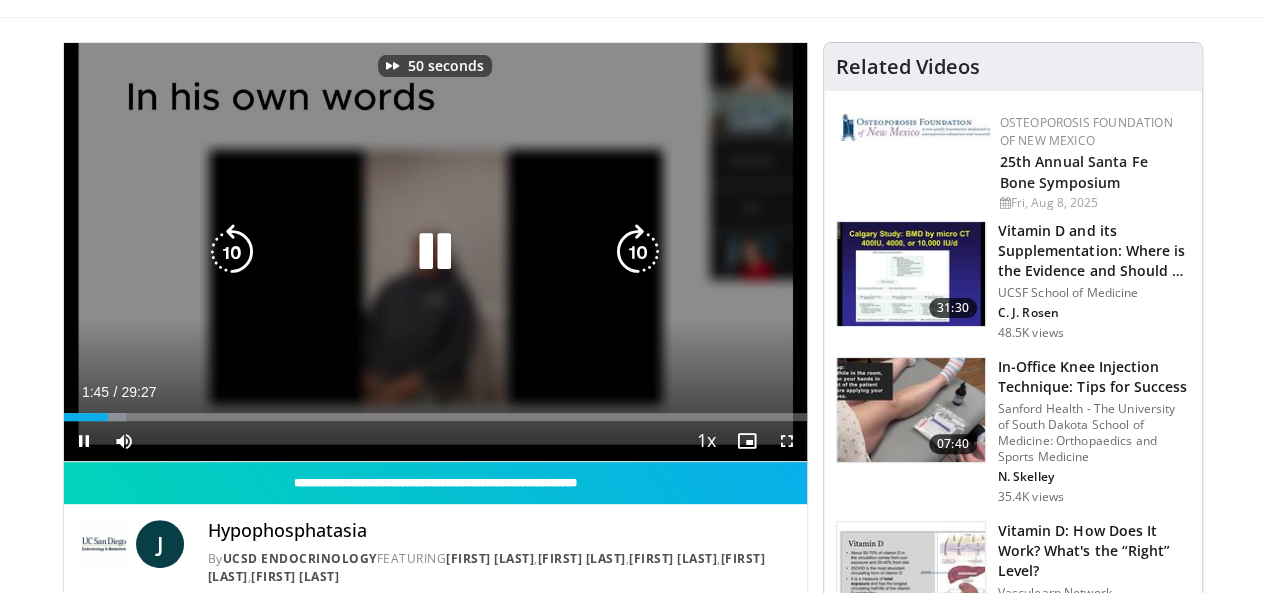 click at bounding box center (638, 252) 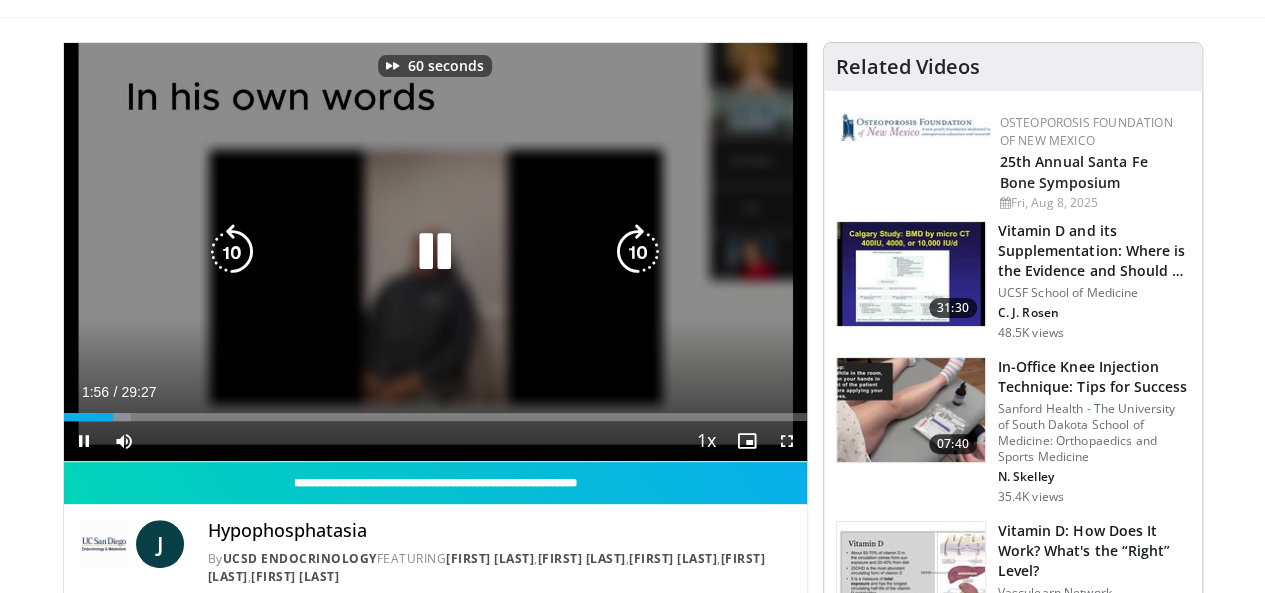 click at bounding box center [638, 252] 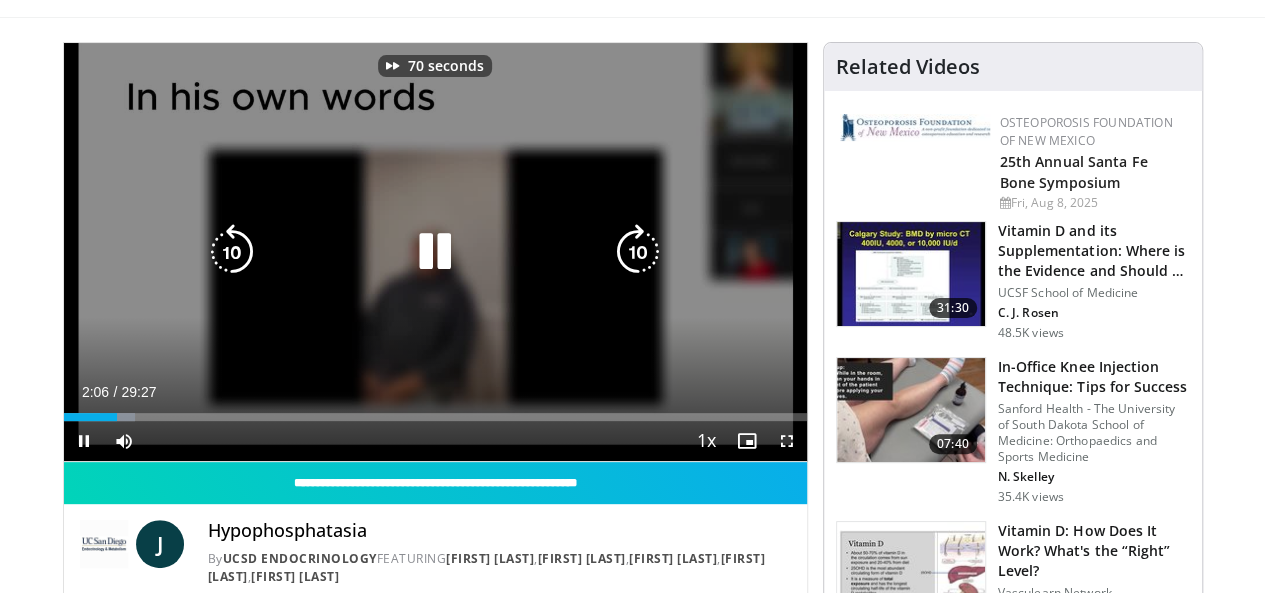 click at bounding box center [638, 252] 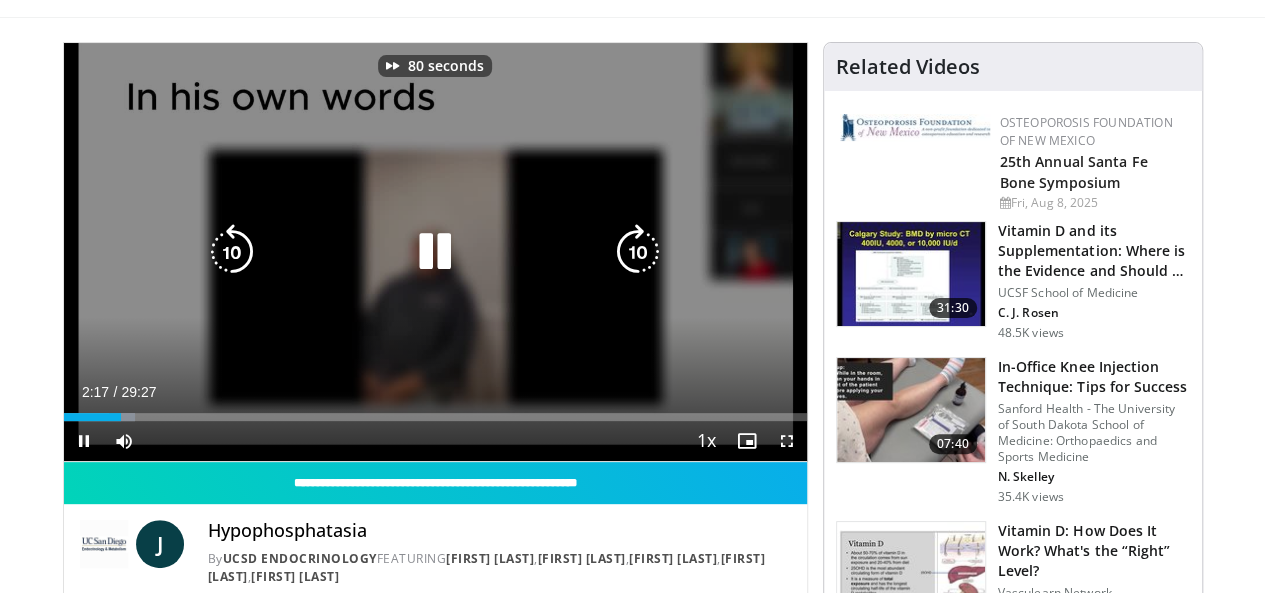 click at bounding box center (638, 252) 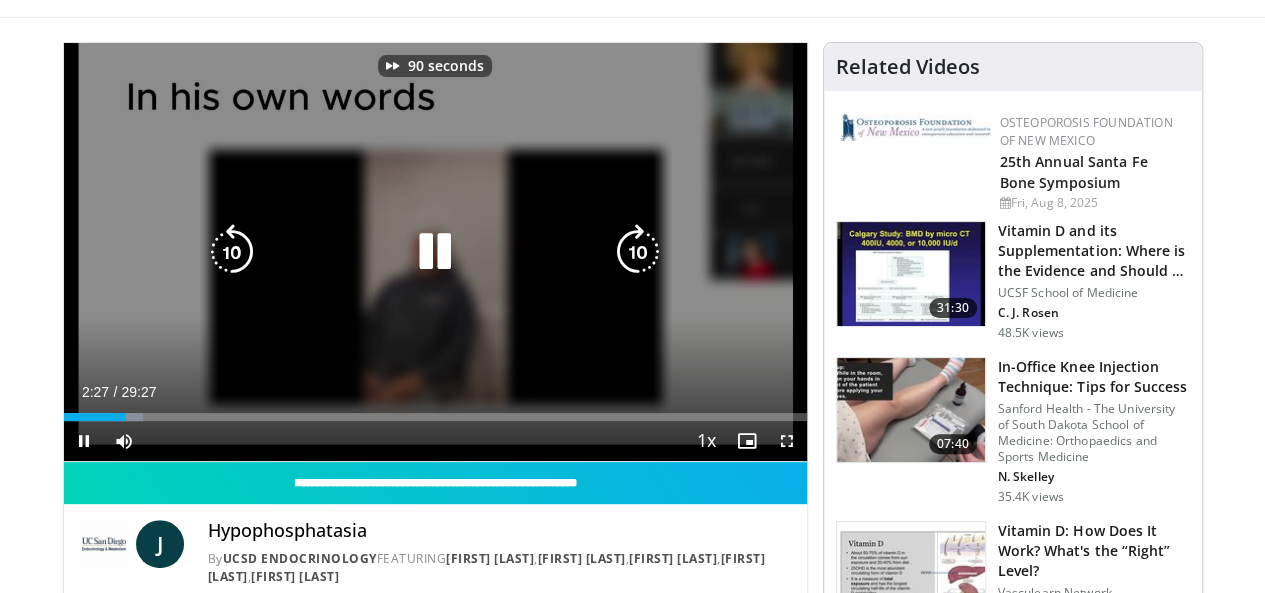 click at bounding box center [638, 252] 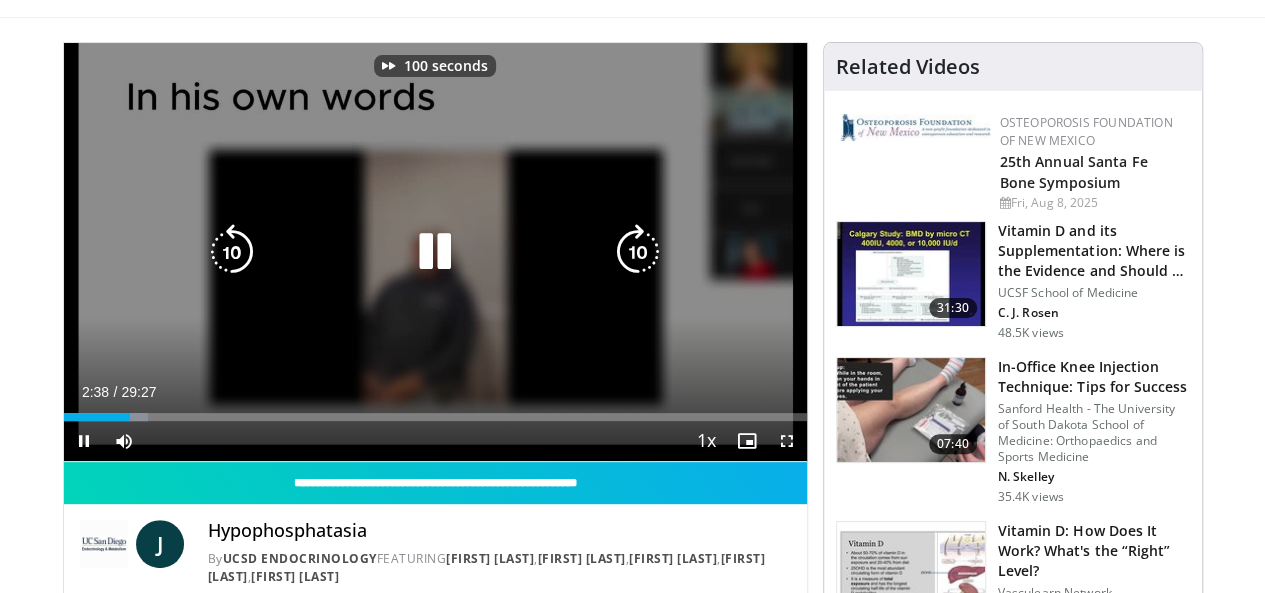 click at bounding box center (638, 252) 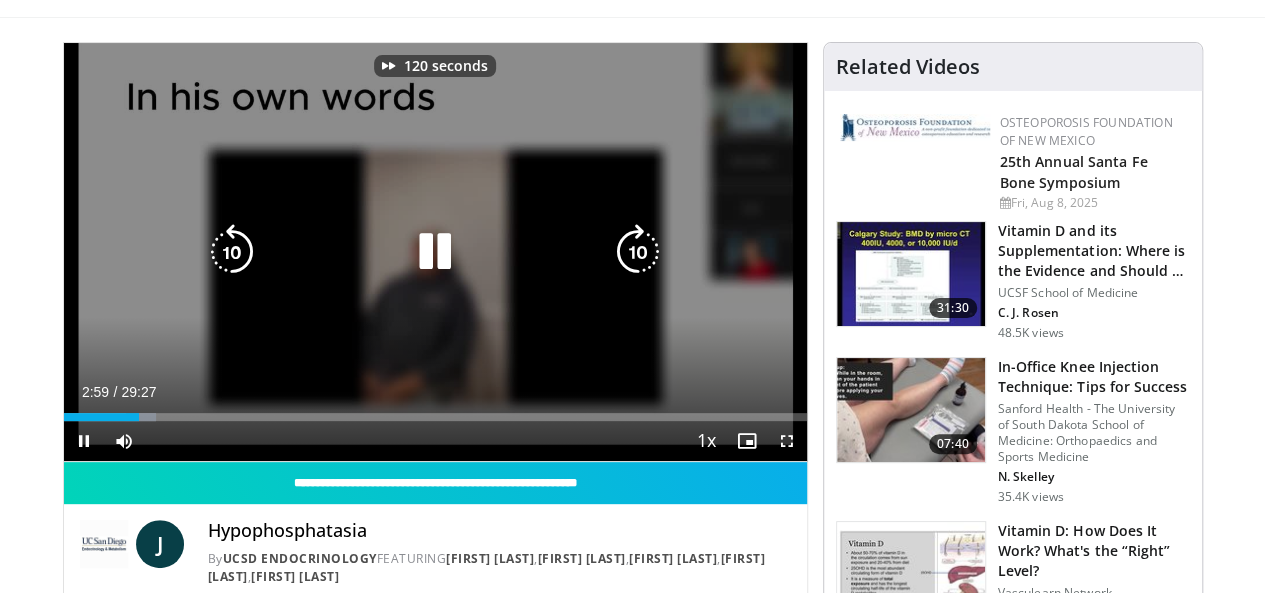 click at bounding box center (232, 252) 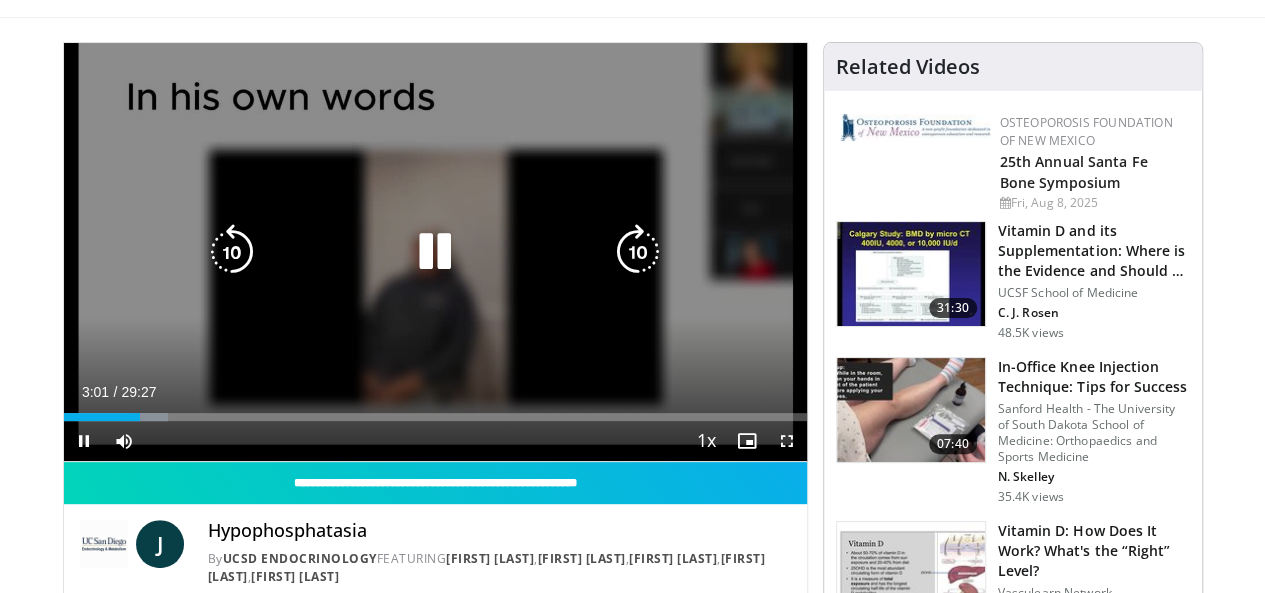 click at bounding box center (232, 252) 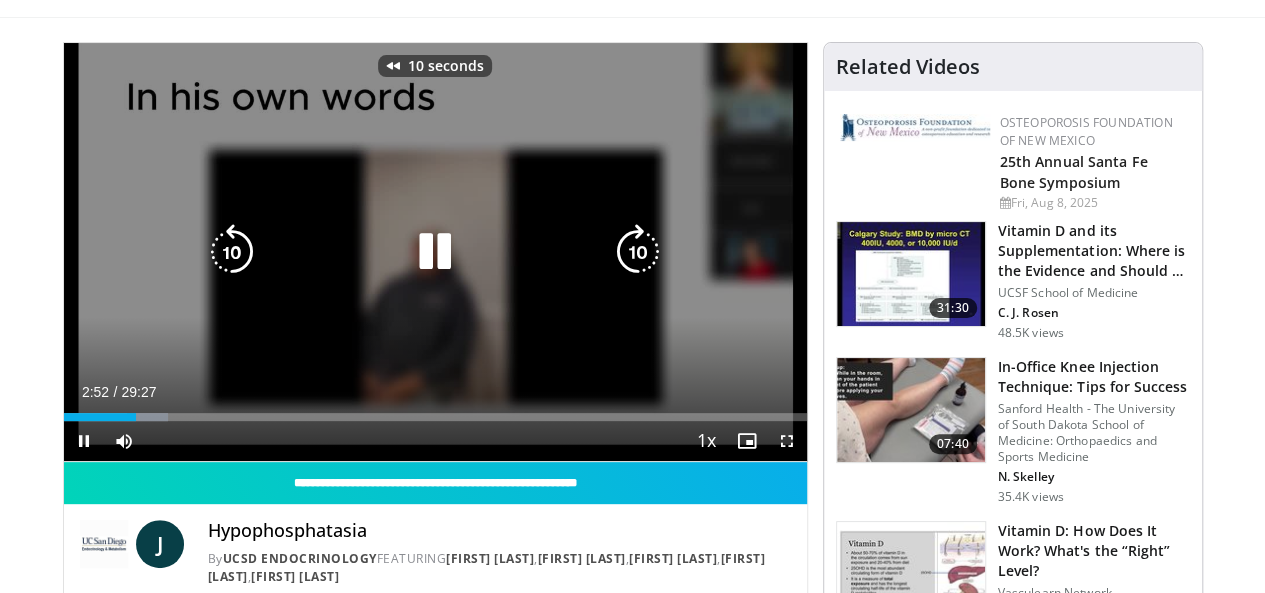click at bounding box center [232, 252] 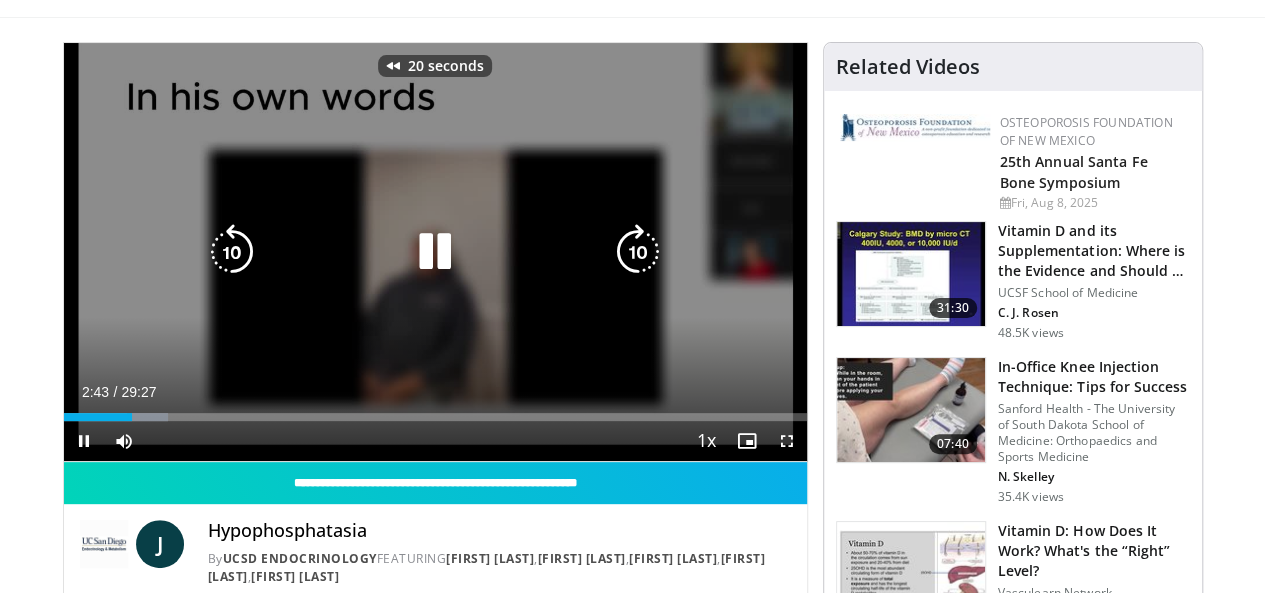 click at bounding box center (232, 252) 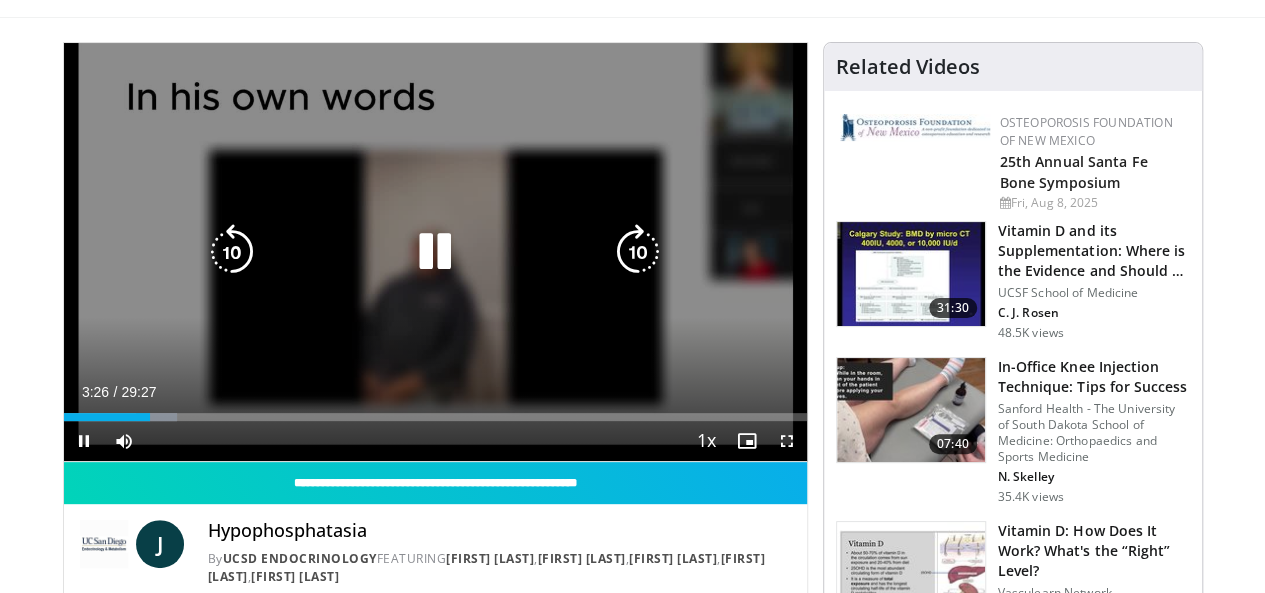 click at bounding box center [638, 252] 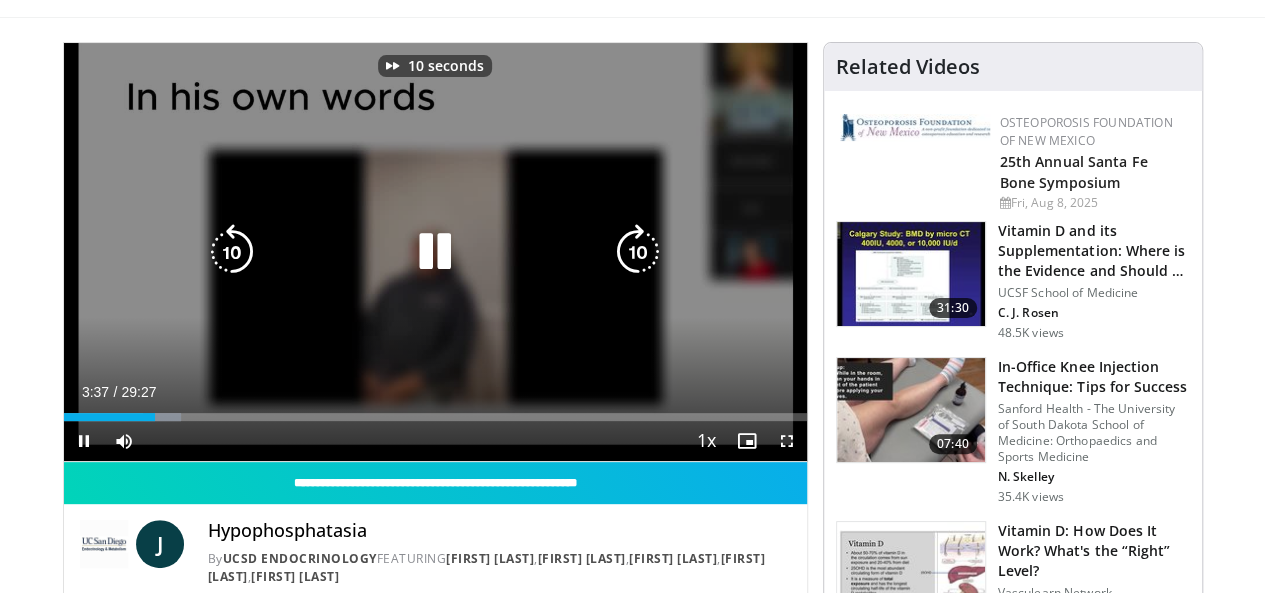click at bounding box center [638, 252] 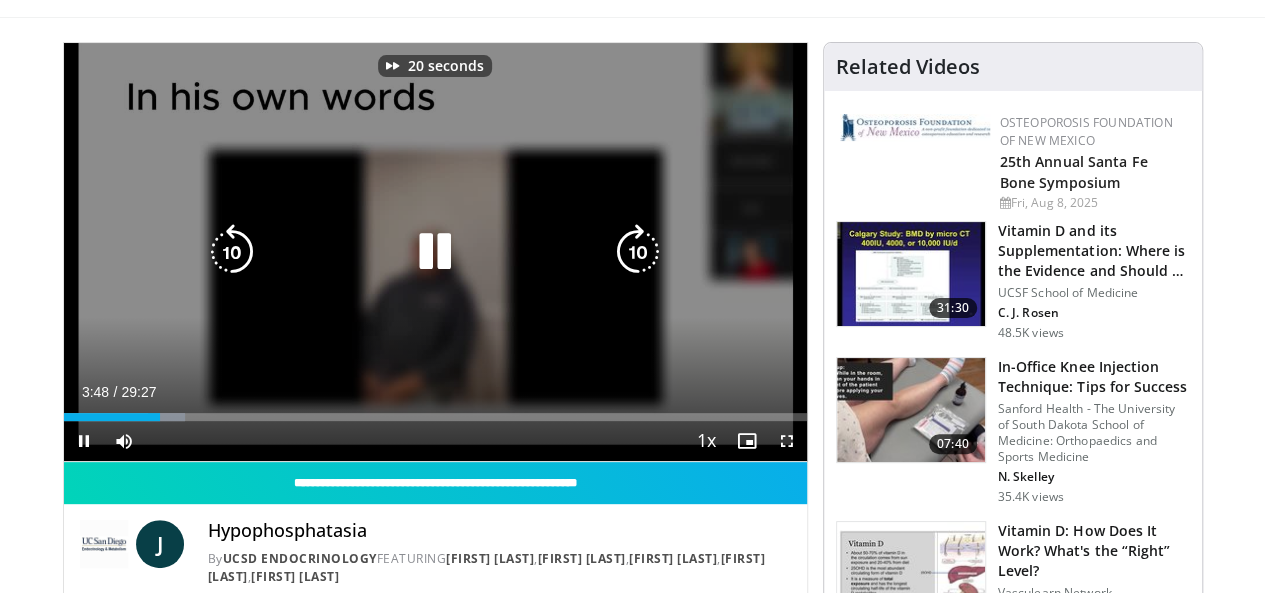 click at bounding box center [638, 252] 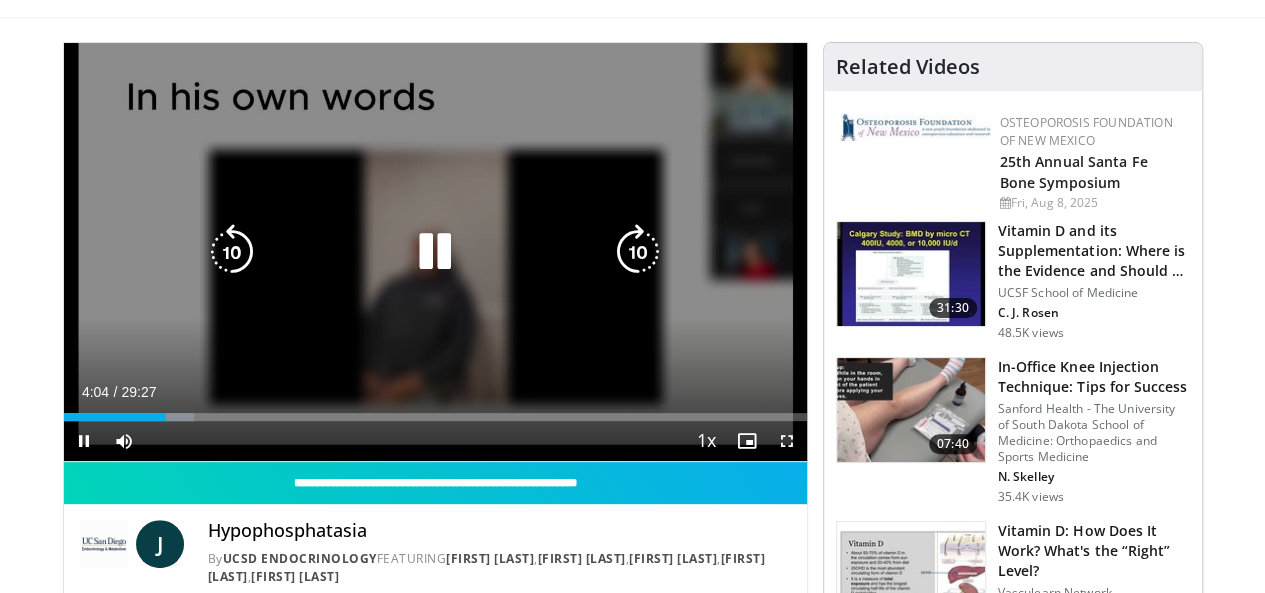 click at bounding box center (638, 252) 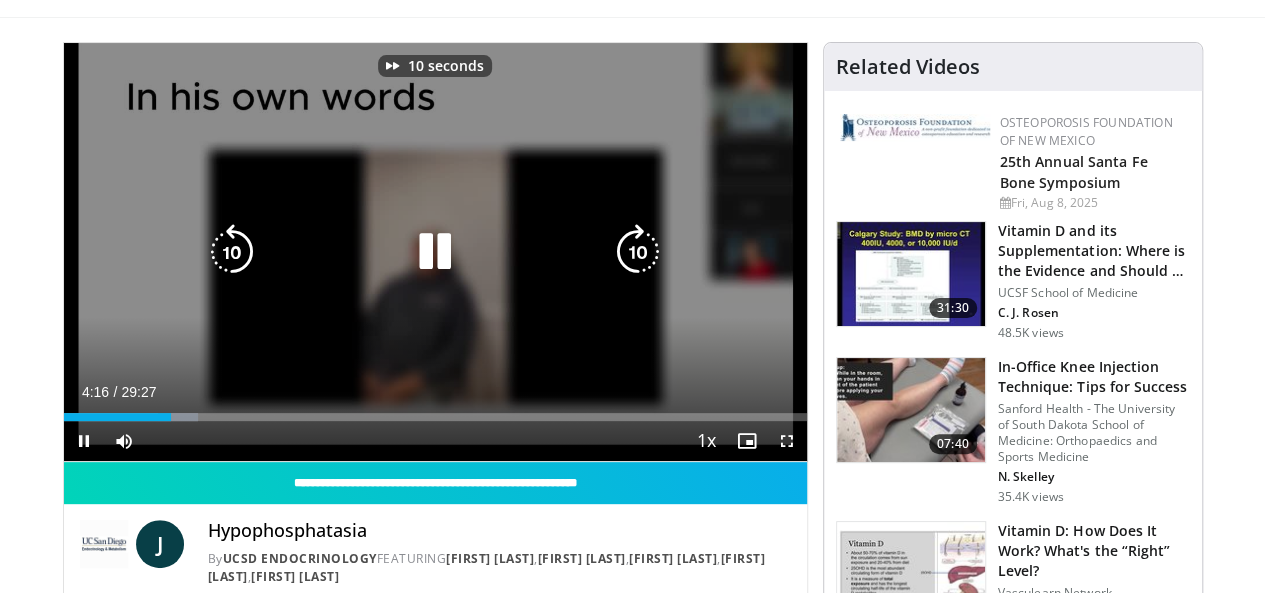 click at bounding box center [638, 252] 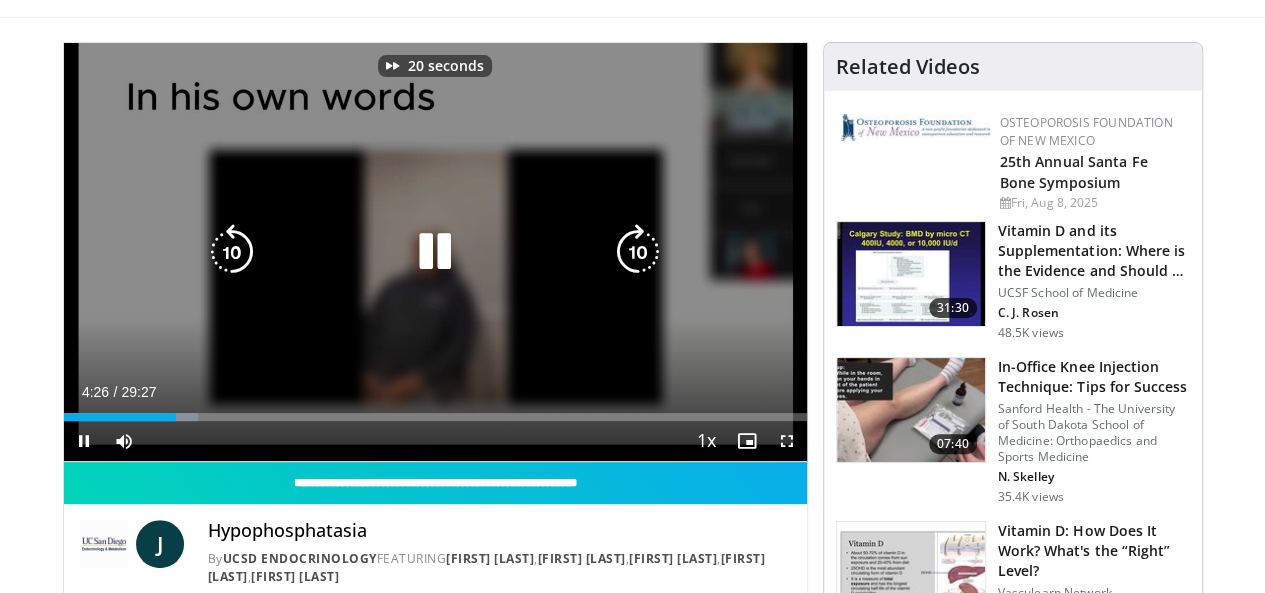 click at bounding box center (638, 252) 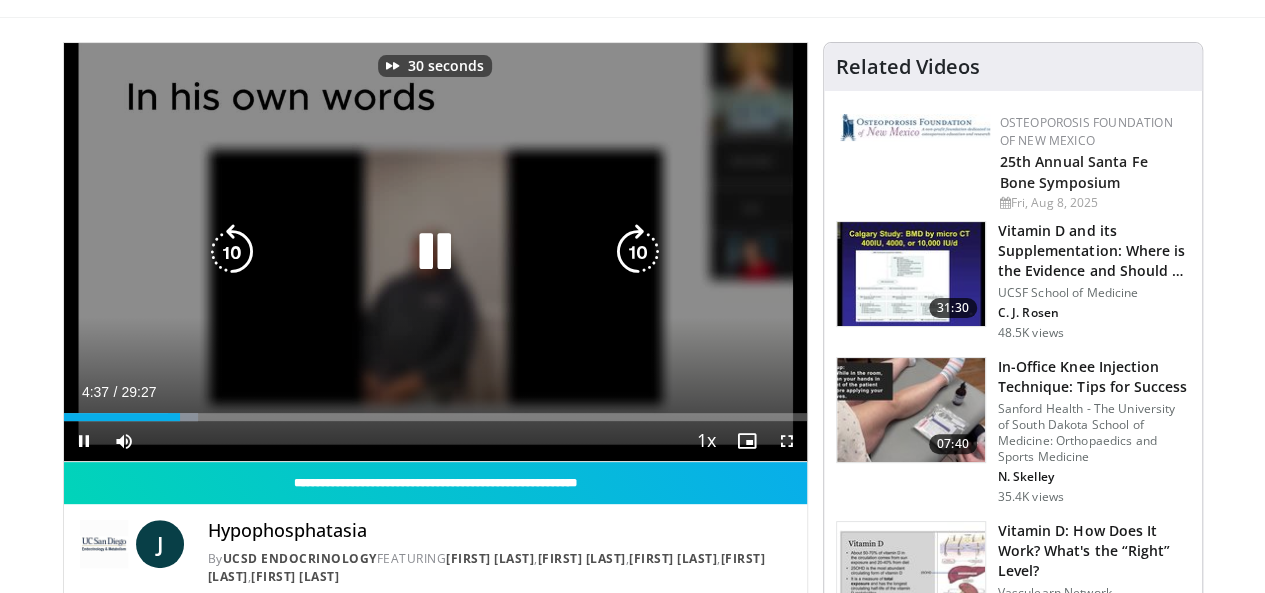 click at bounding box center [638, 252] 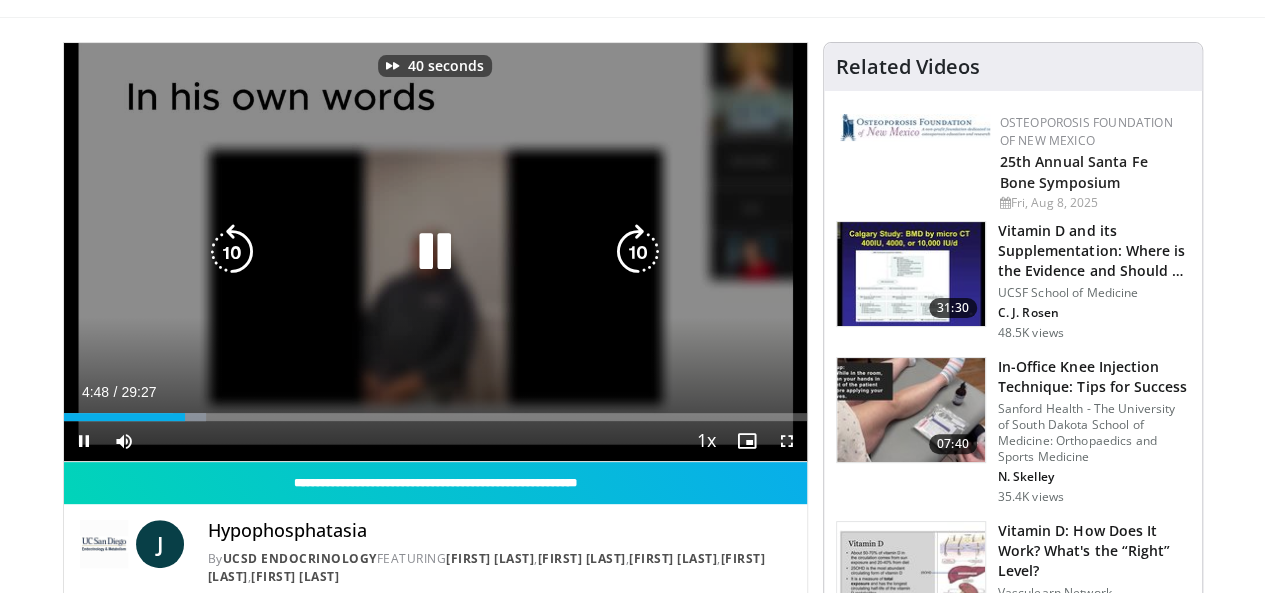 click at bounding box center [638, 252] 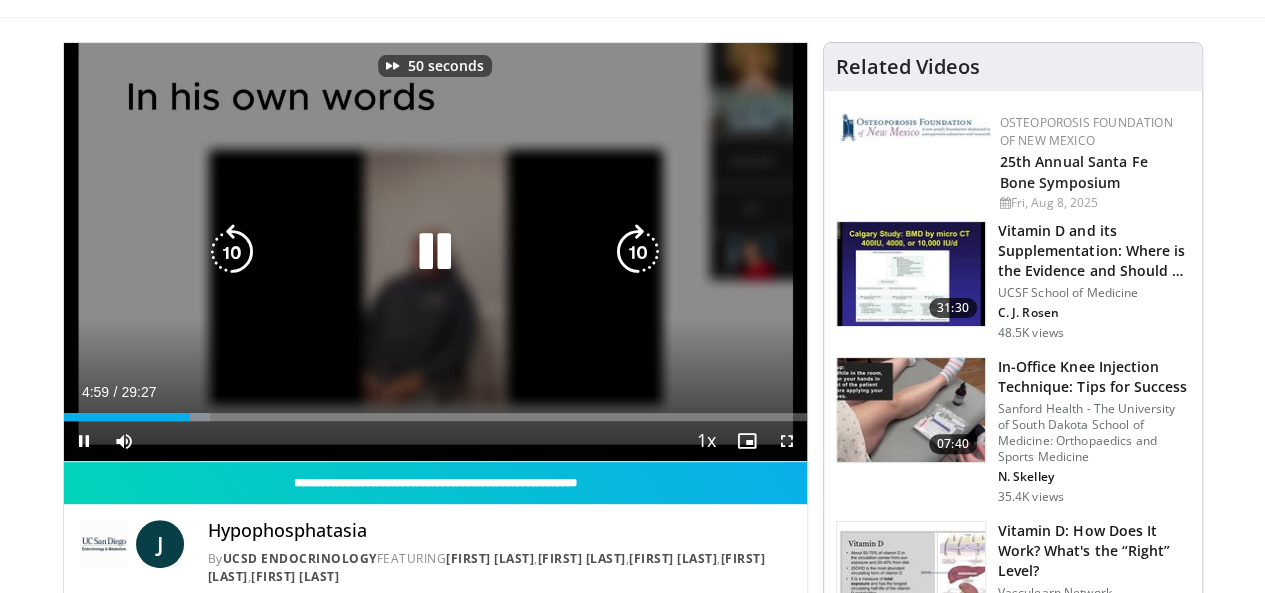 click at bounding box center (638, 252) 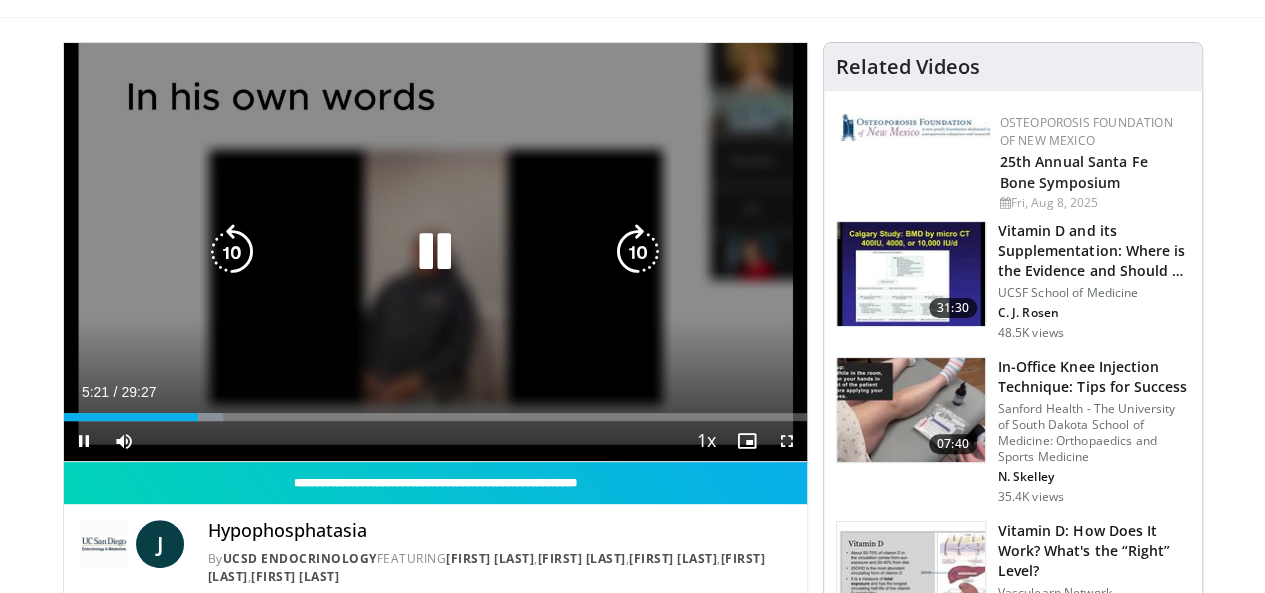click at bounding box center [638, 252] 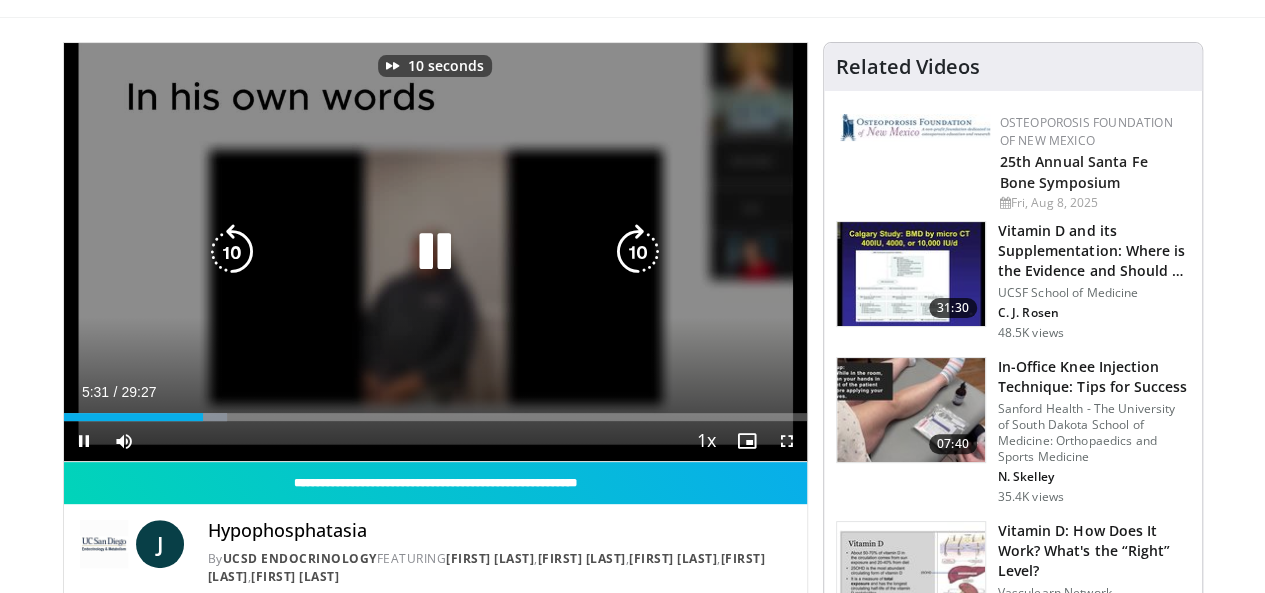 click at bounding box center [638, 252] 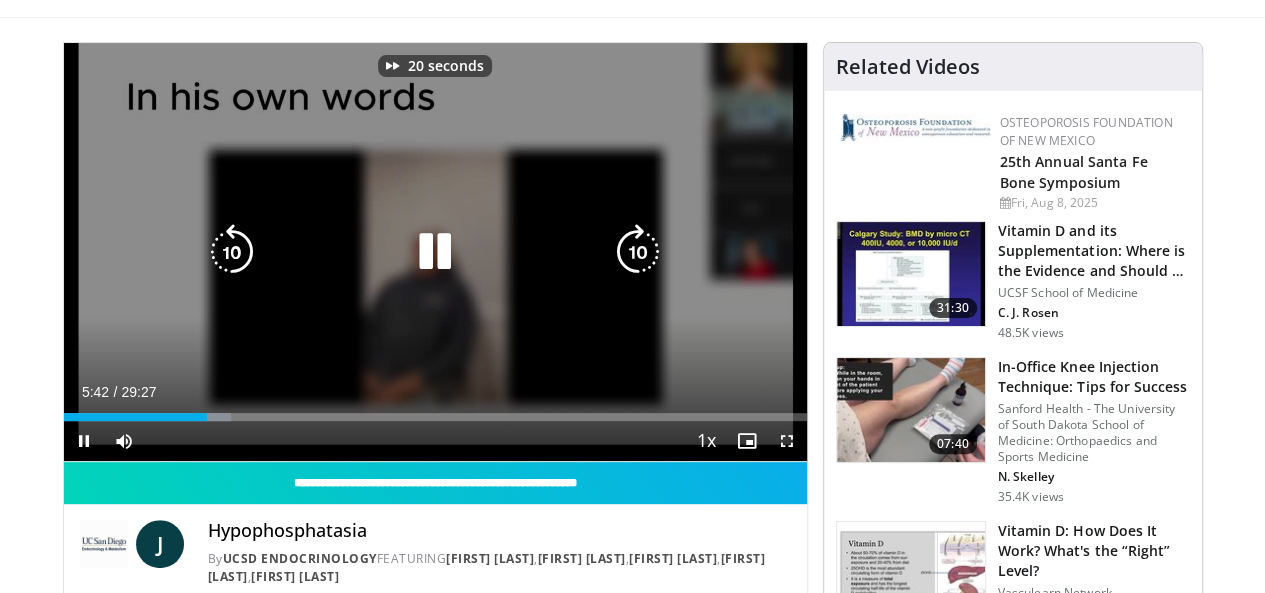 click at bounding box center [638, 252] 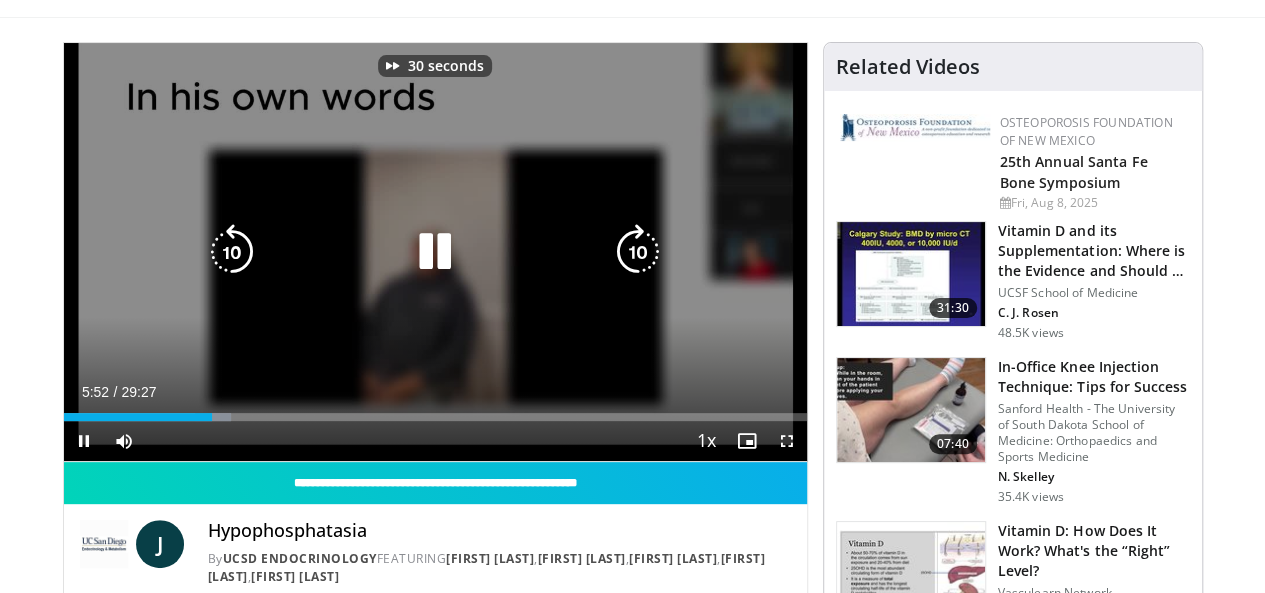 click at bounding box center (638, 252) 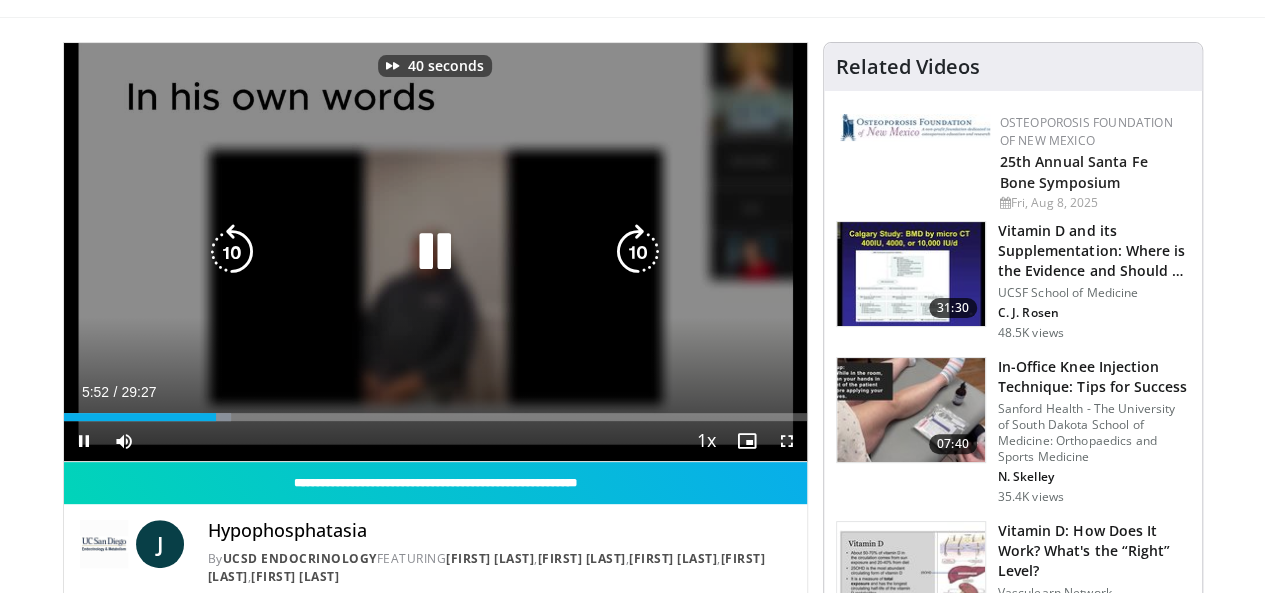 click at bounding box center (638, 252) 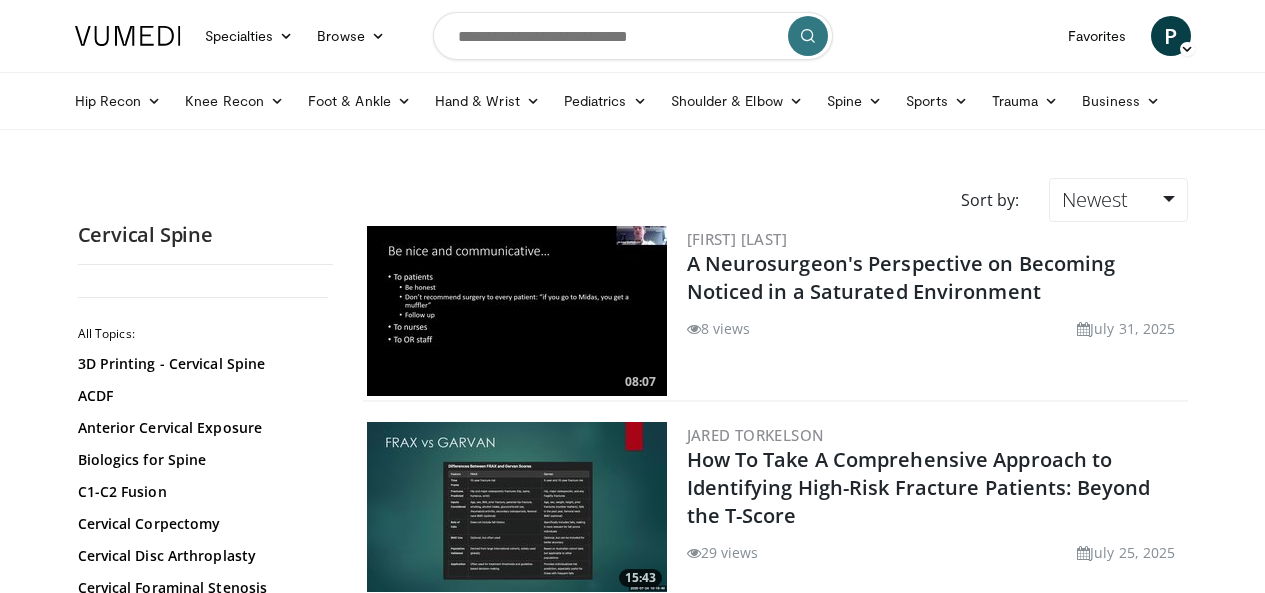 scroll, scrollTop: 814, scrollLeft: 0, axis: vertical 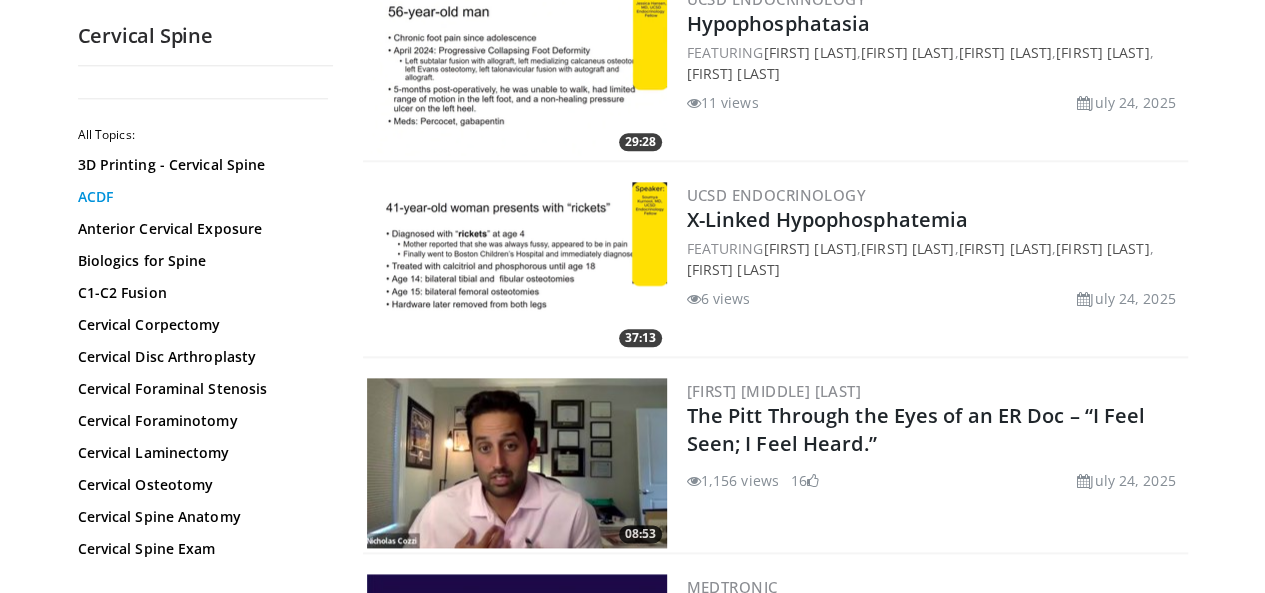 click on "ACDF" at bounding box center [200, 197] 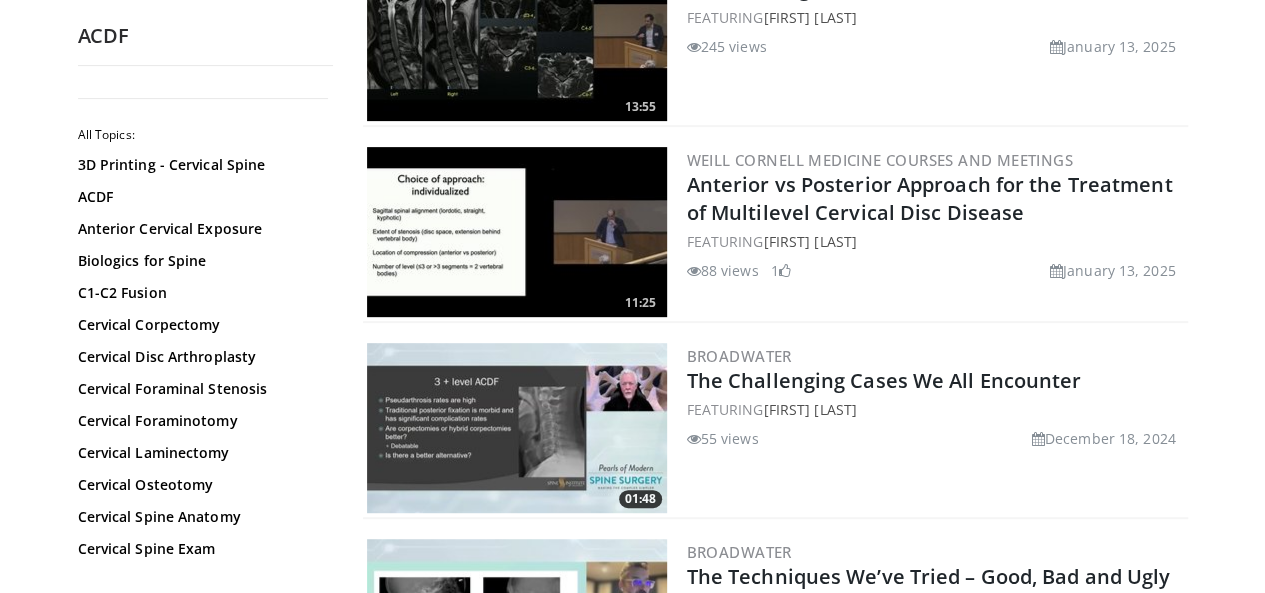 scroll, scrollTop: 4104, scrollLeft: 0, axis: vertical 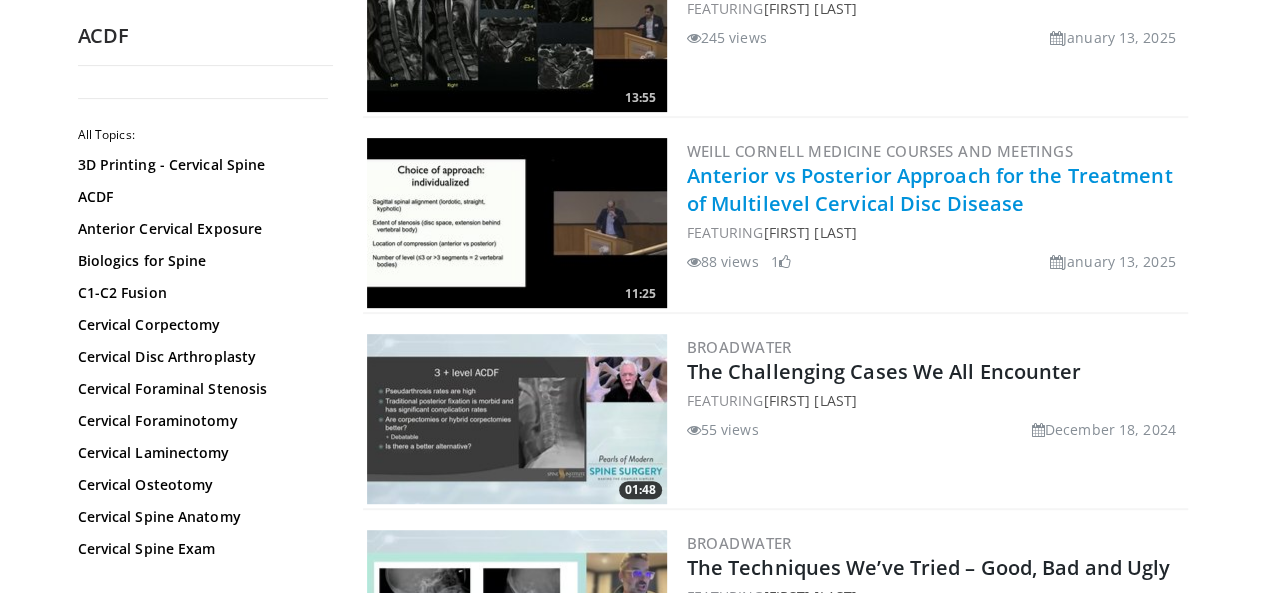 click on "Anterior vs Posterior Approach for the Treatment of Multilevel Cervical Disc Disease" at bounding box center (930, 189) 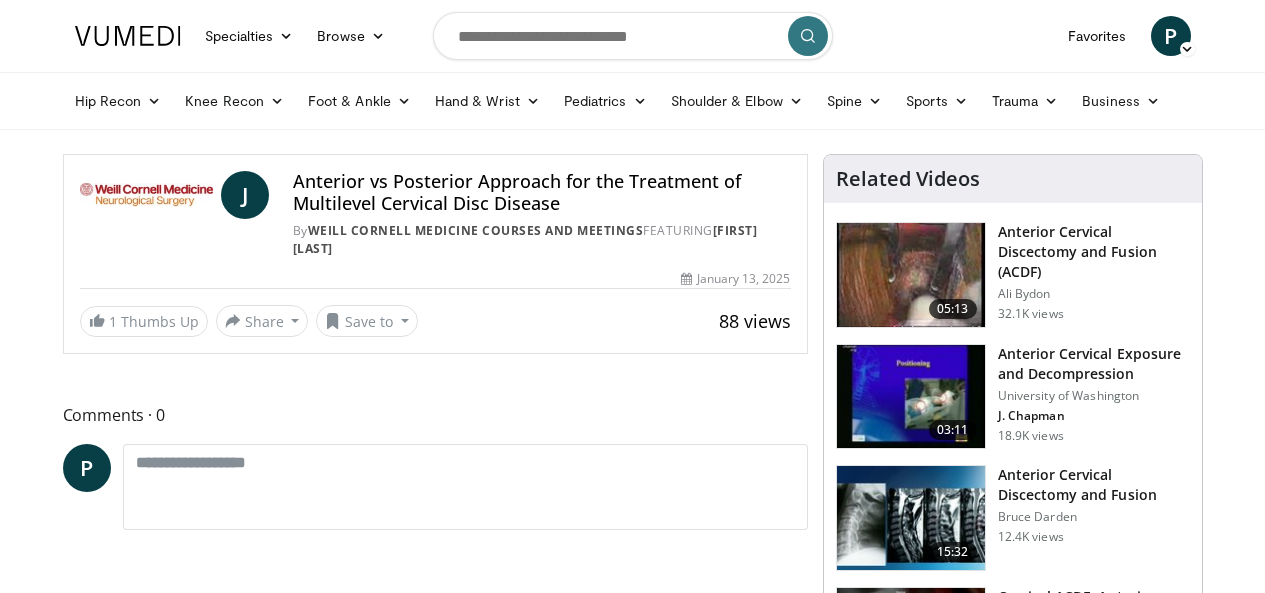 scroll, scrollTop: 0, scrollLeft: 0, axis: both 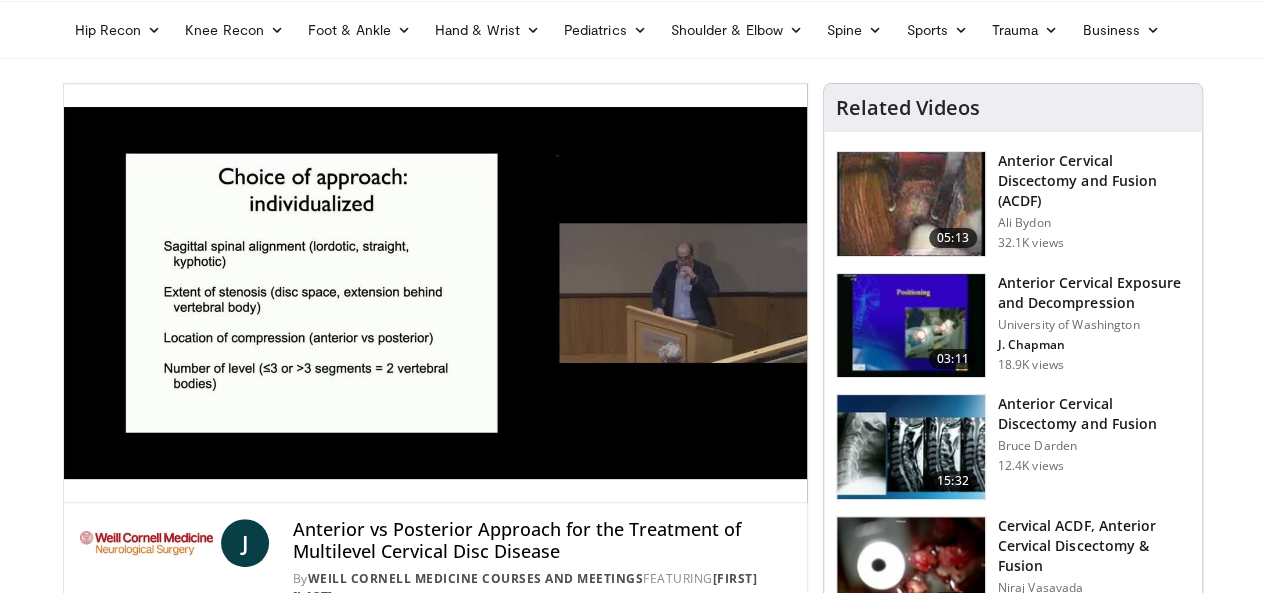 click at bounding box center (911, 204) 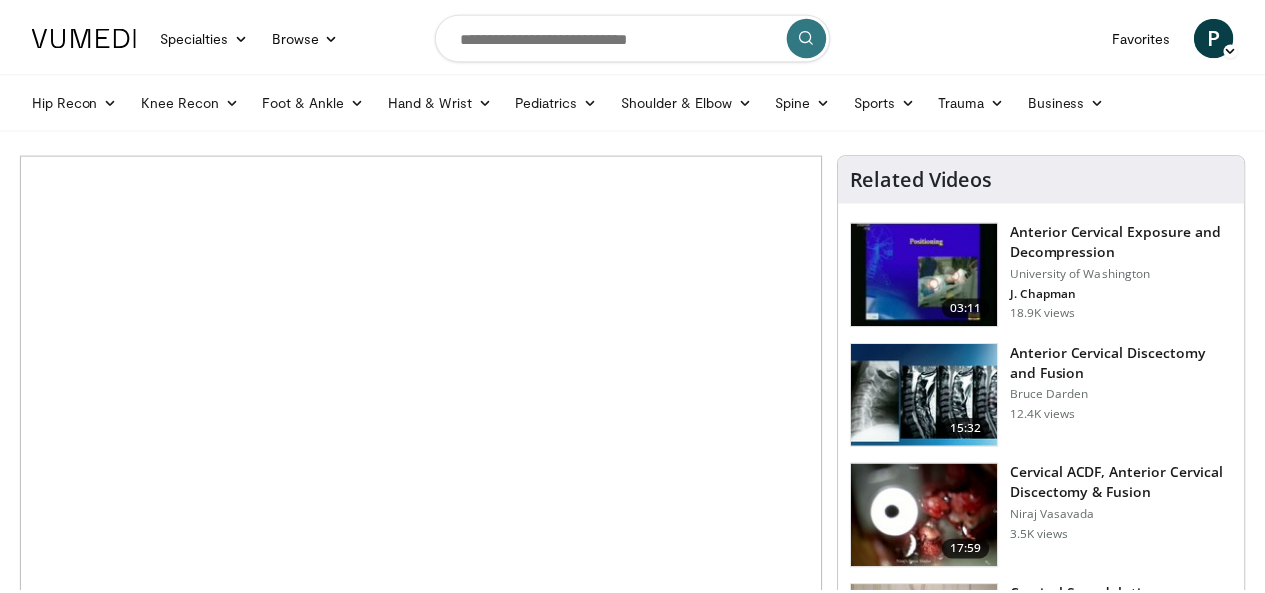 scroll, scrollTop: 0, scrollLeft: 0, axis: both 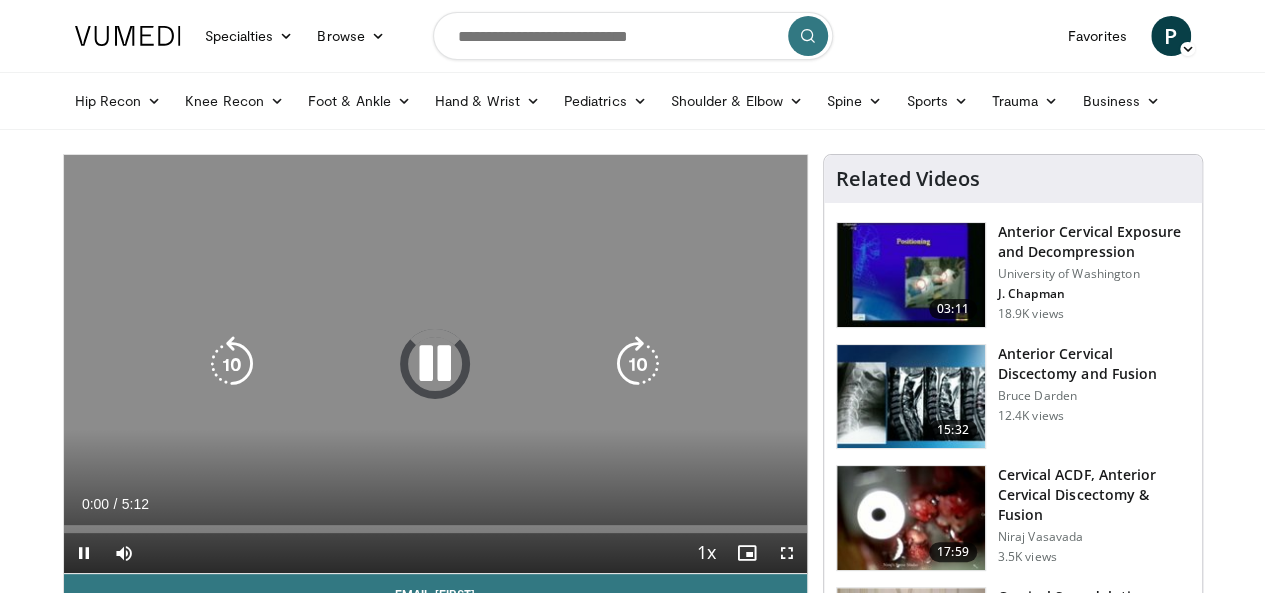 click at bounding box center (638, 364) 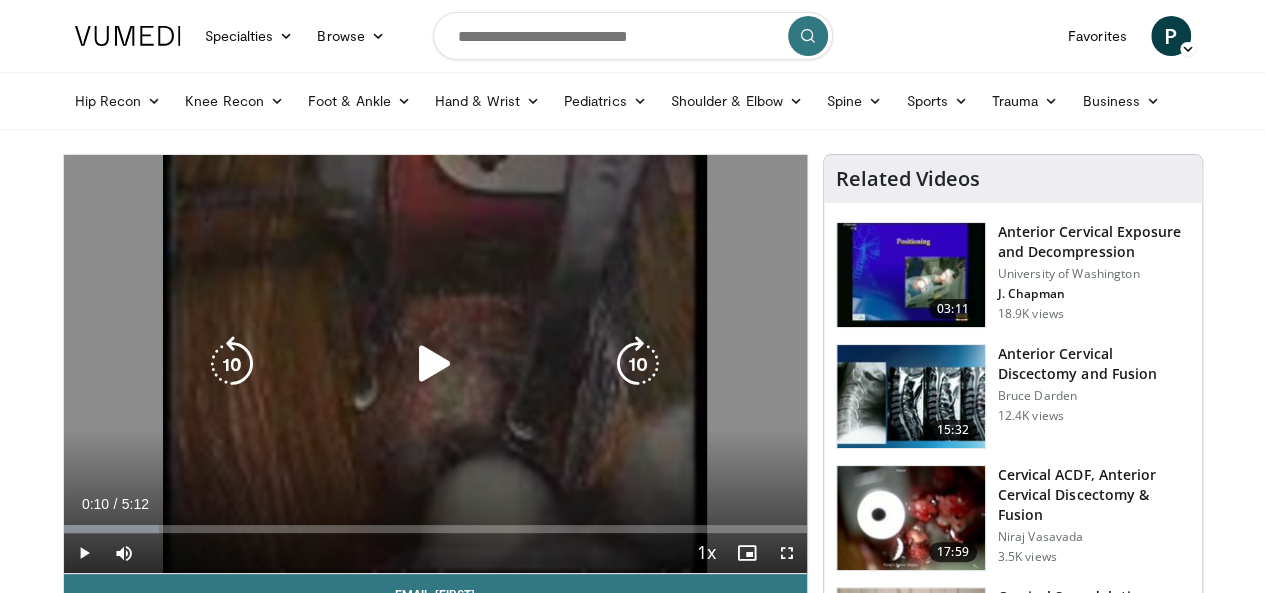 click at bounding box center (435, 364) 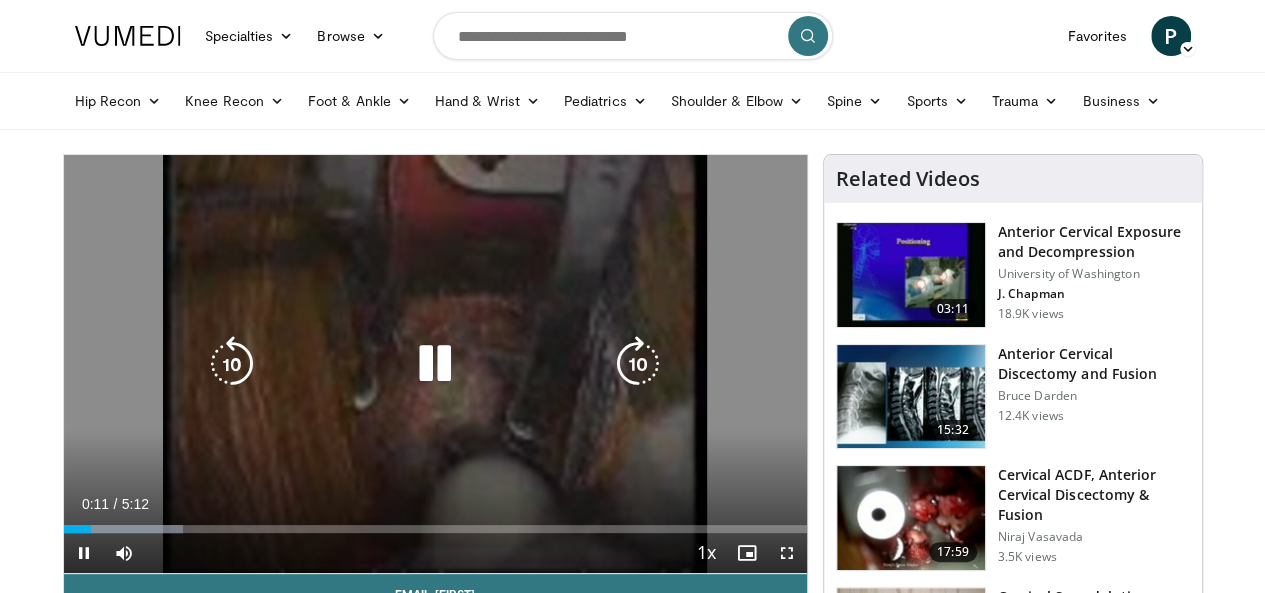 click at bounding box center [638, 364] 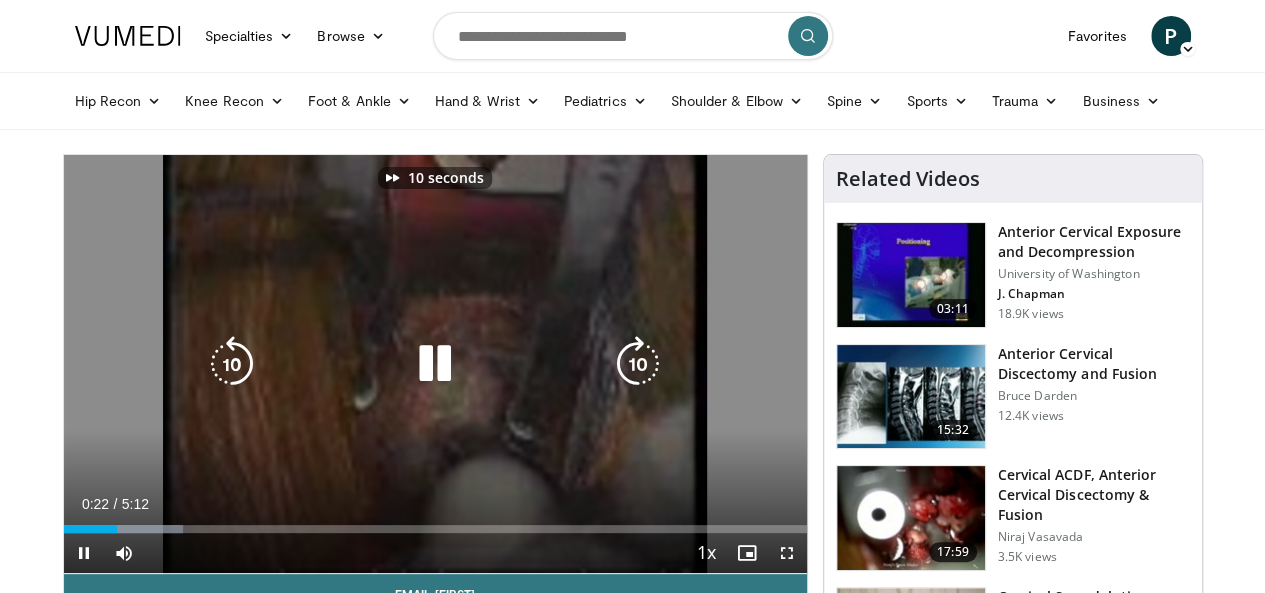 click at bounding box center [638, 364] 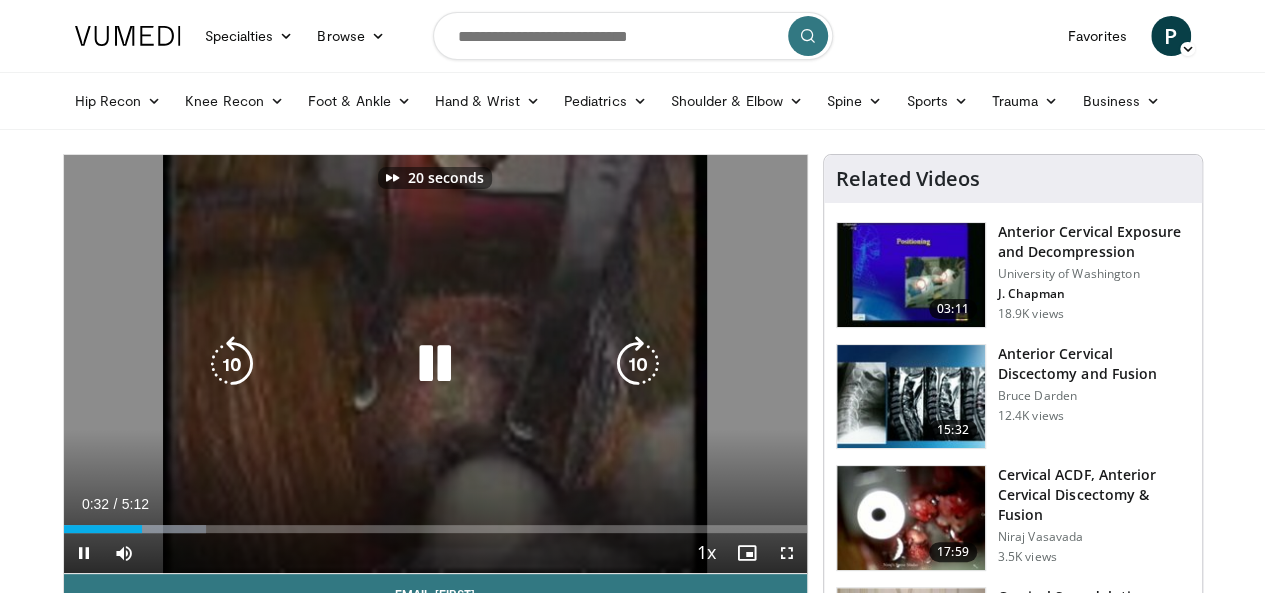 click at bounding box center [638, 364] 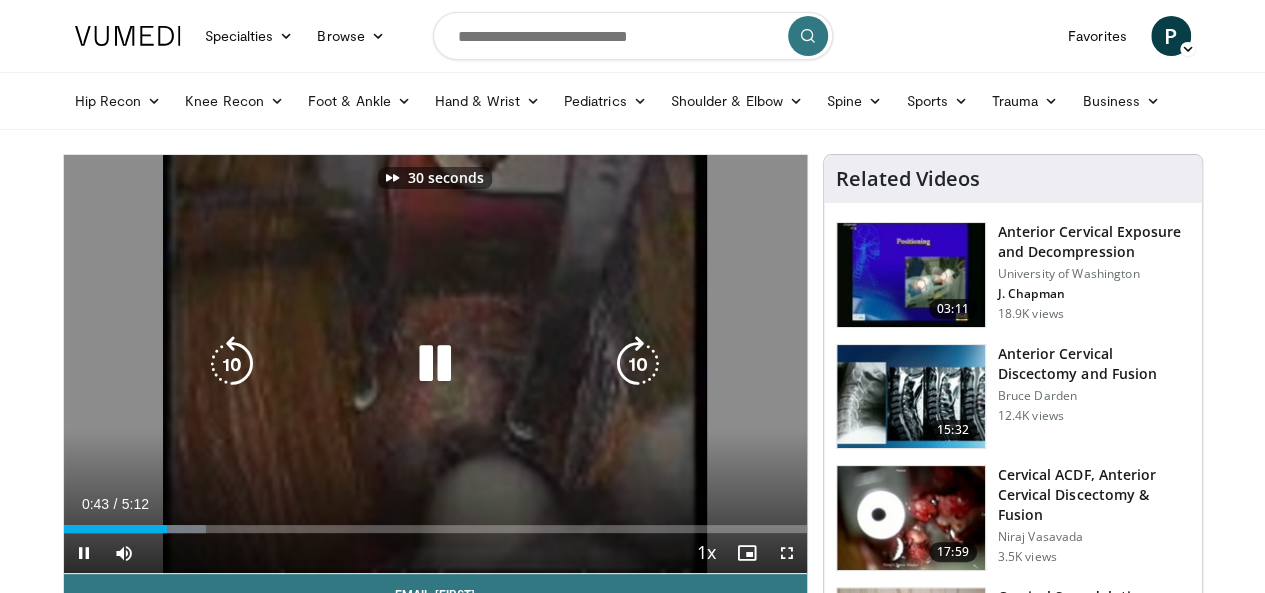 click at bounding box center [638, 364] 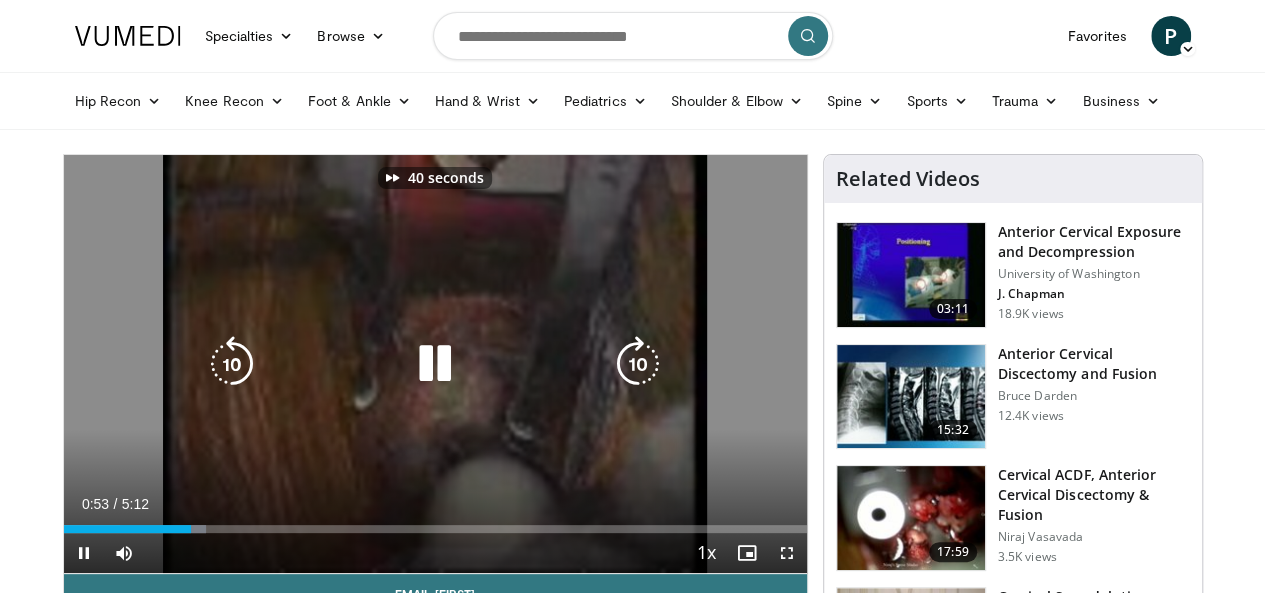 click at bounding box center (638, 364) 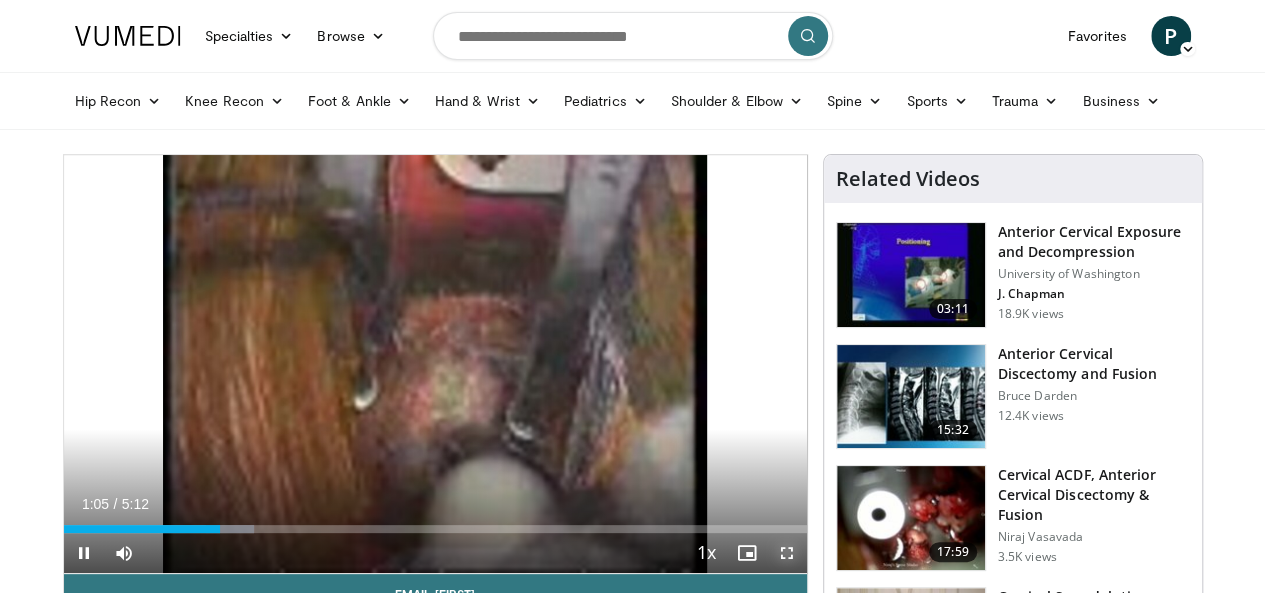 click at bounding box center (787, 553) 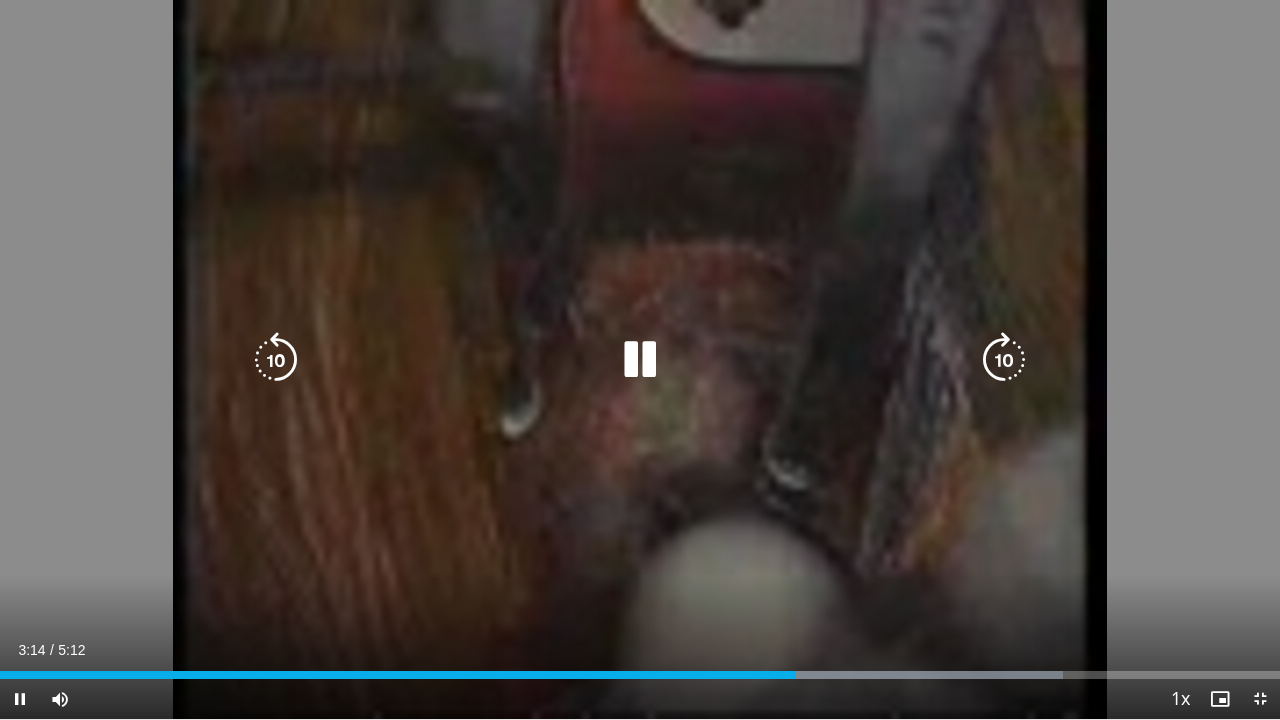 drag, startPoint x: 639, startPoint y: 388, endPoint x: 640, endPoint y: 370, distance: 18.027756 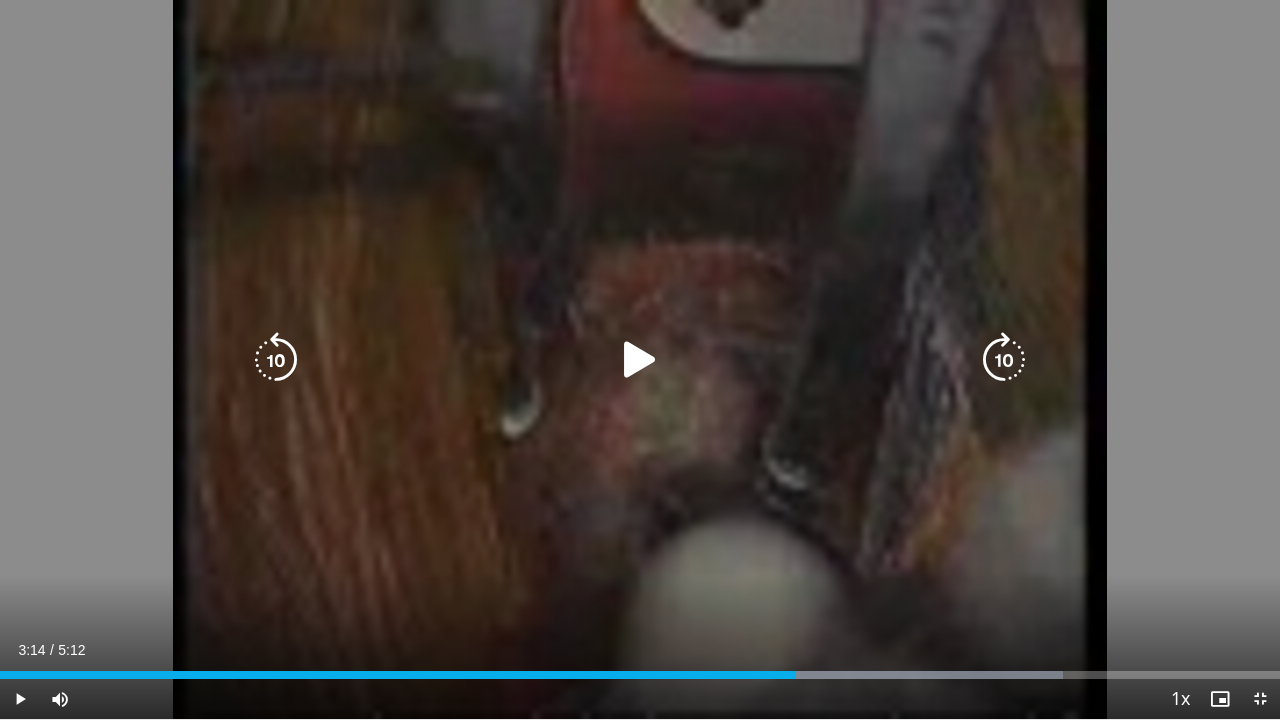 click at bounding box center (640, 360) 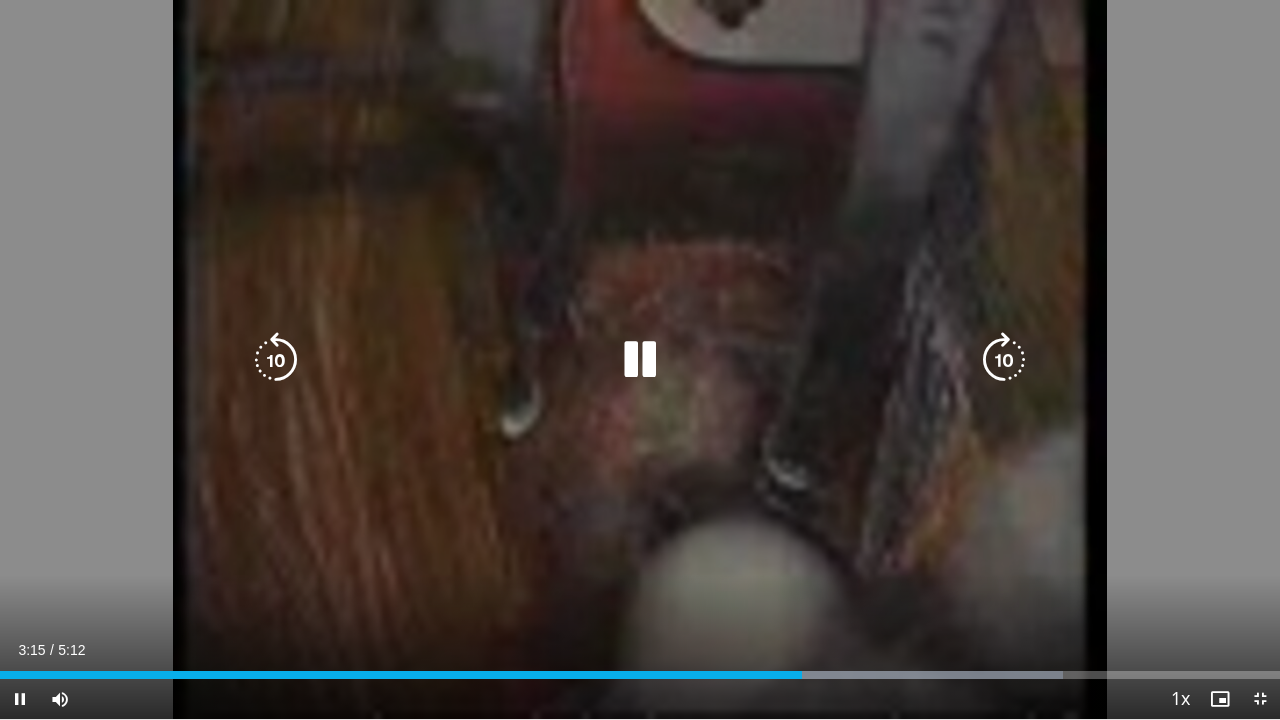 click at bounding box center [640, 360] 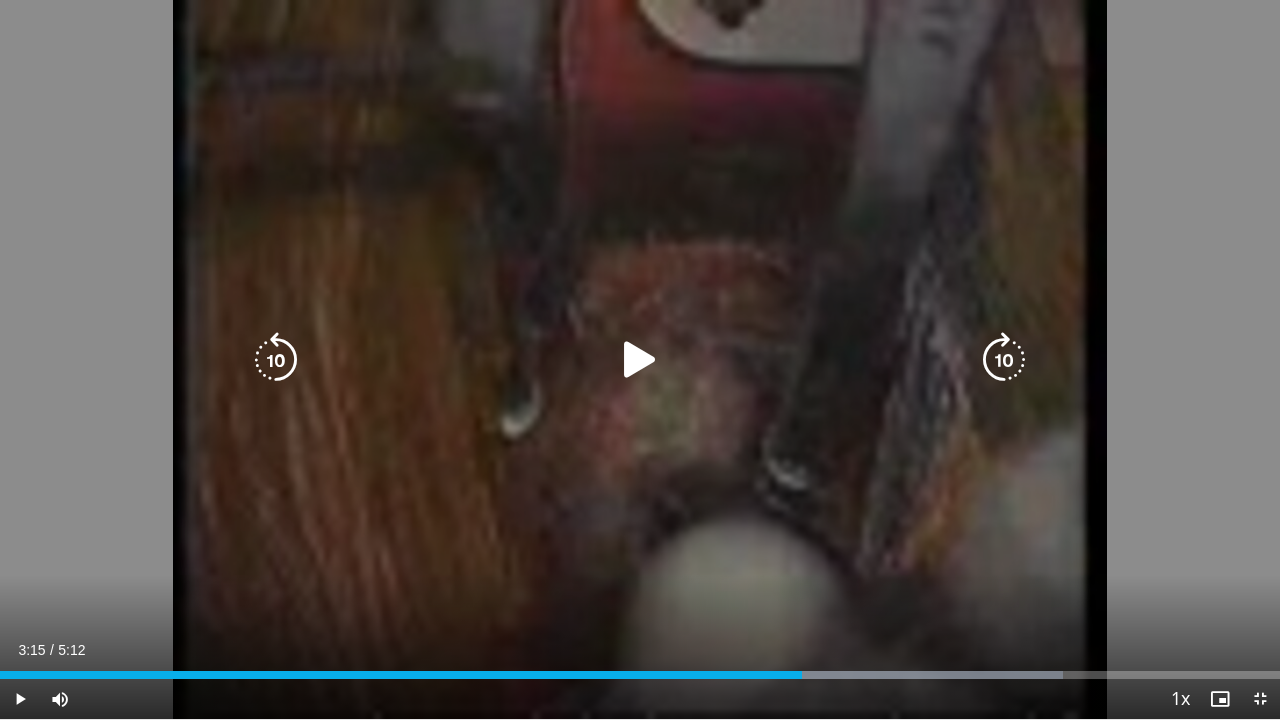 click at bounding box center (640, 360) 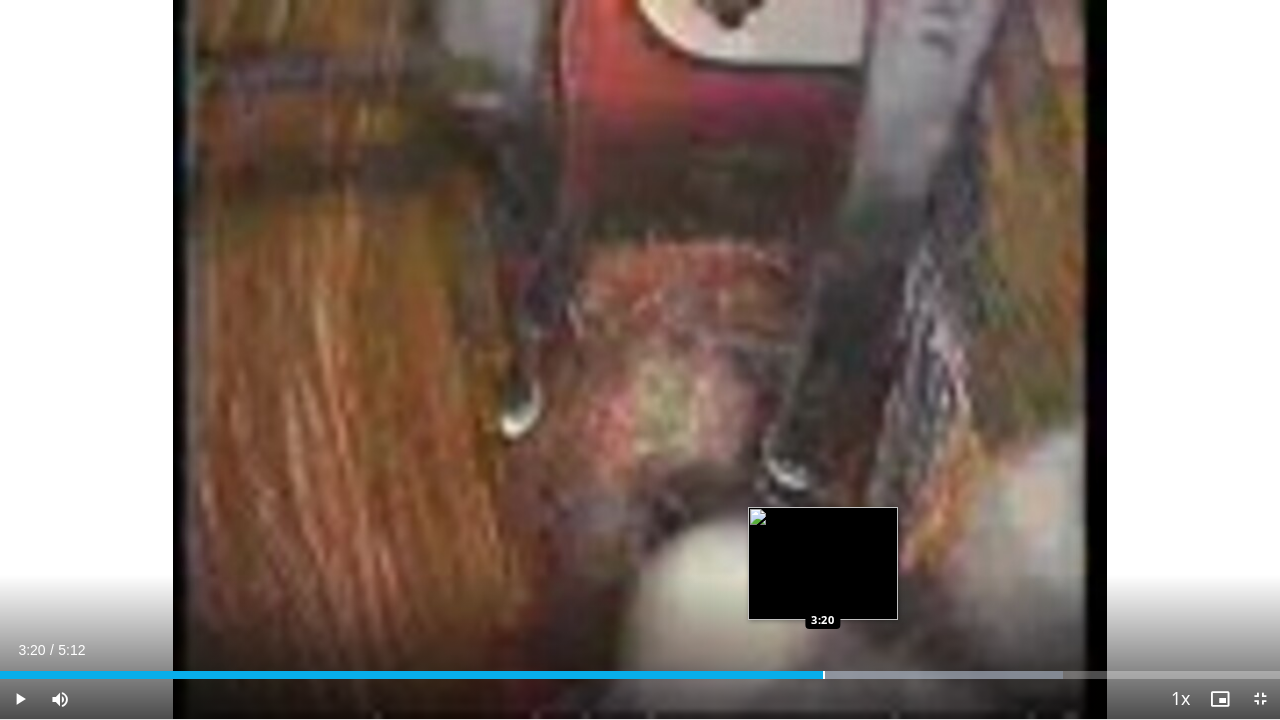 click on "Loaded :  83.06% 3:20 3:20" at bounding box center [640, 669] 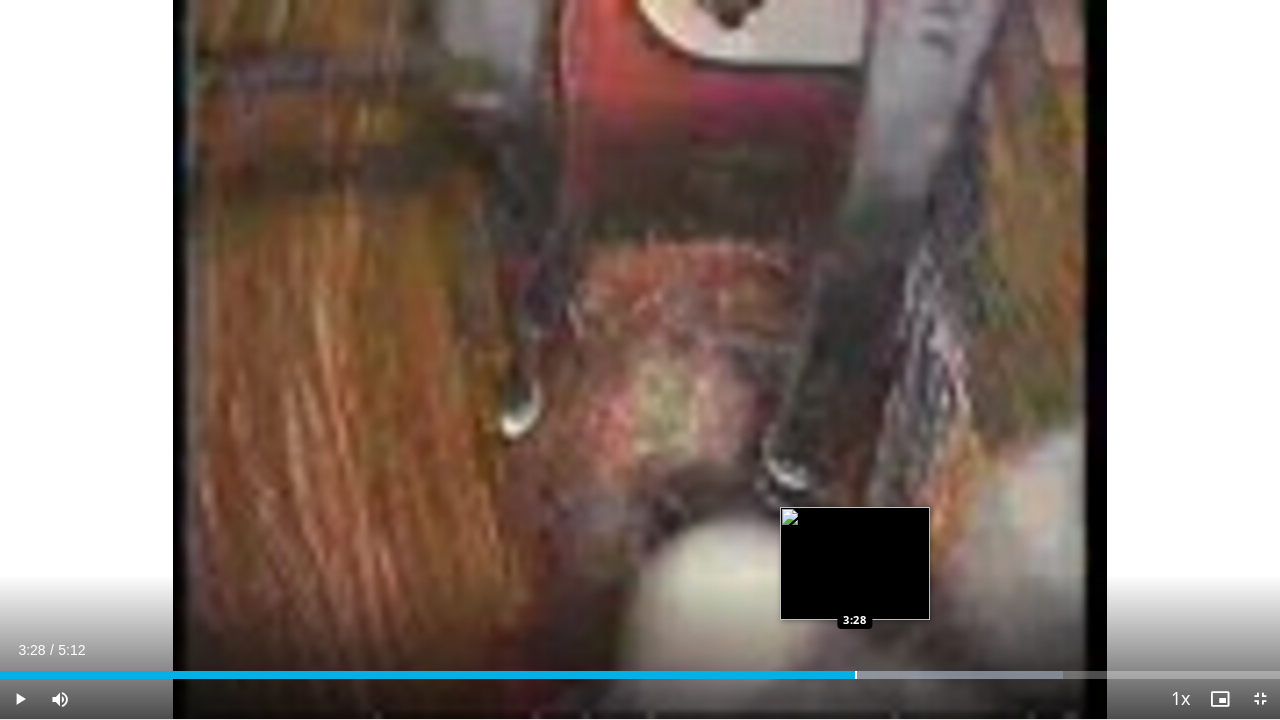 click at bounding box center (856, 675) 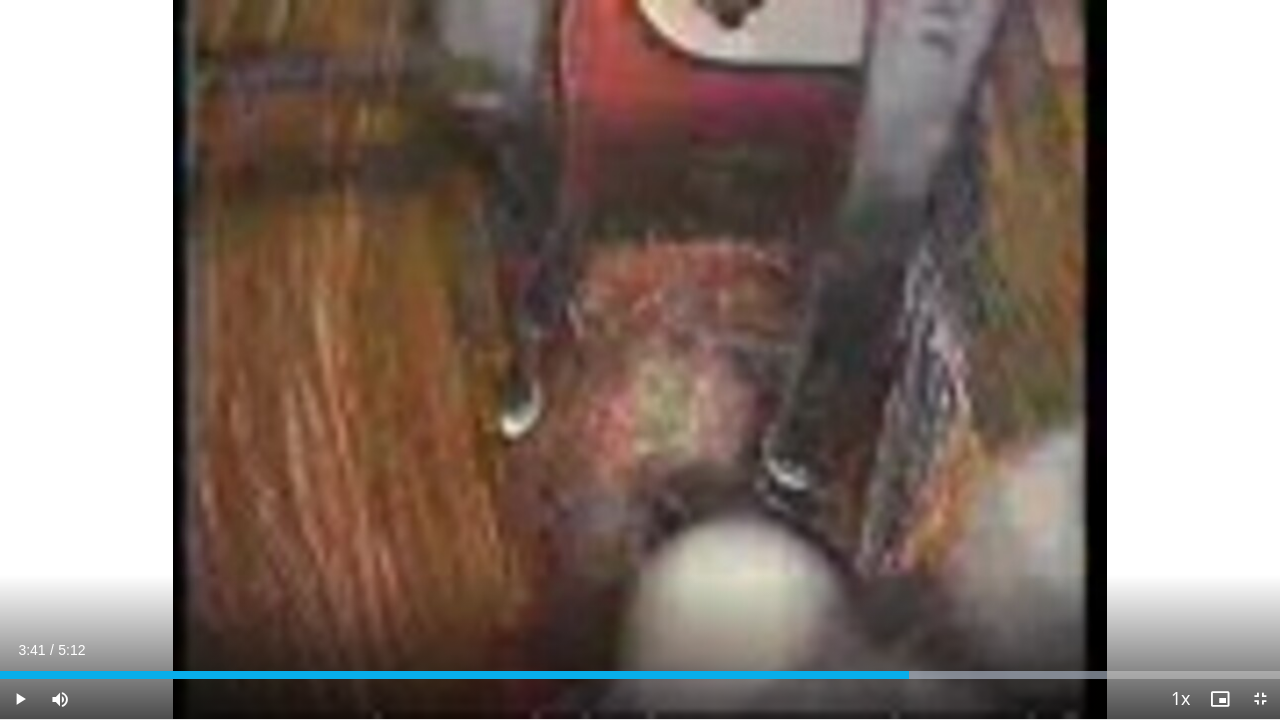 click at bounding box center [909, 675] 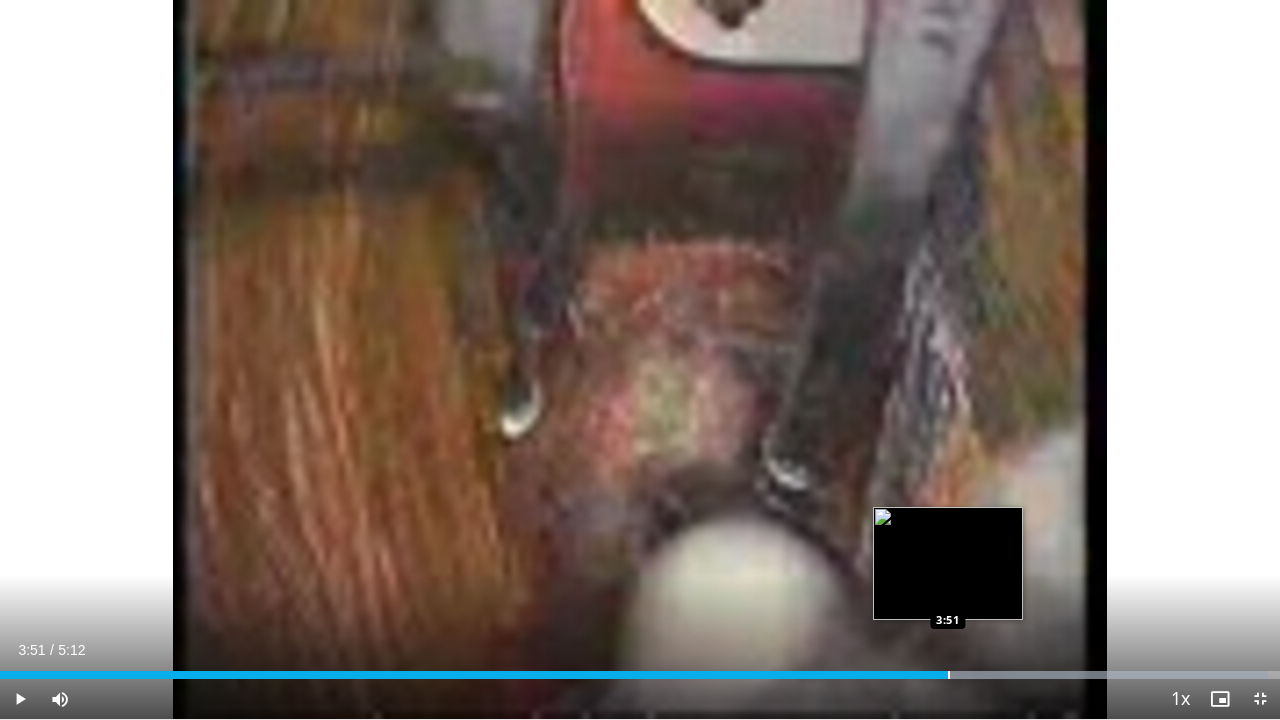 click at bounding box center [949, 675] 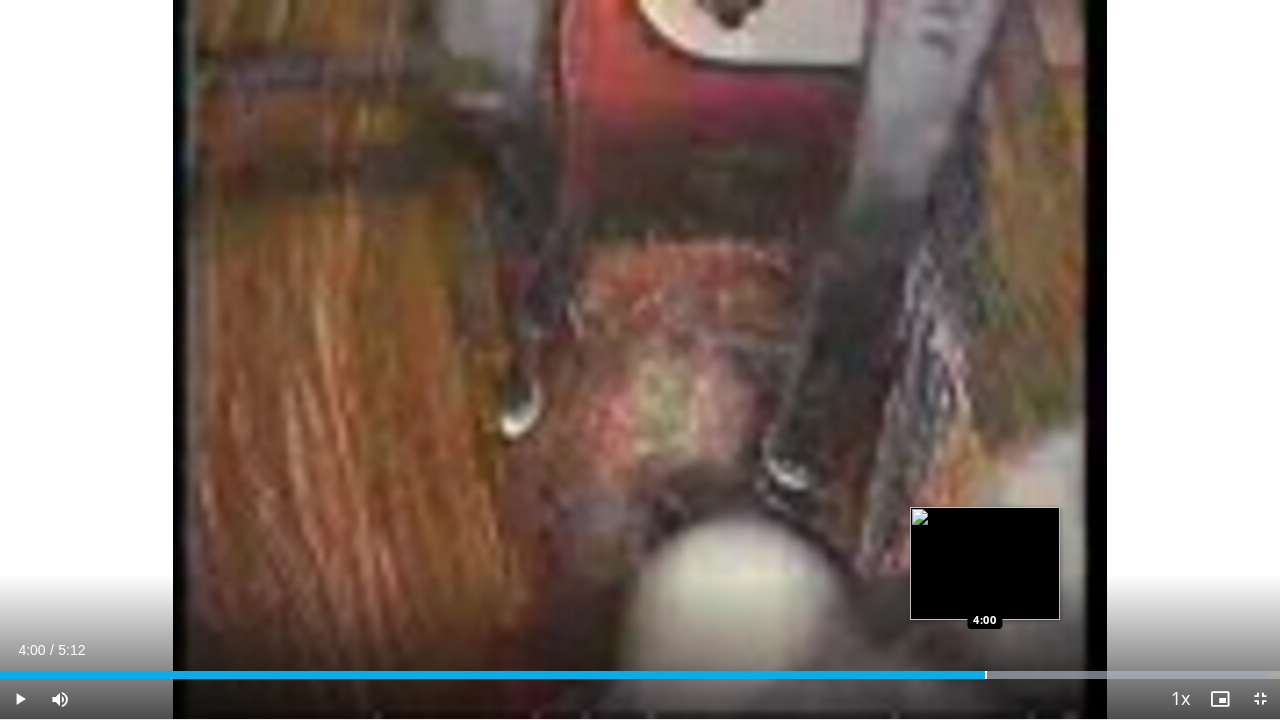 click at bounding box center (986, 675) 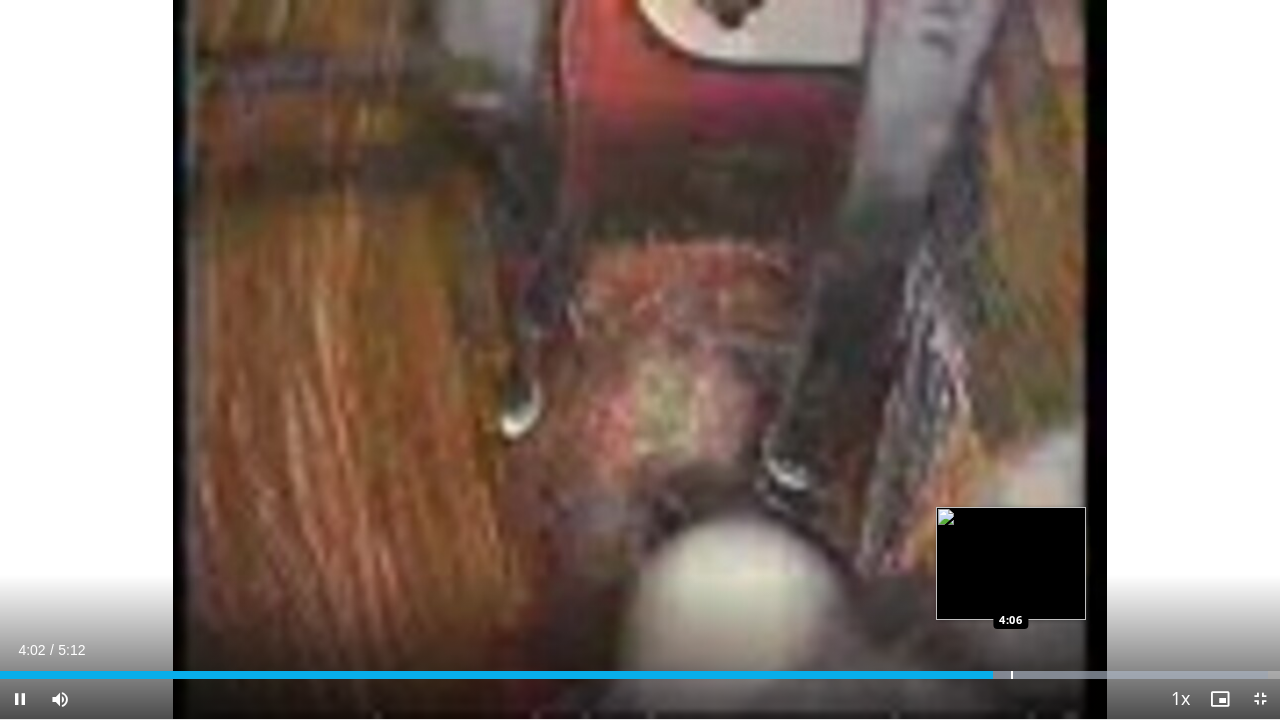 click at bounding box center (1012, 675) 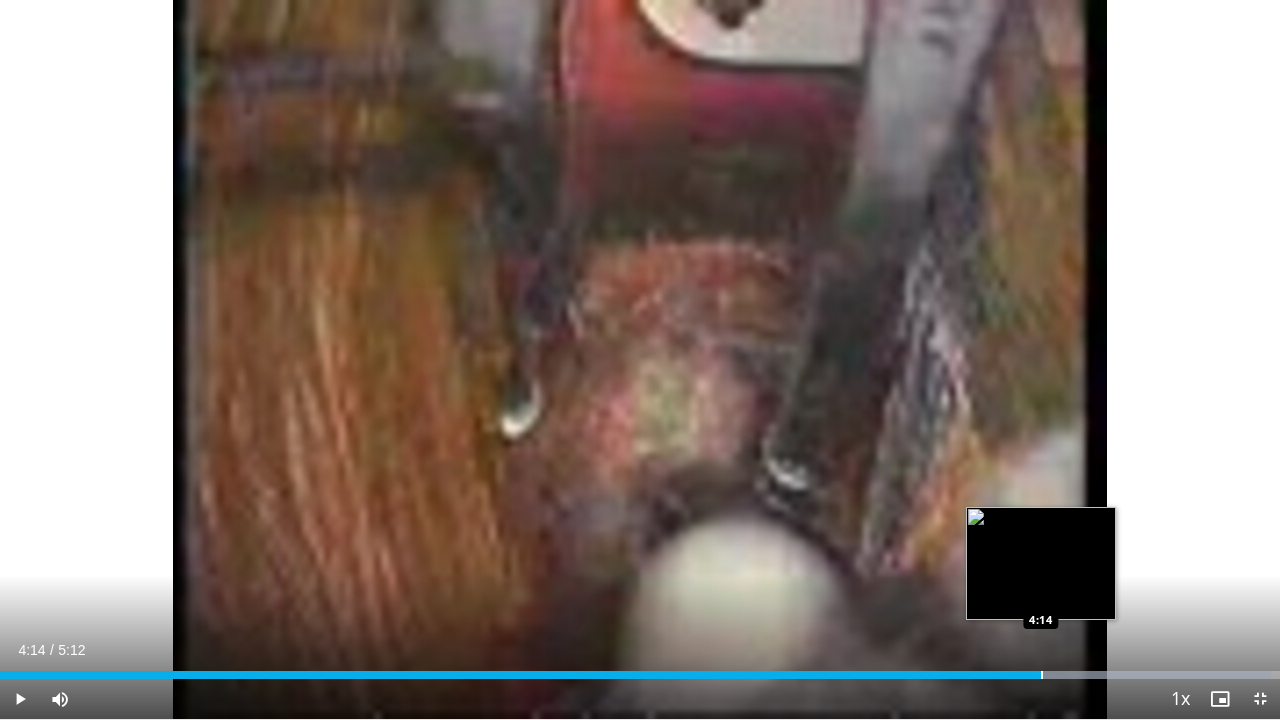 click at bounding box center (1042, 675) 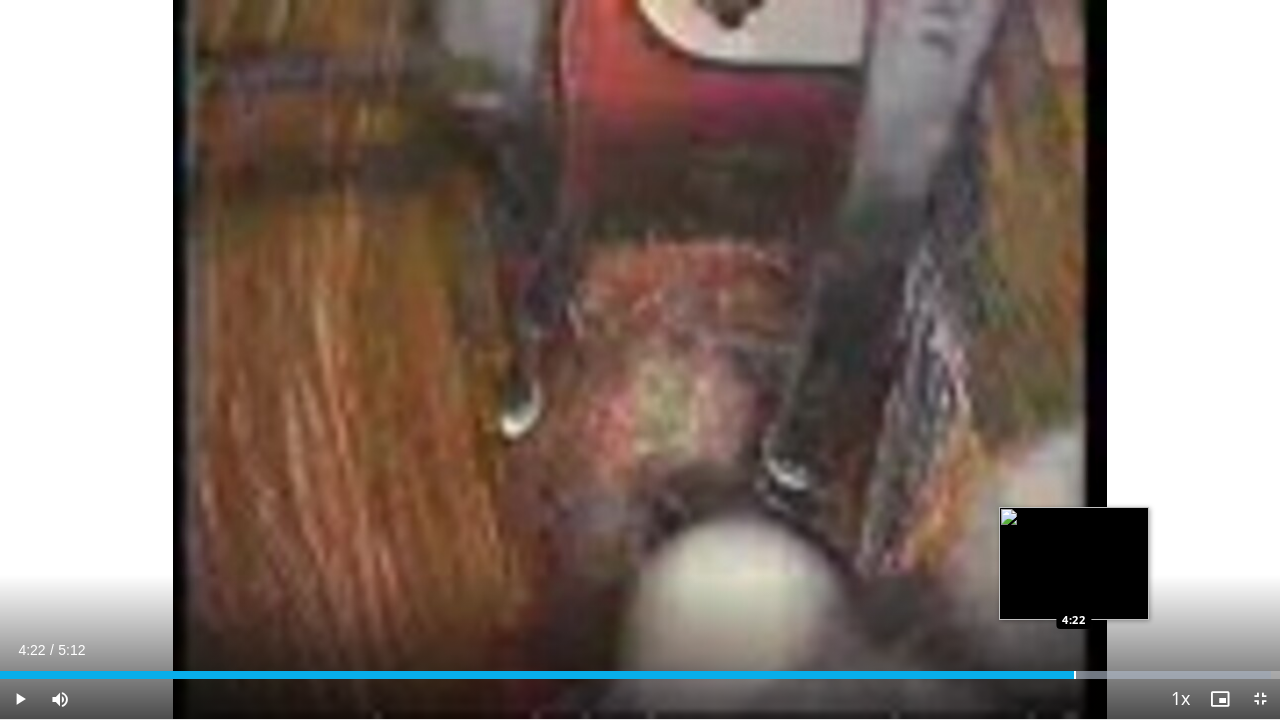click at bounding box center (1075, 675) 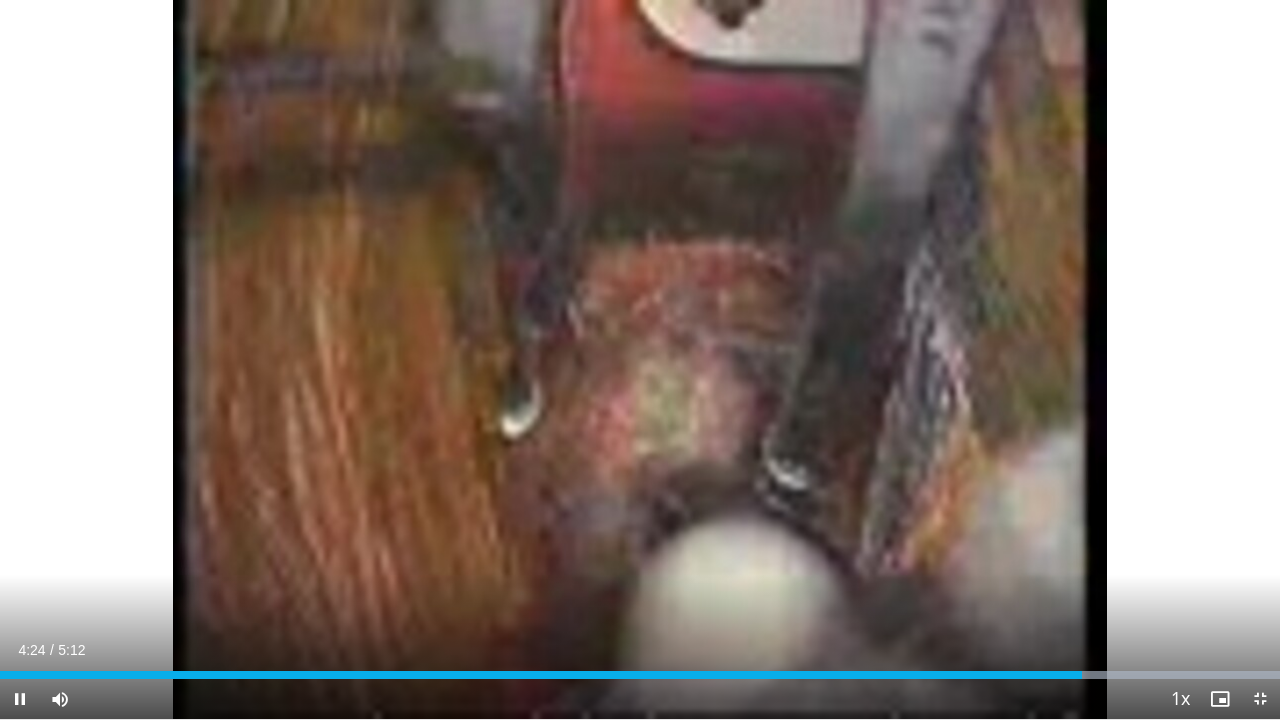 drag, startPoint x: 1114, startPoint y: 684, endPoint x: 1116, endPoint y: 667, distance: 17.117243 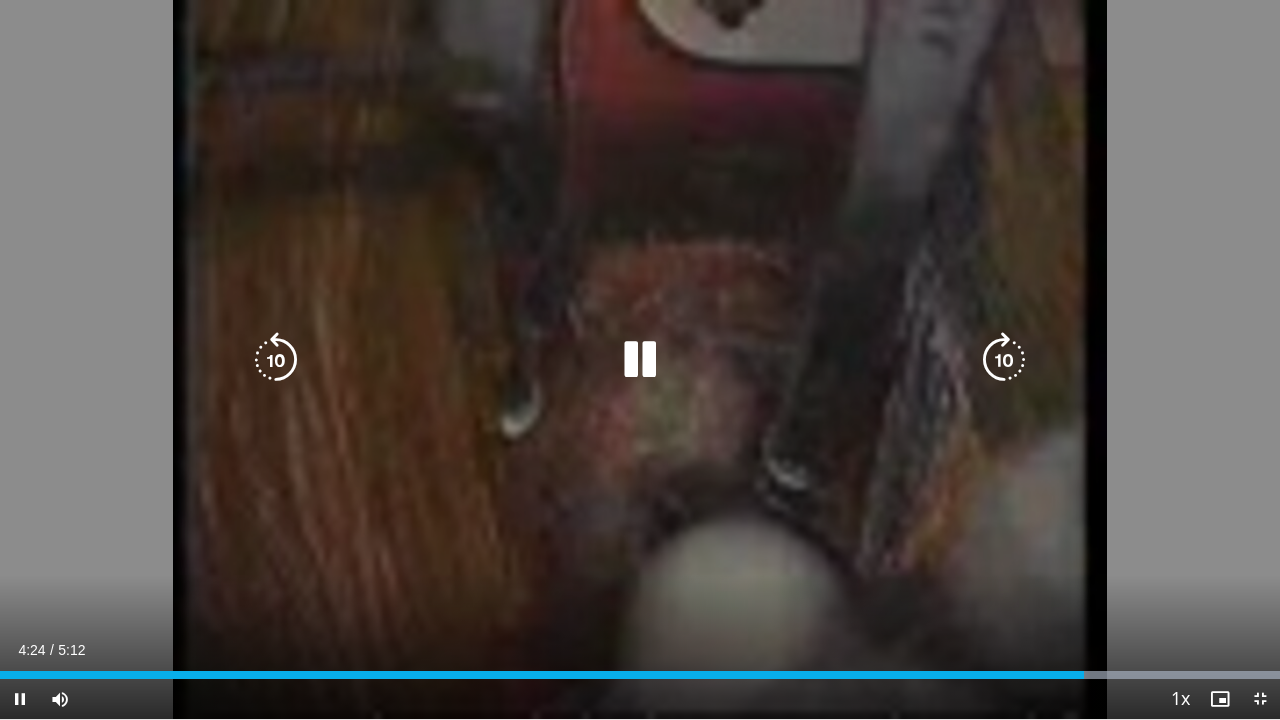 click on "**********" at bounding box center (640, 360) 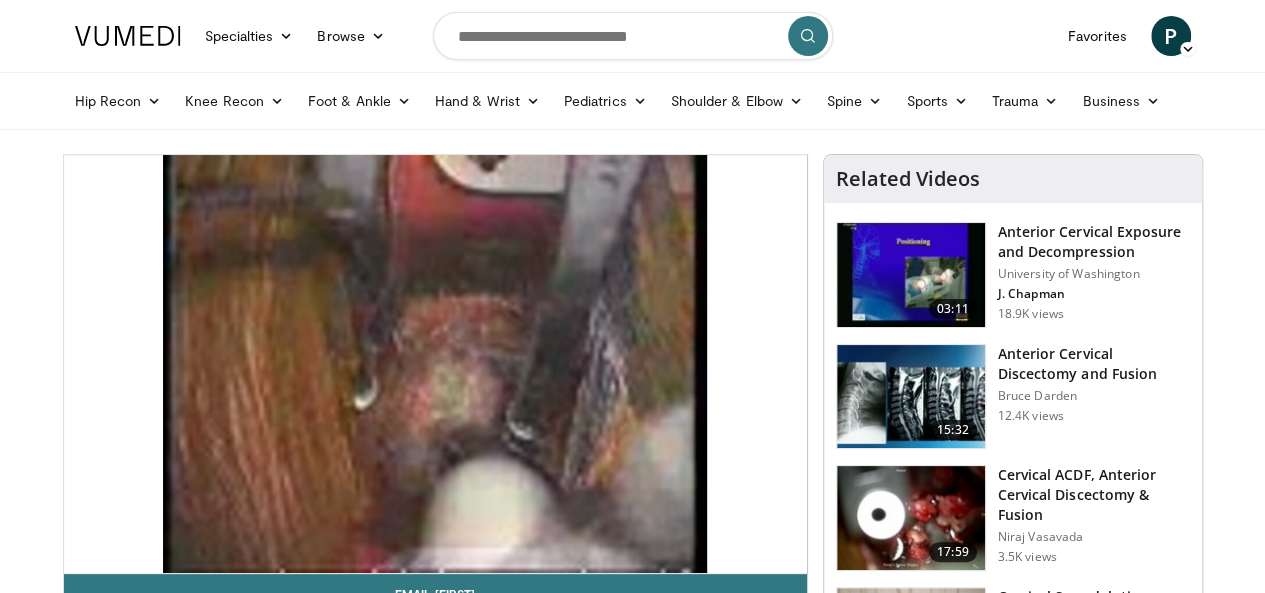 click at bounding box center [911, 397] 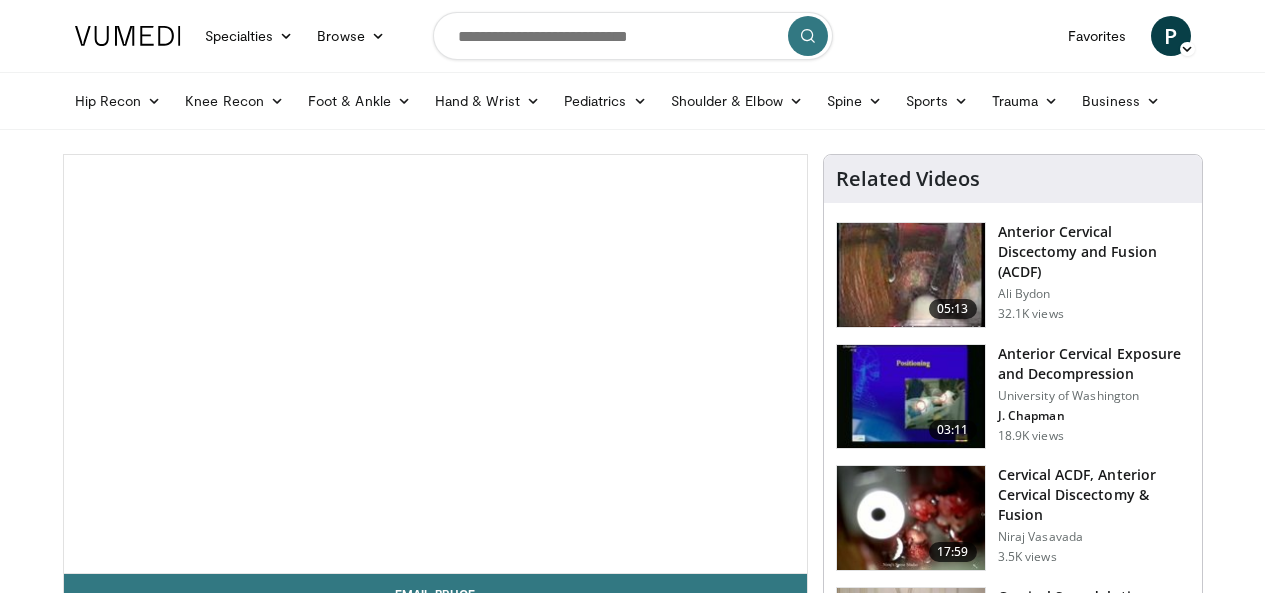 scroll, scrollTop: 0, scrollLeft: 0, axis: both 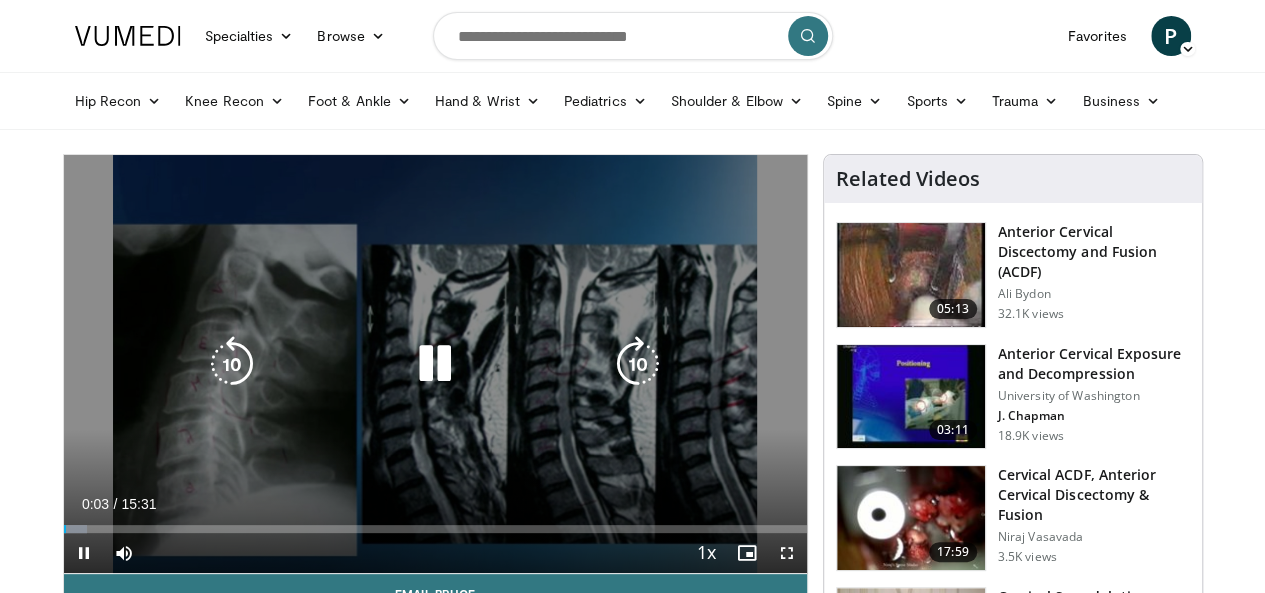 click at bounding box center [638, 364] 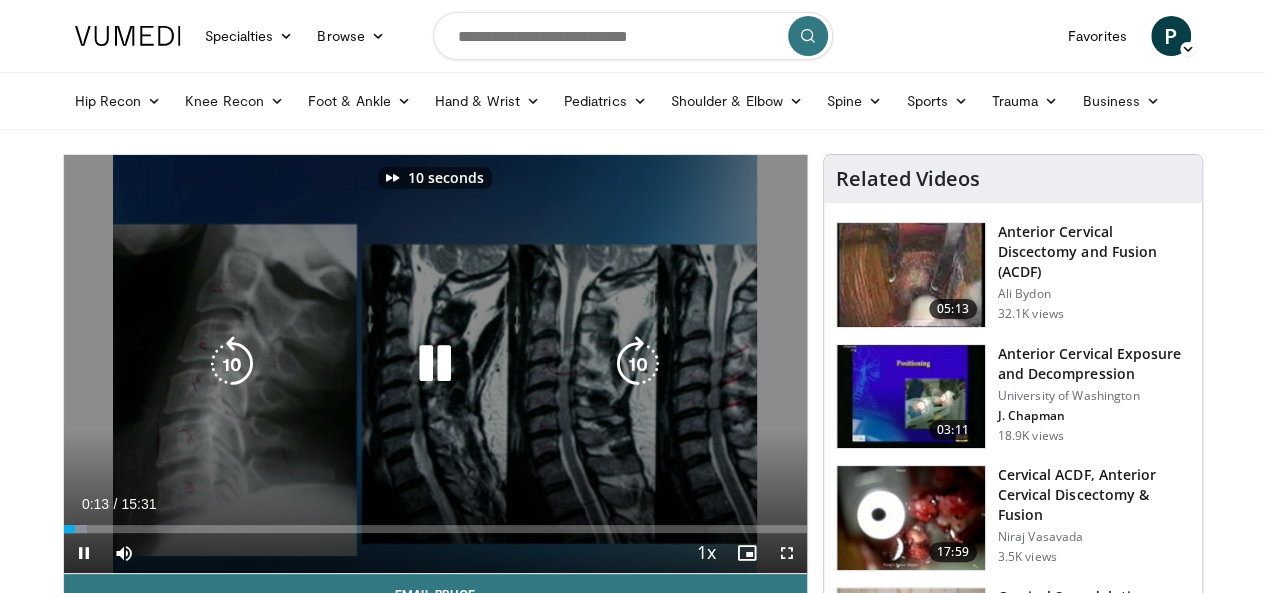 click at bounding box center [638, 364] 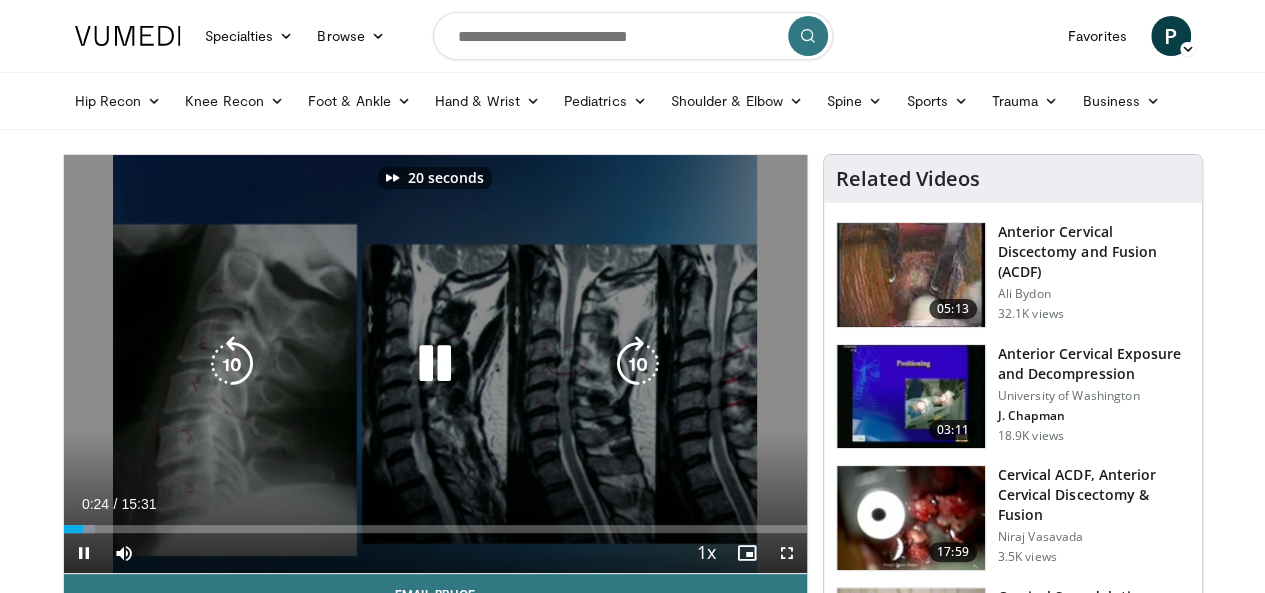 click at bounding box center [638, 364] 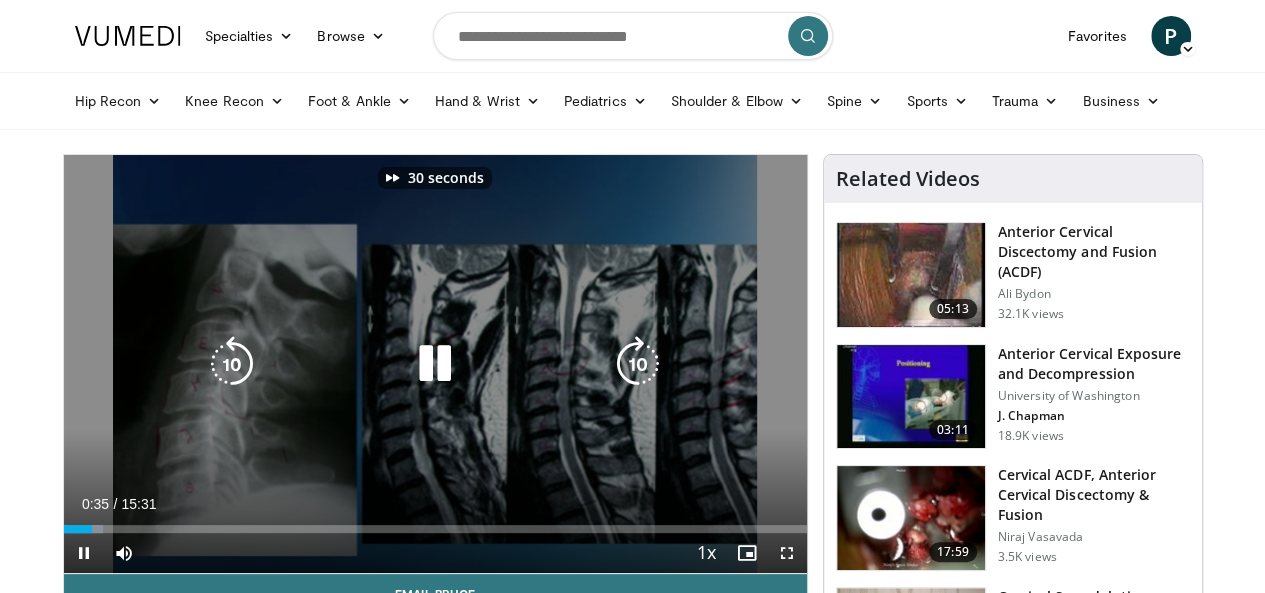 click at bounding box center (638, 364) 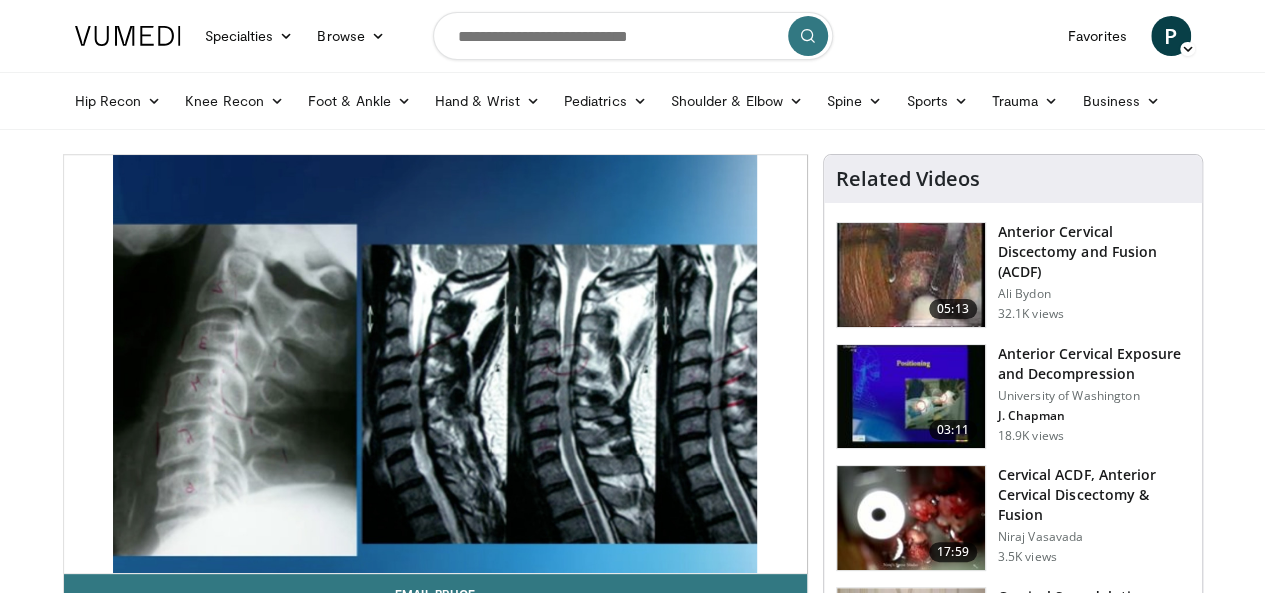 drag, startPoint x: 651, startPoint y: 389, endPoint x: 622, endPoint y: 435, distance: 54.378304 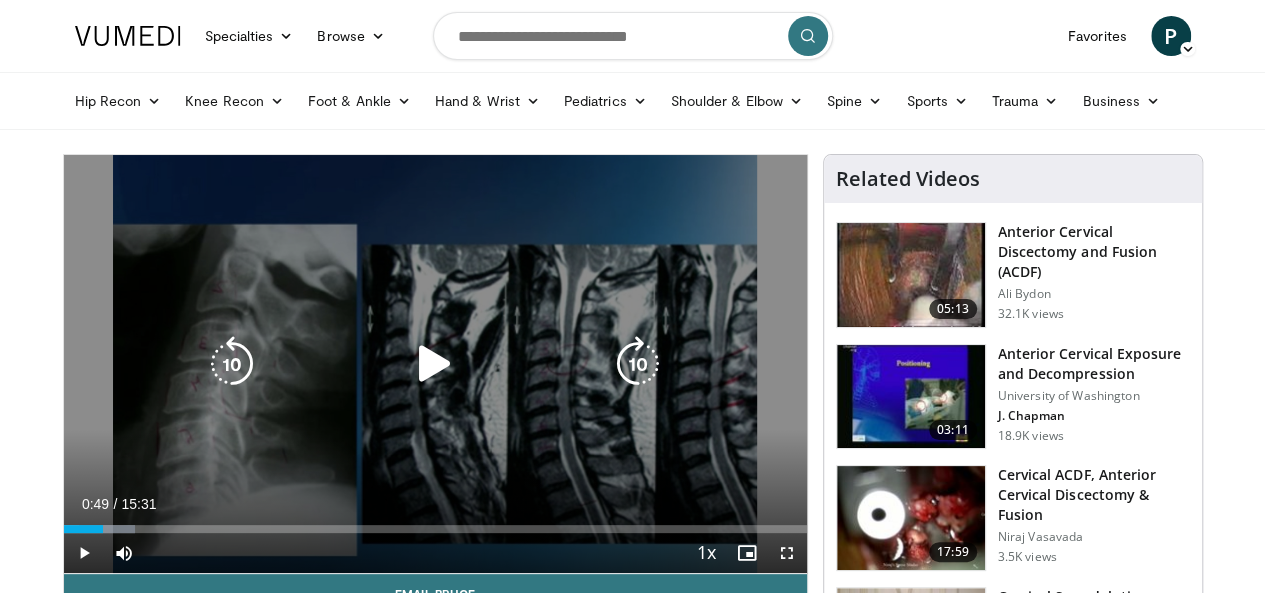 click at bounding box center [638, 364] 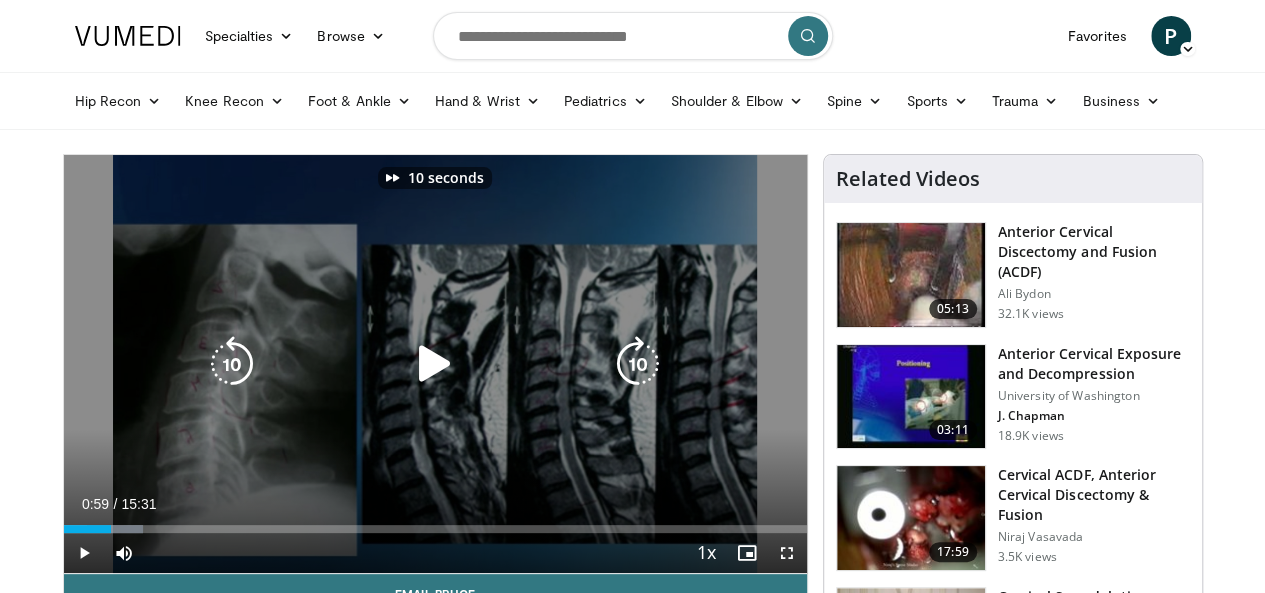 click at bounding box center [435, 364] 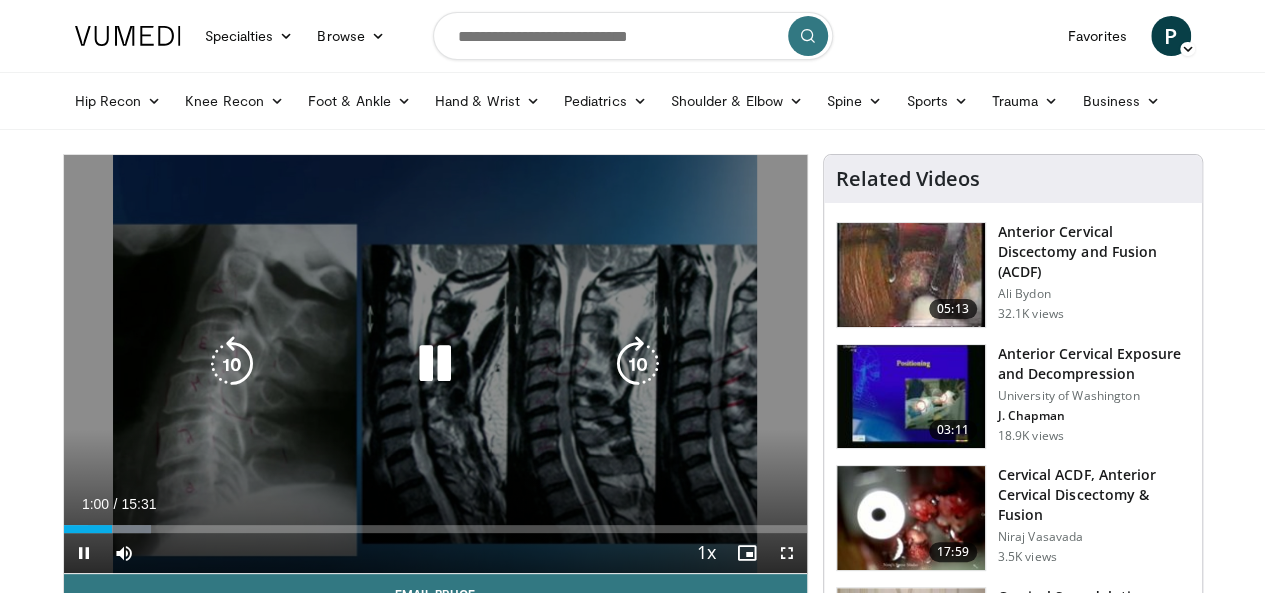 click at bounding box center [638, 364] 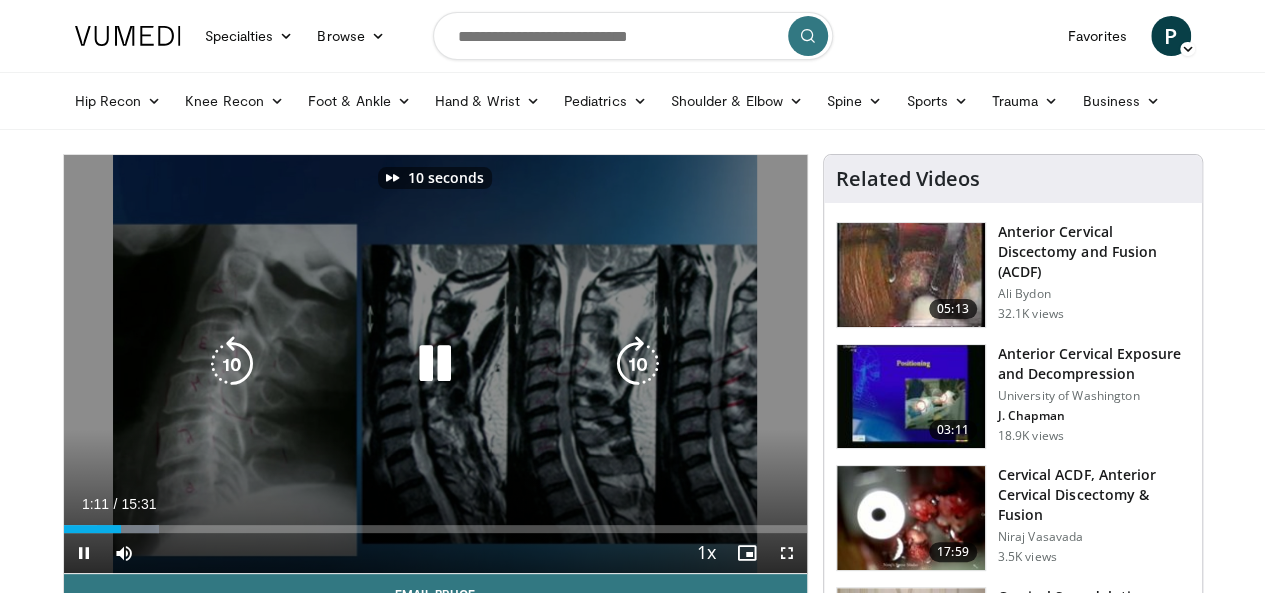 click at bounding box center (638, 364) 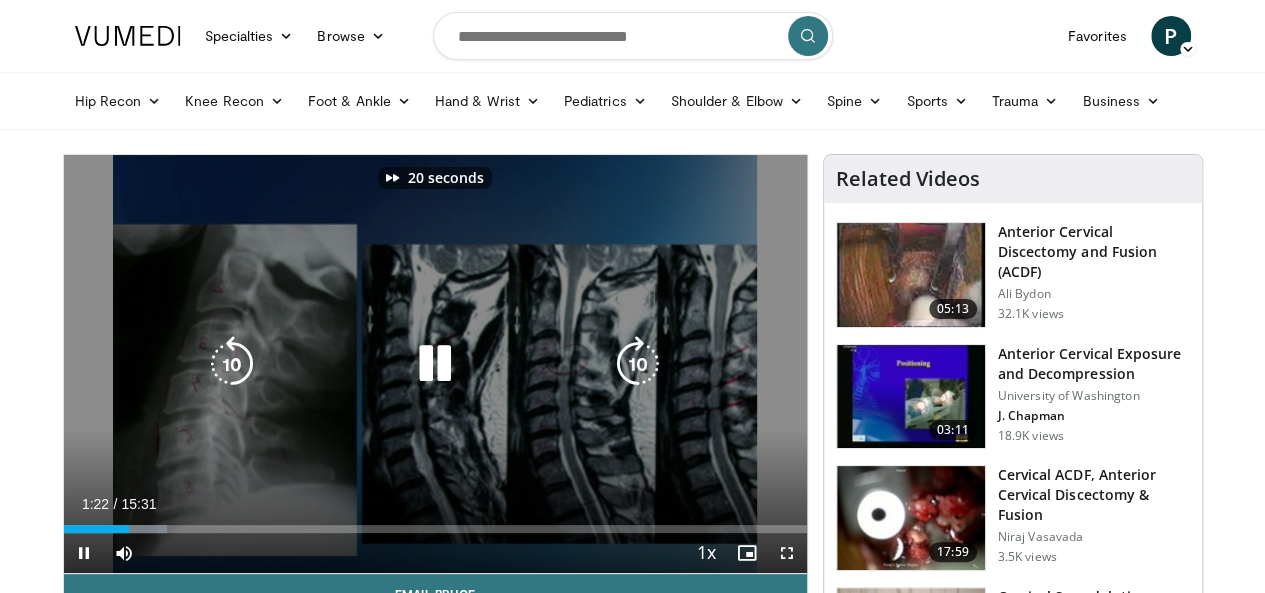 click at bounding box center [638, 364] 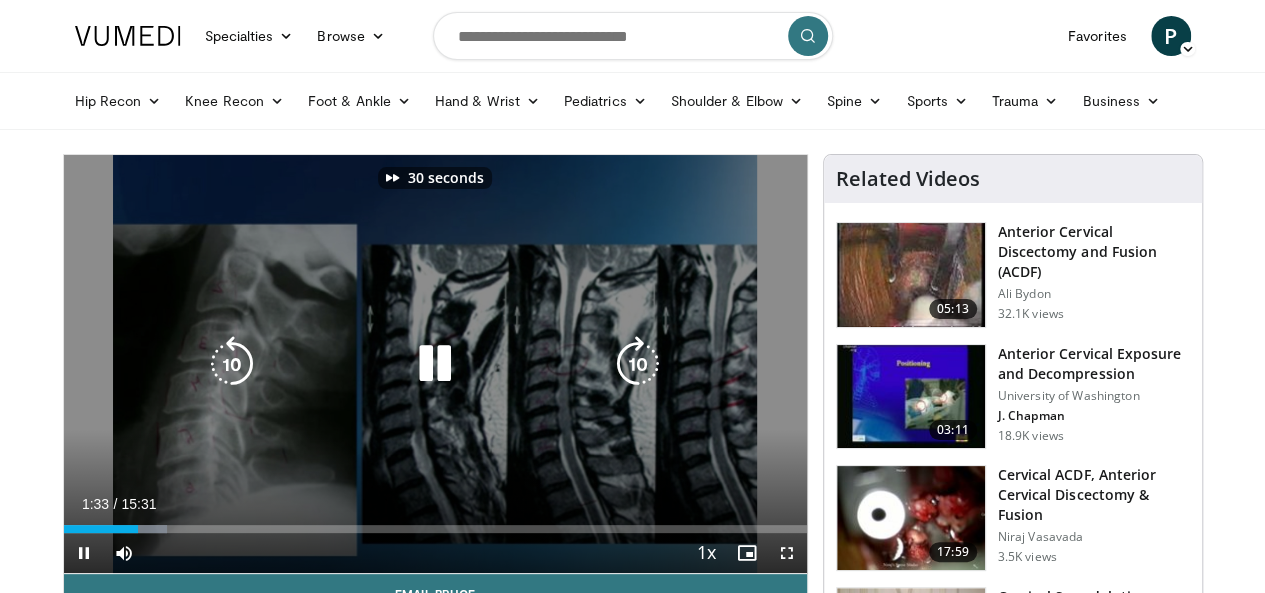 click at bounding box center [638, 364] 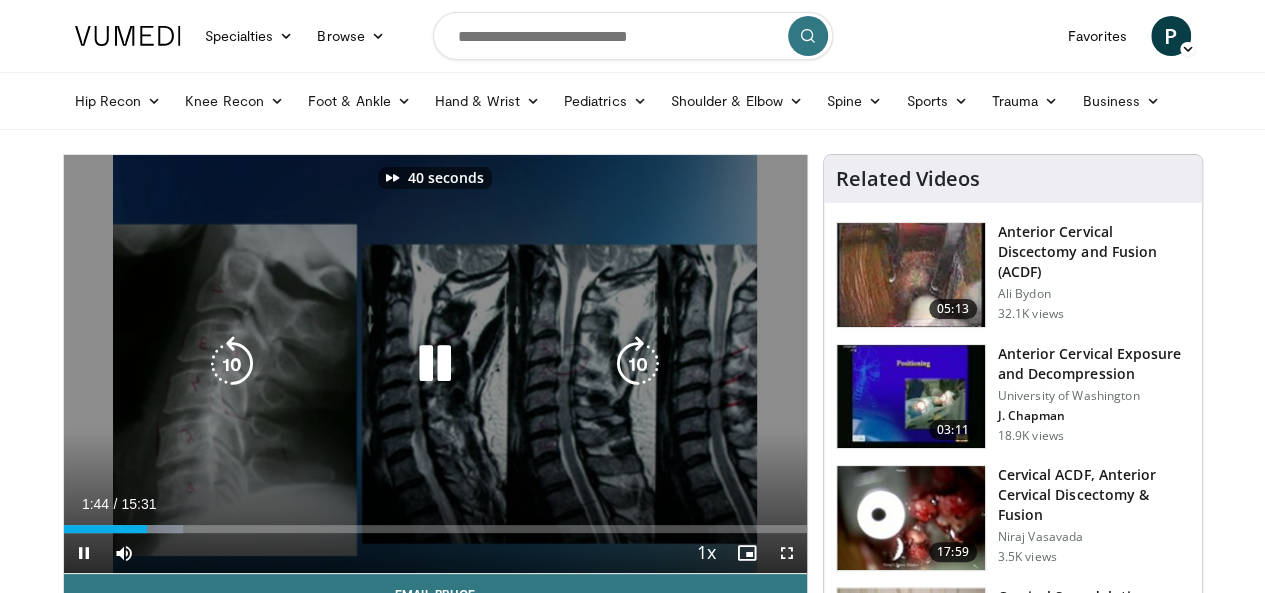 click at bounding box center [638, 364] 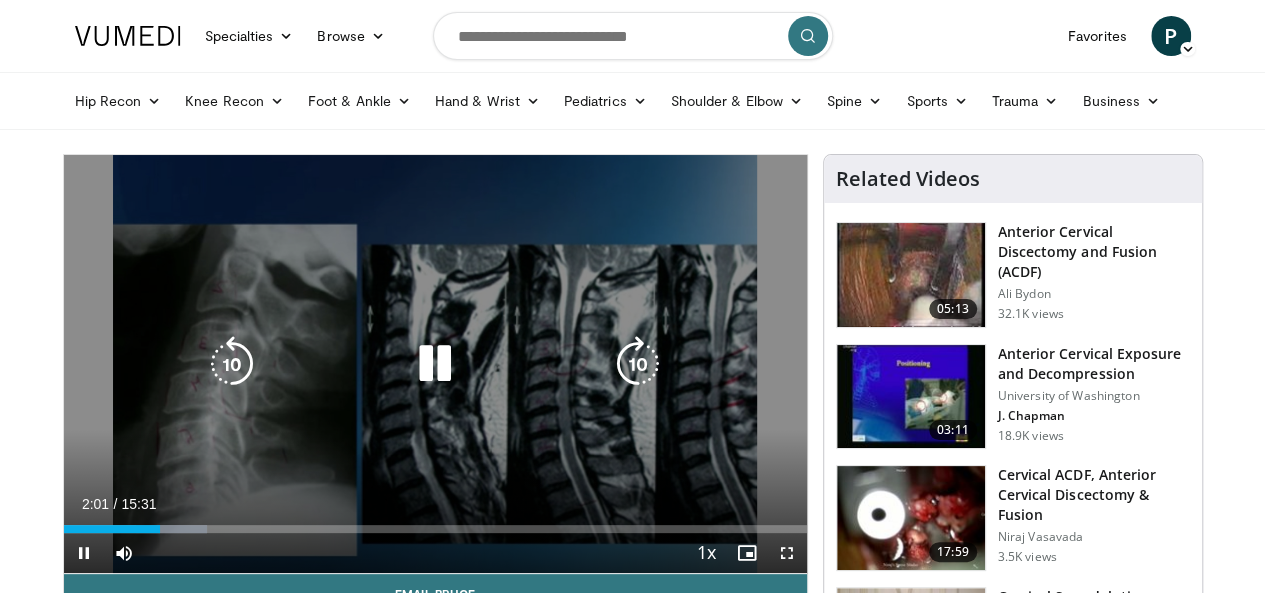 click at bounding box center [638, 364] 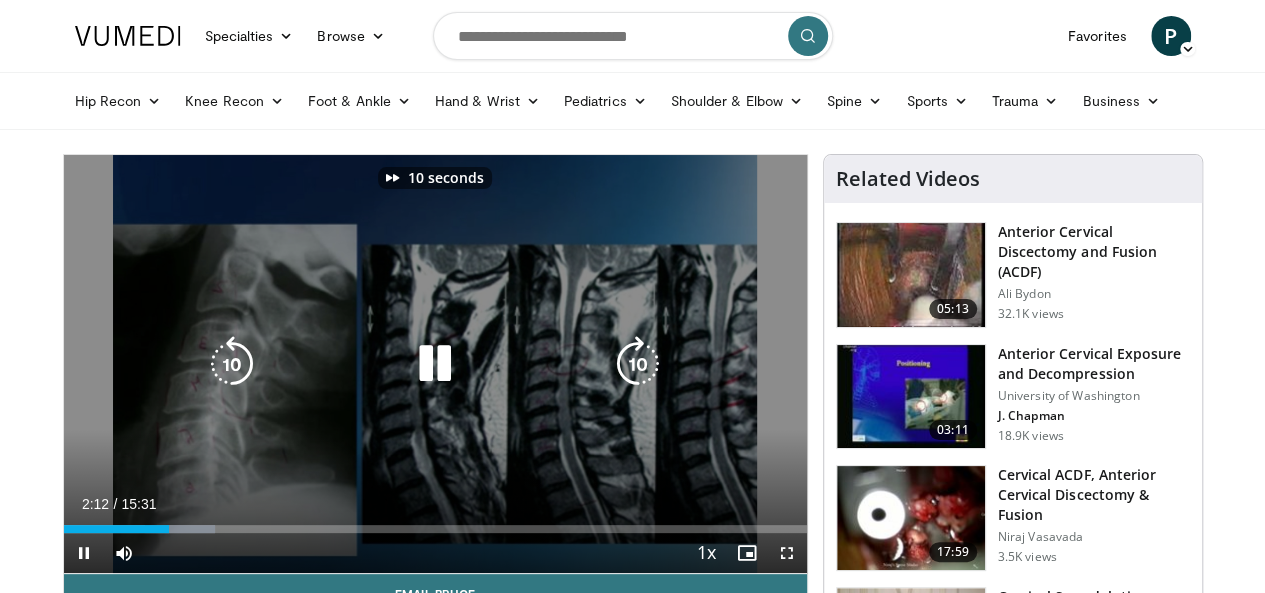 click at bounding box center (638, 364) 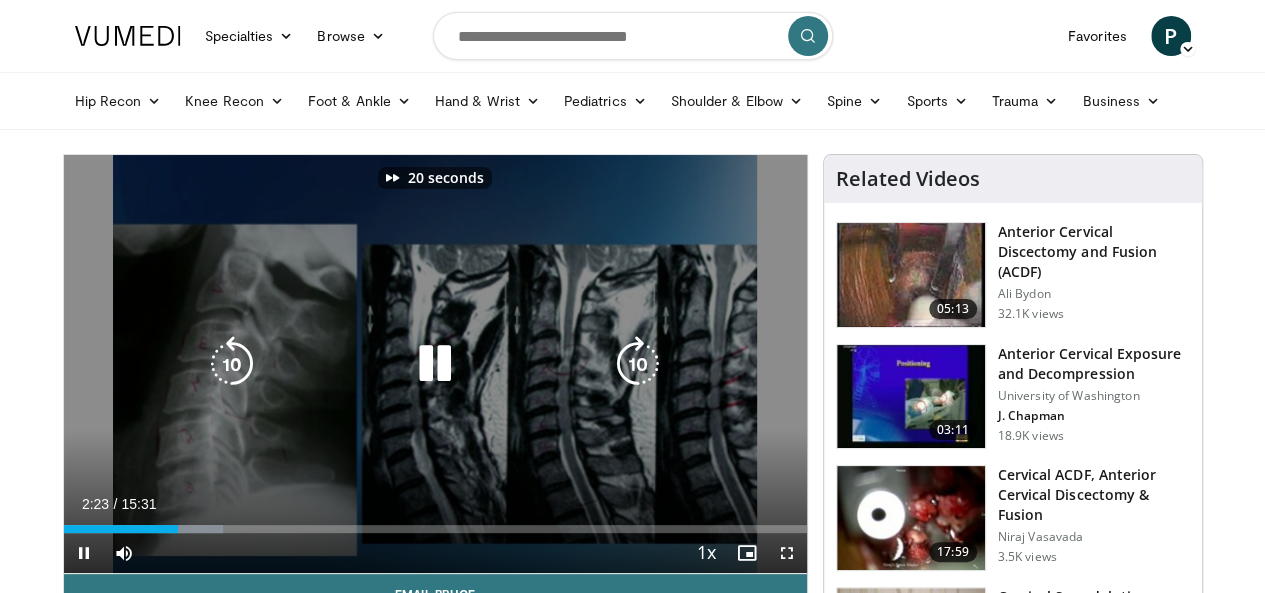 click at bounding box center [638, 364] 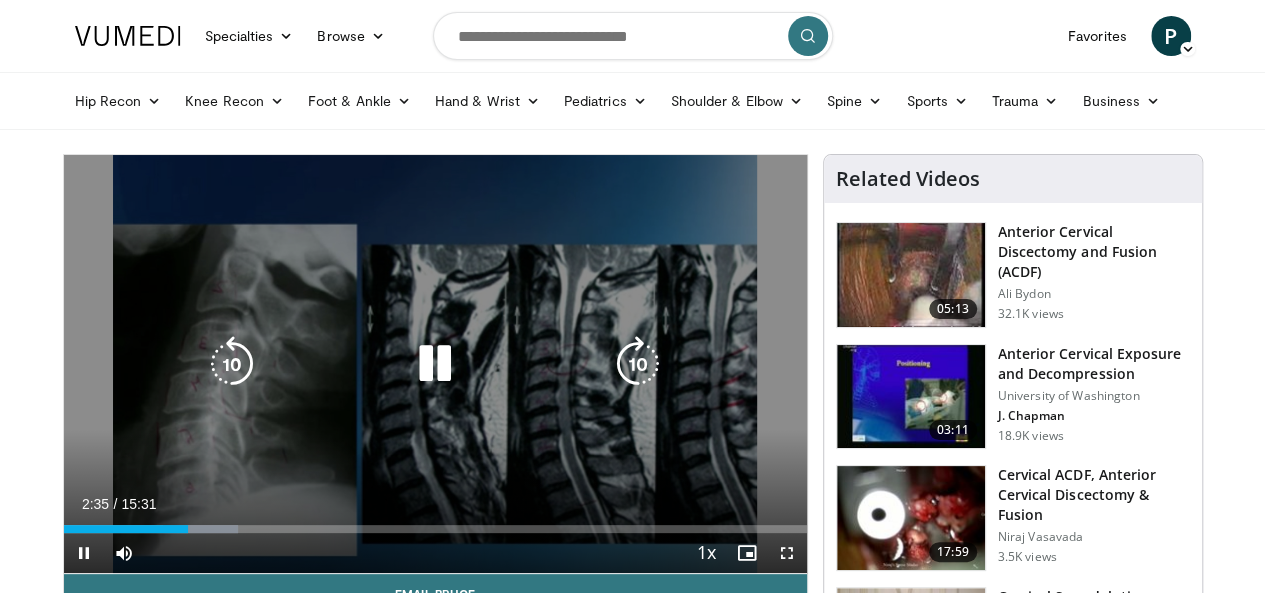 click at bounding box center [638, 364] 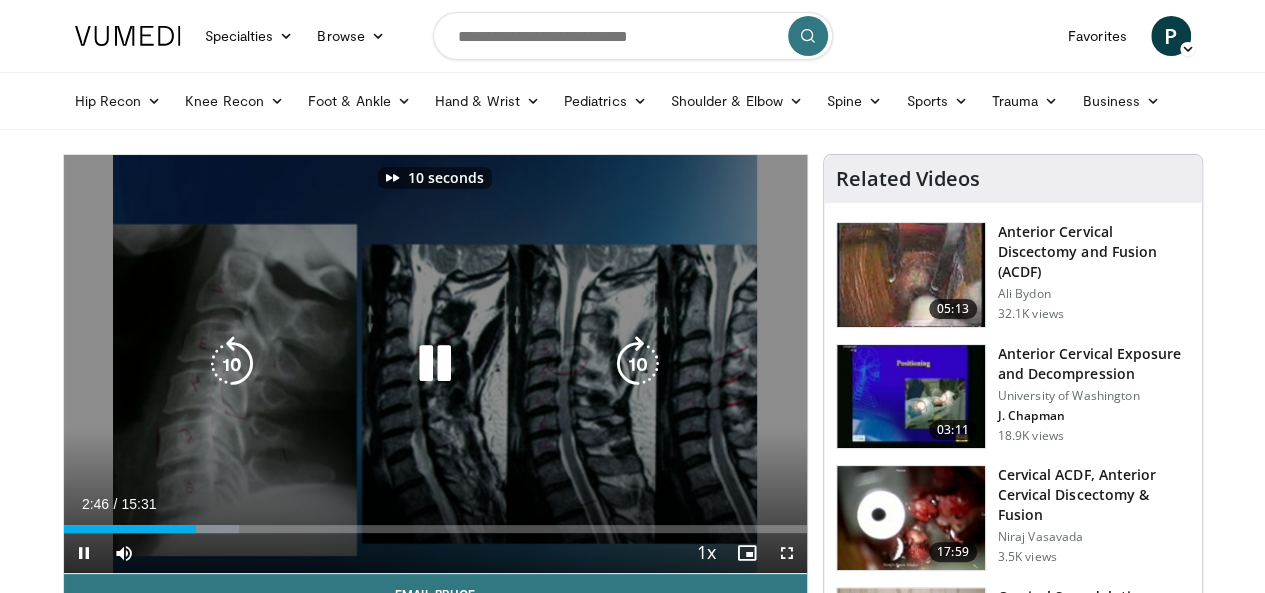 click at bounding box center [638, 364] 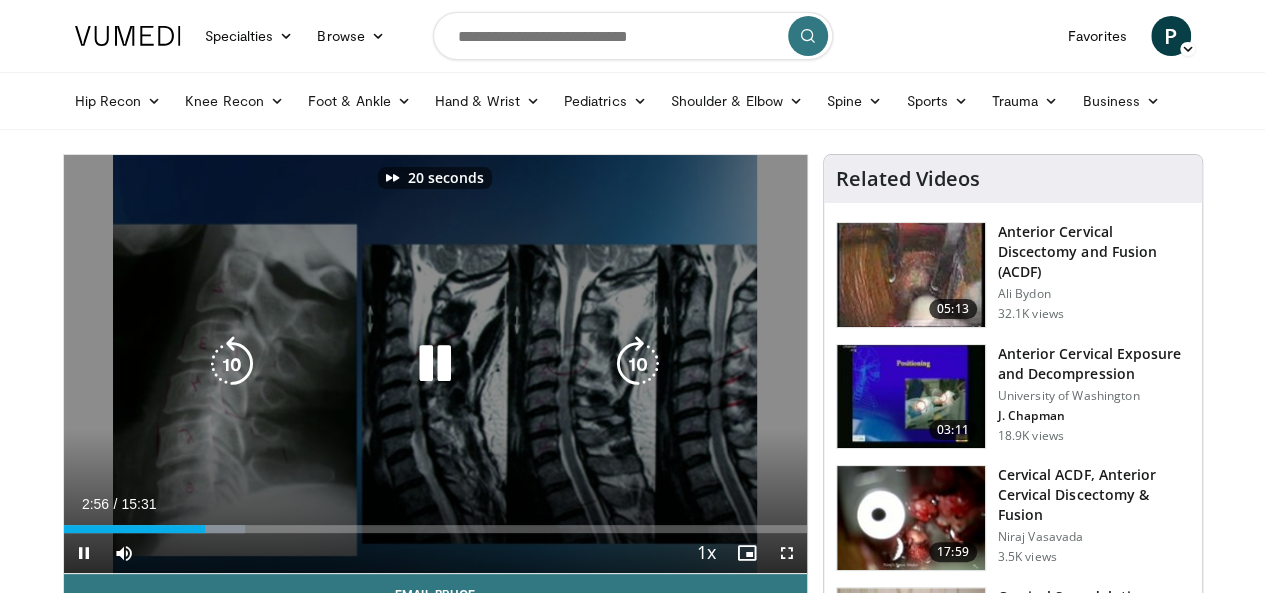 click at bounding box center (638, 364) 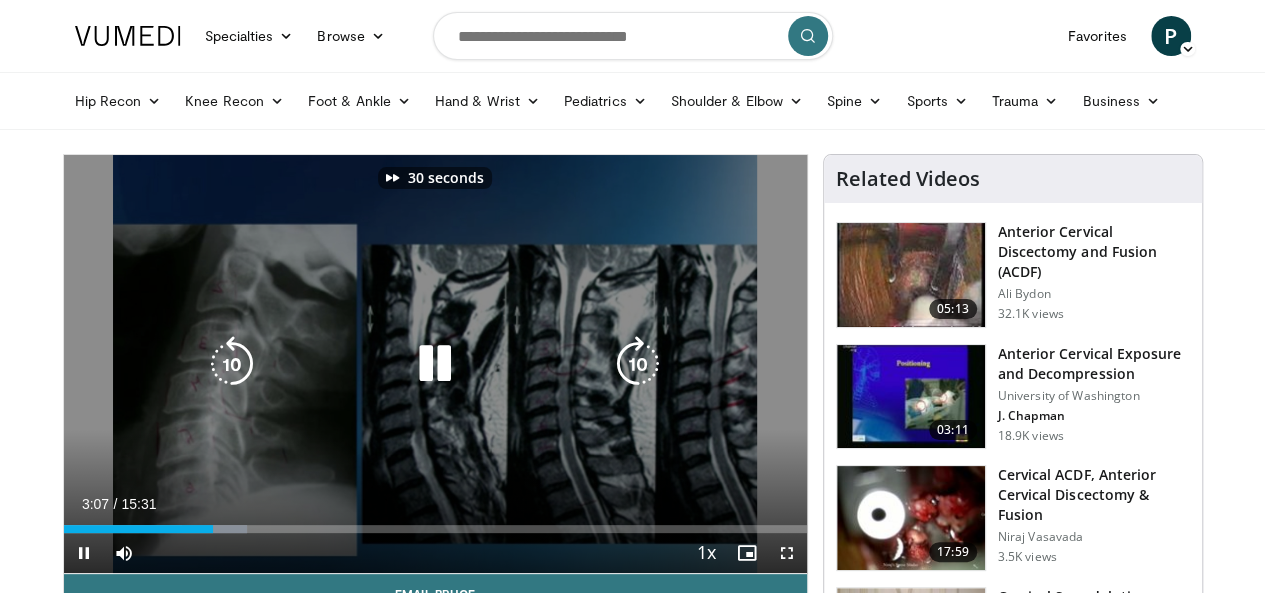 click at bounding box center [638, 364] 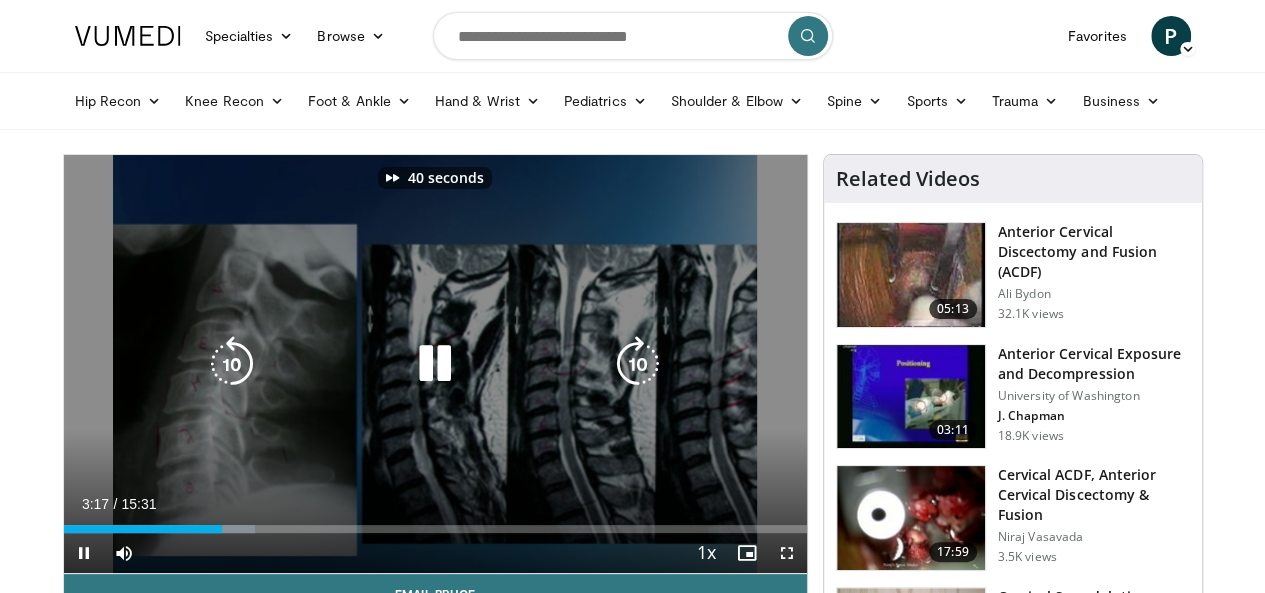 click at bounding box center (638, 364) 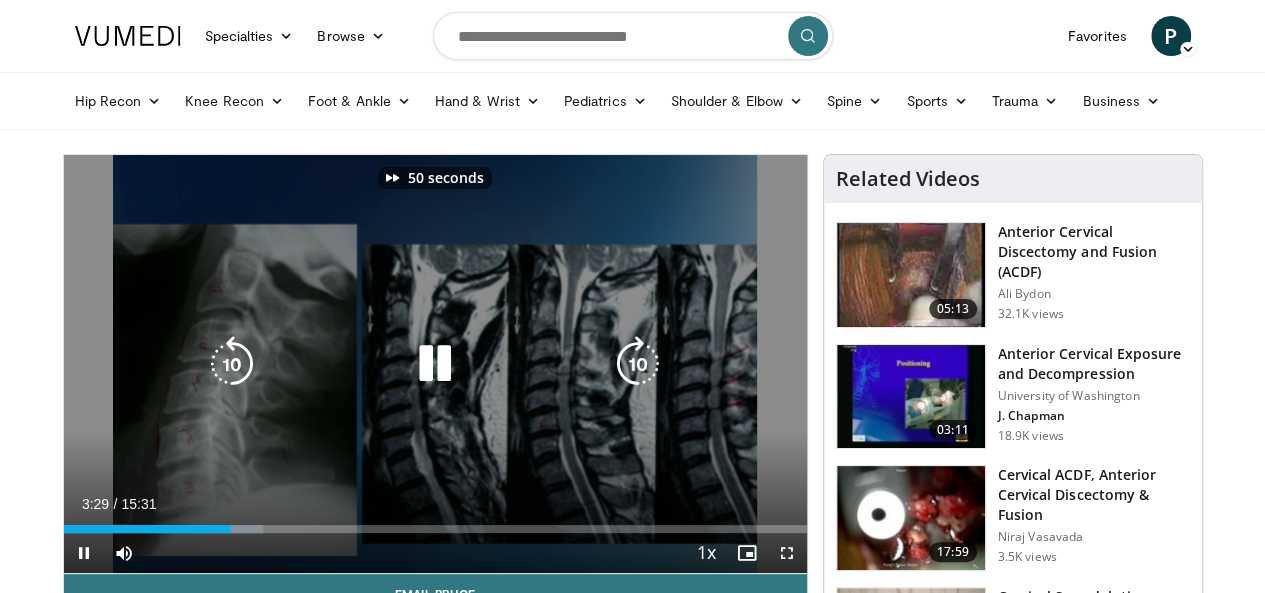 click at bounding box center [638, 364] 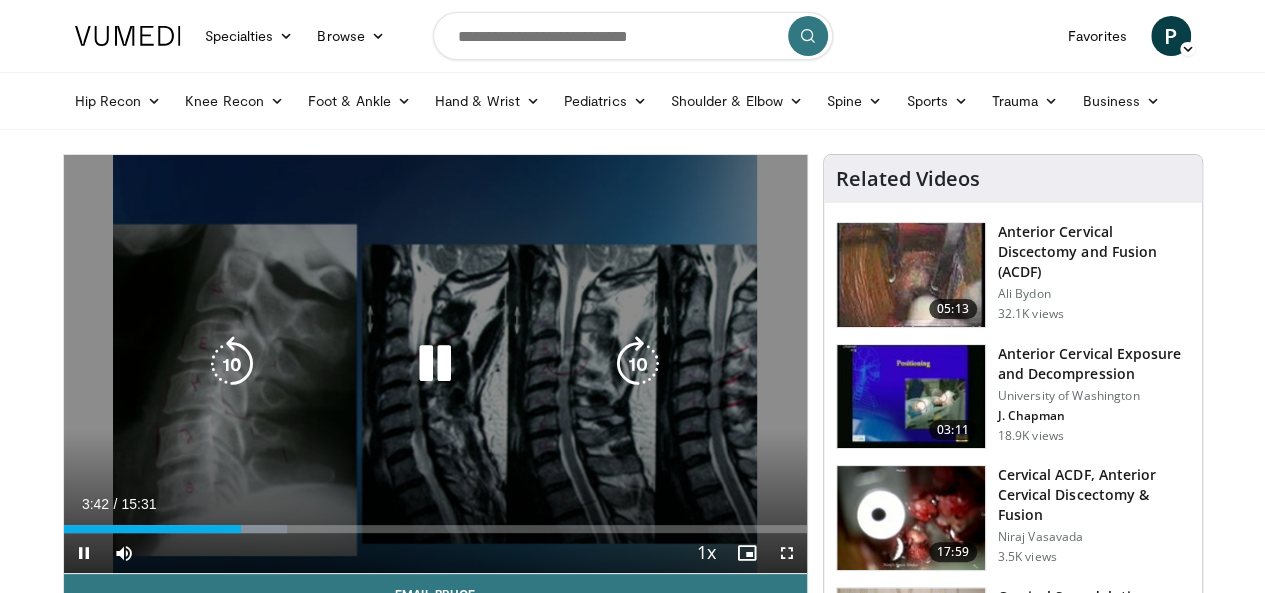 drag, startPoint x: 645, startPoint y: 377, endPoint x: 637, endPoint y: 402, distance: 26.24881 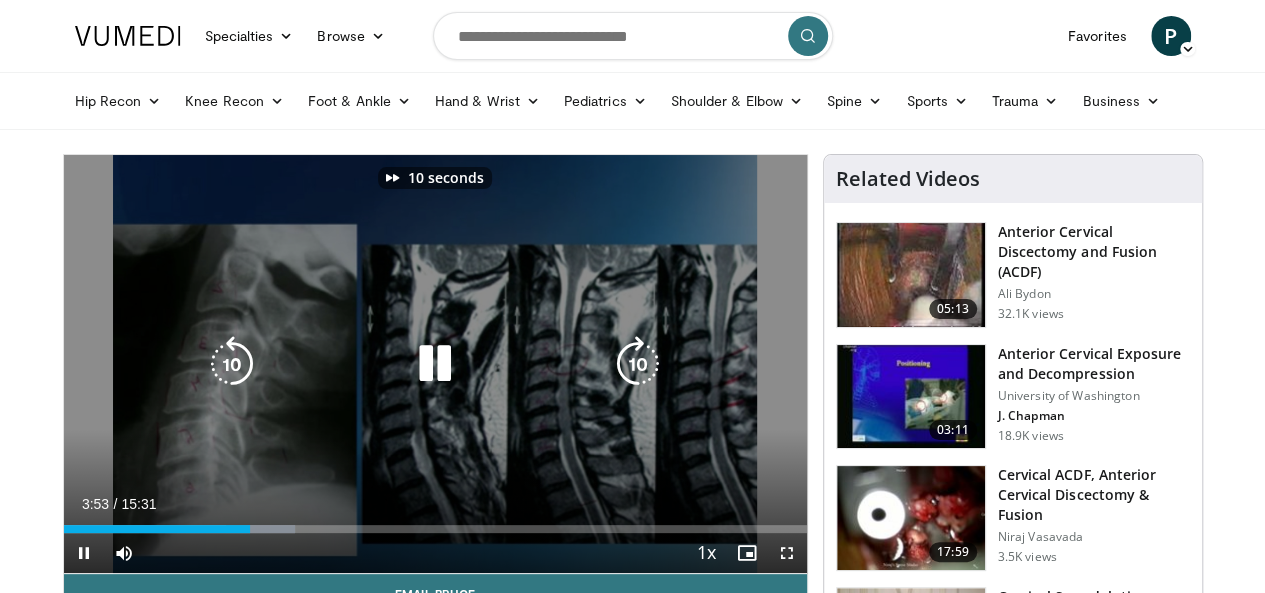 click at bounding box center (638, 364) 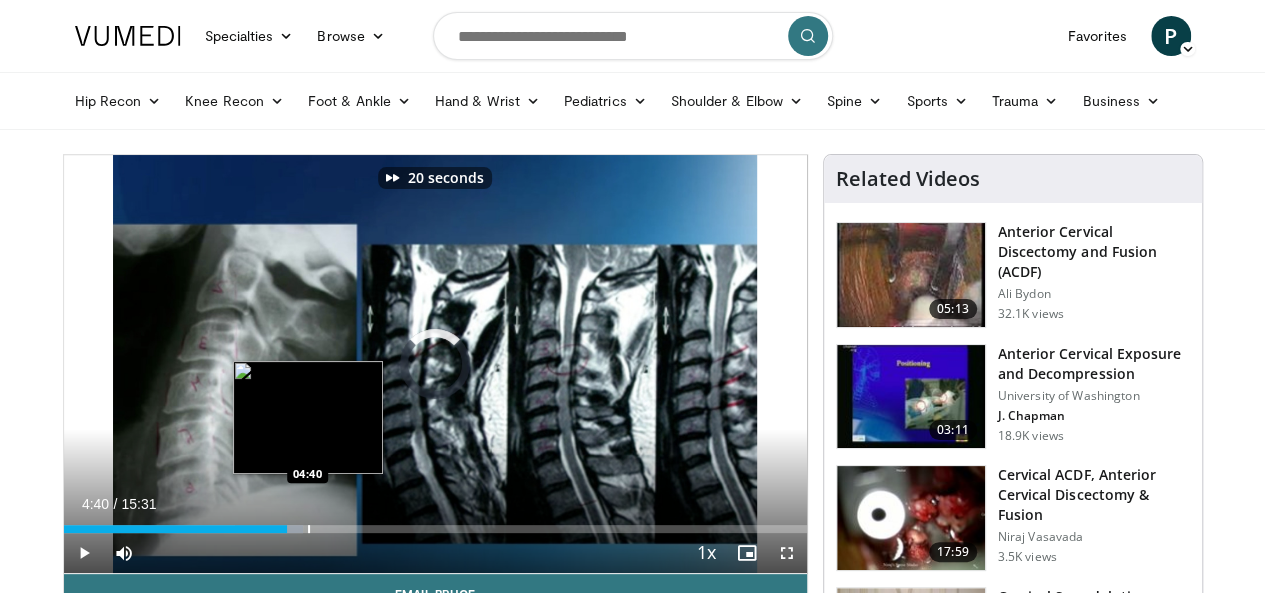 click at bounding box center [309, 529] 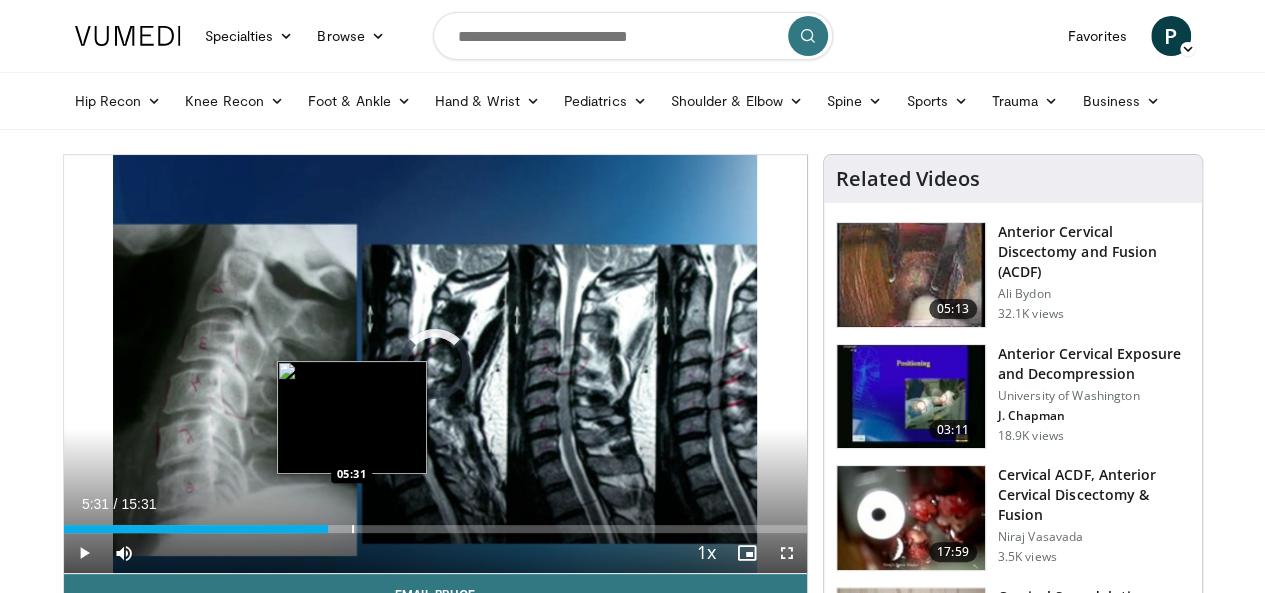 click on "Loaded :  32.22% 05:31 05:31" at bounding box center (435, 523) 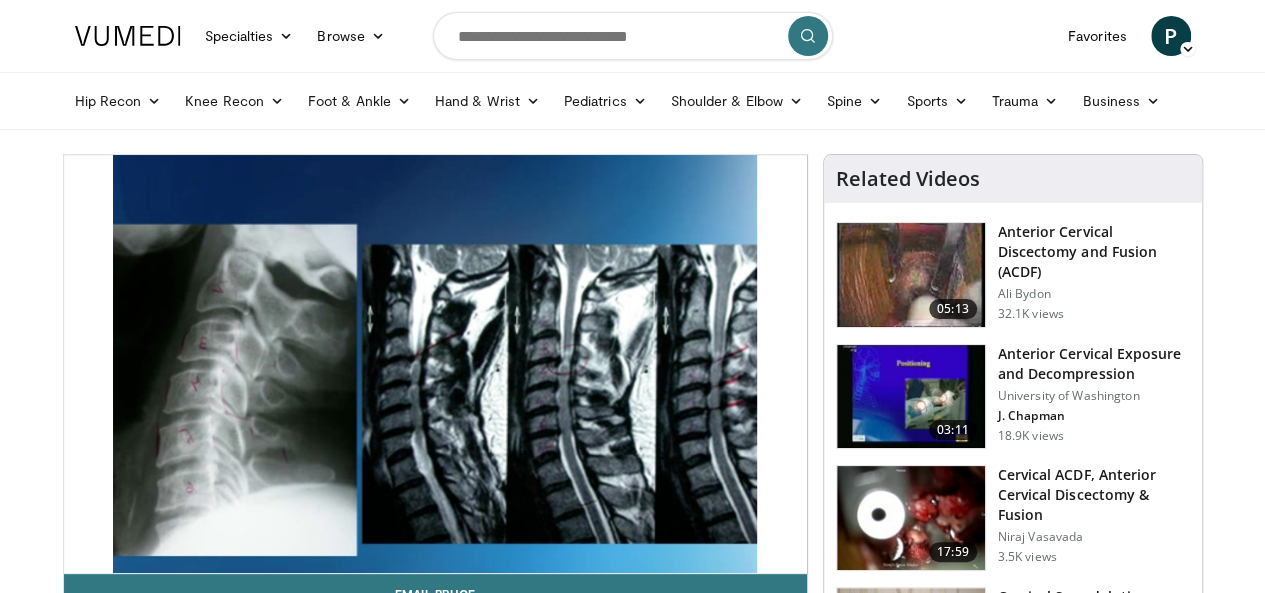 click at bounding box center (911, 397) 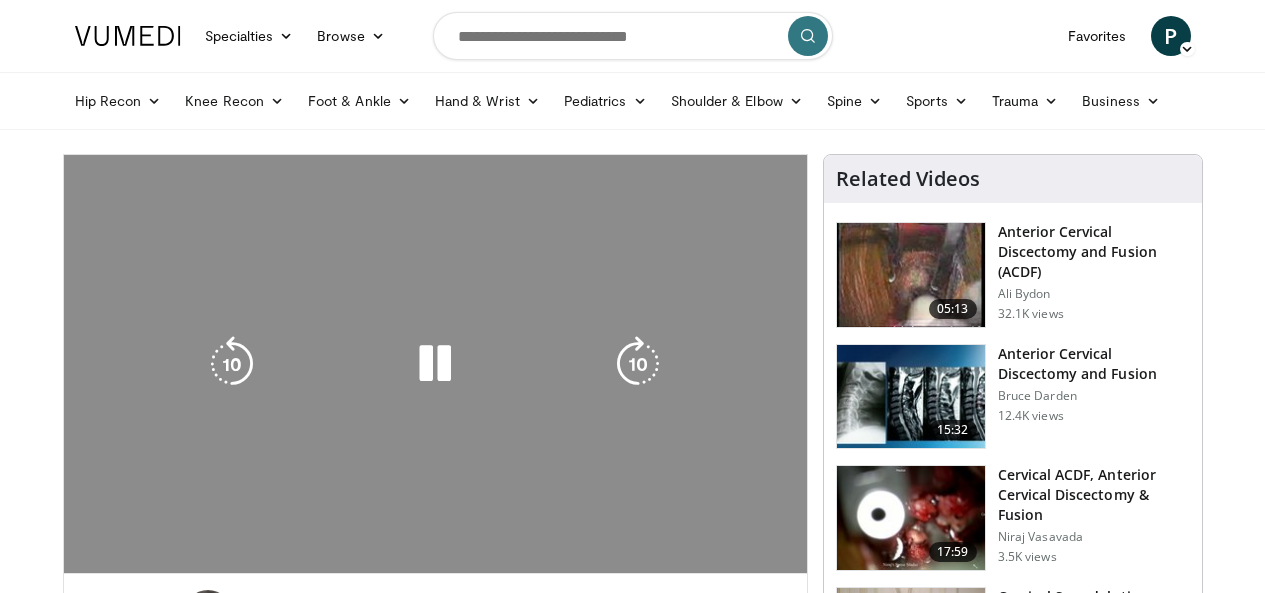 scroll, scrollTop: 0, scrollLeft: 0, axis: both 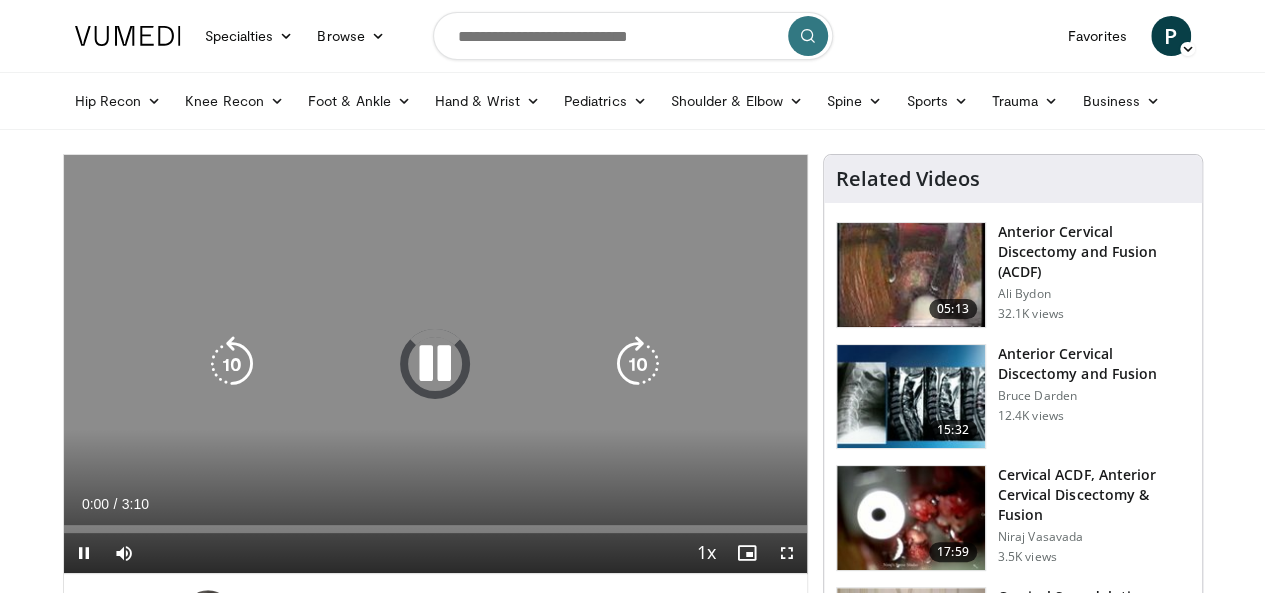 click at bounding box center (638, 364) 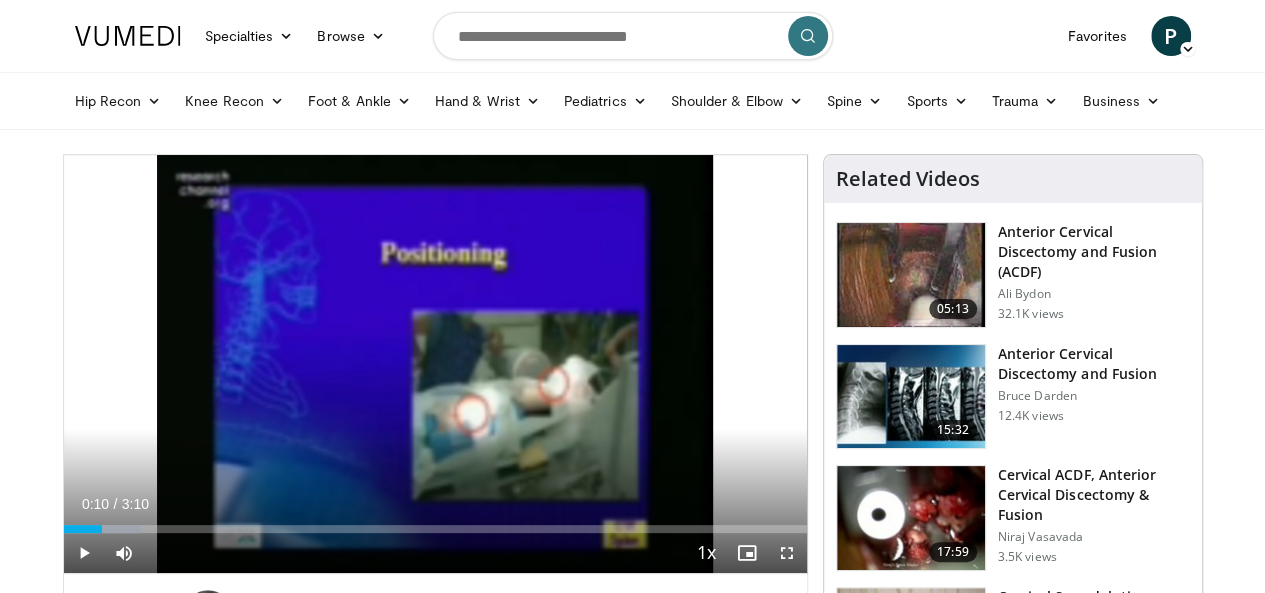 click on "10 seconds
Tap to unmute" at bounding box center [435, 364] 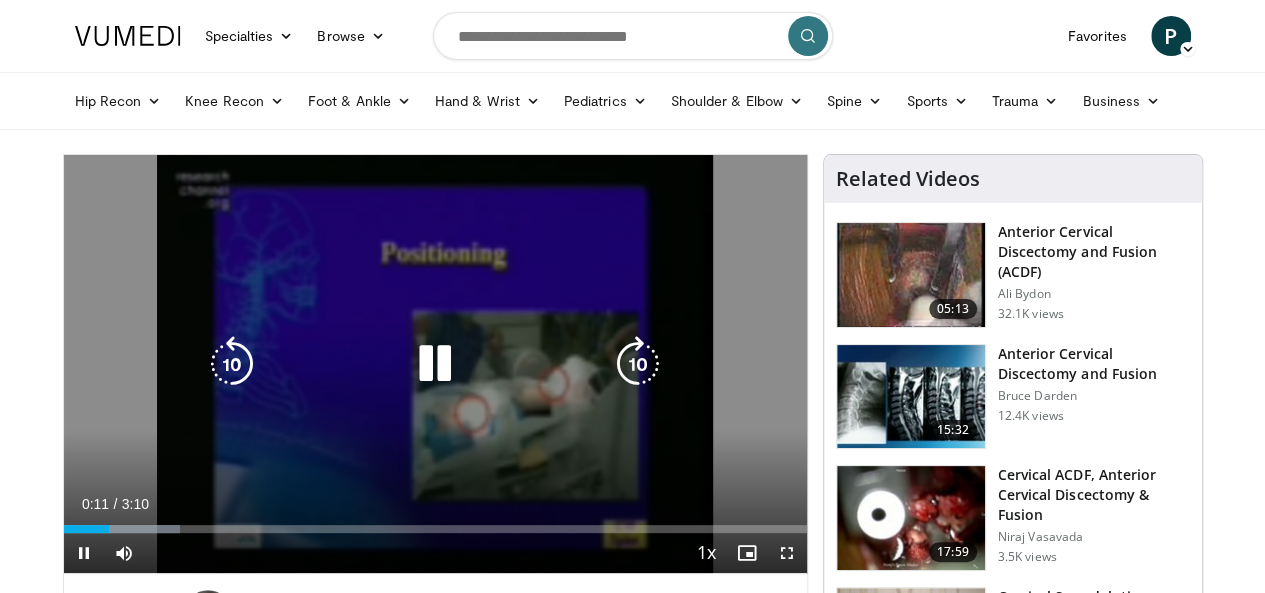 click at bounding box center (638, 364) 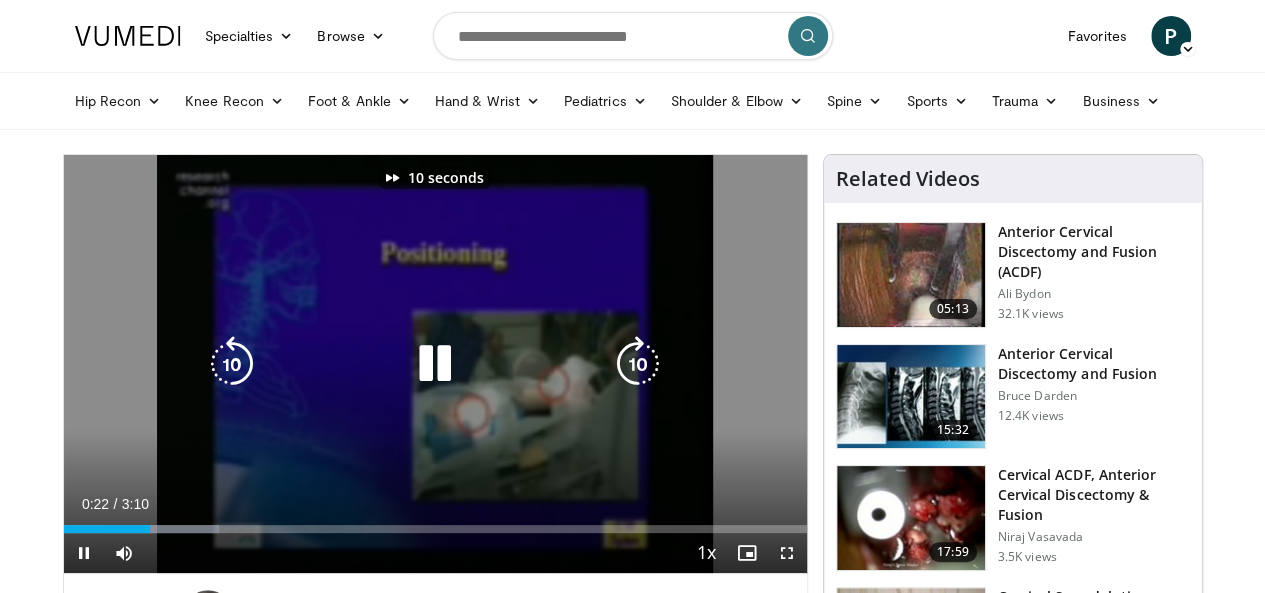 click at bounding box center (638, 364) 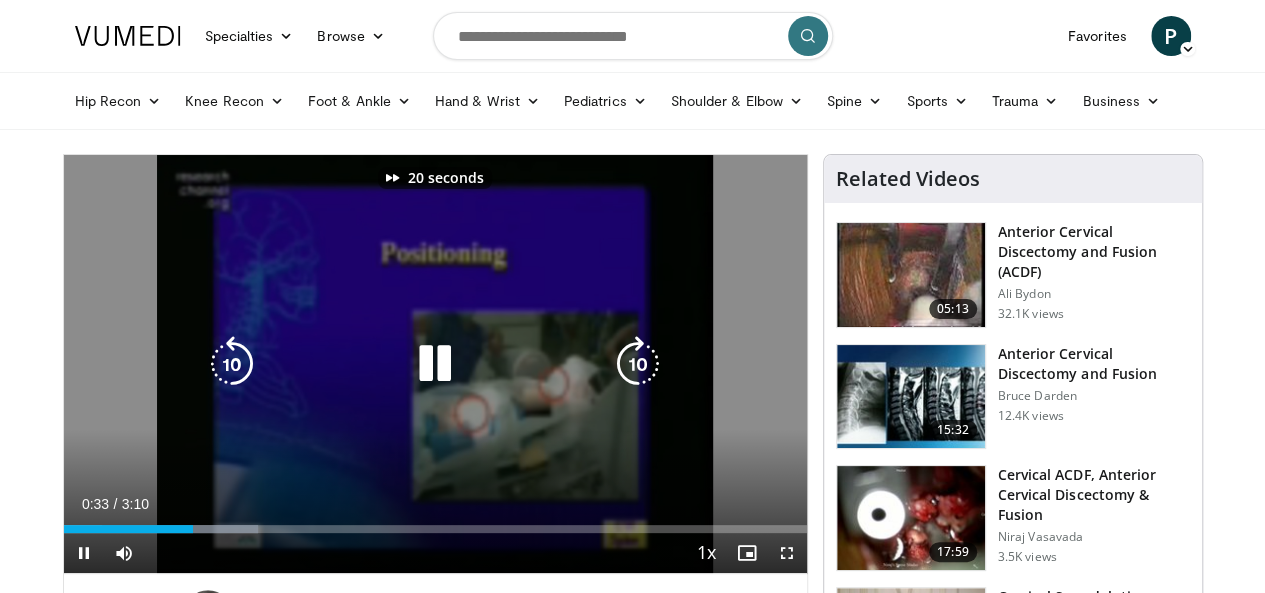 click at bounding box center [638, 364] 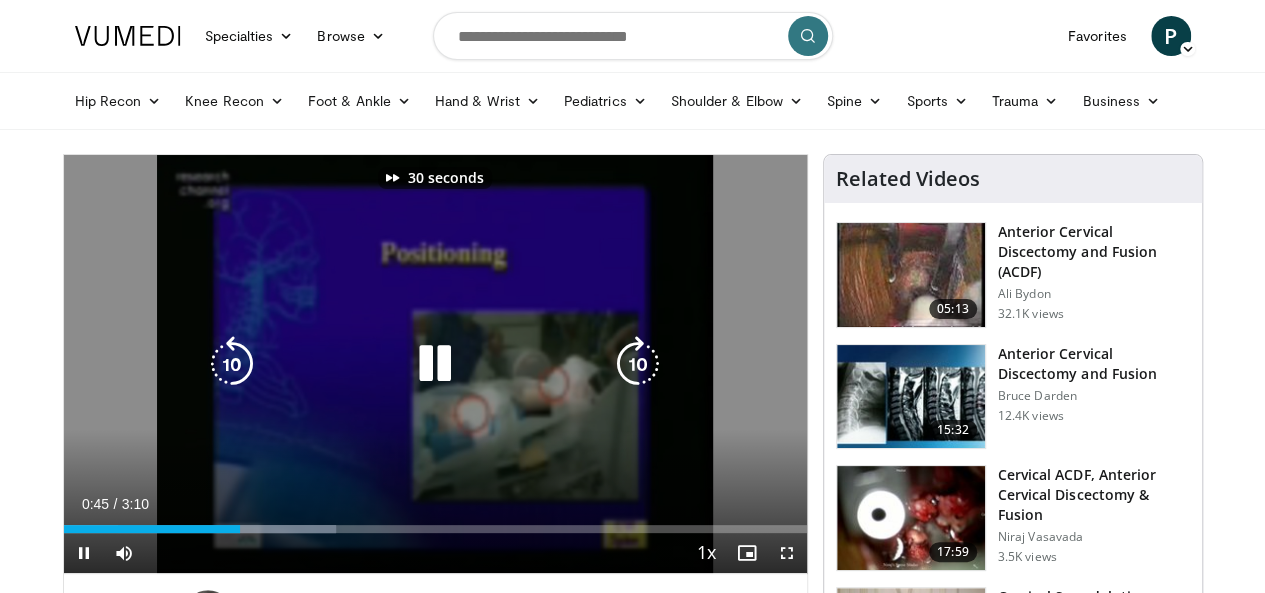 click at bounding box center (638, 364) 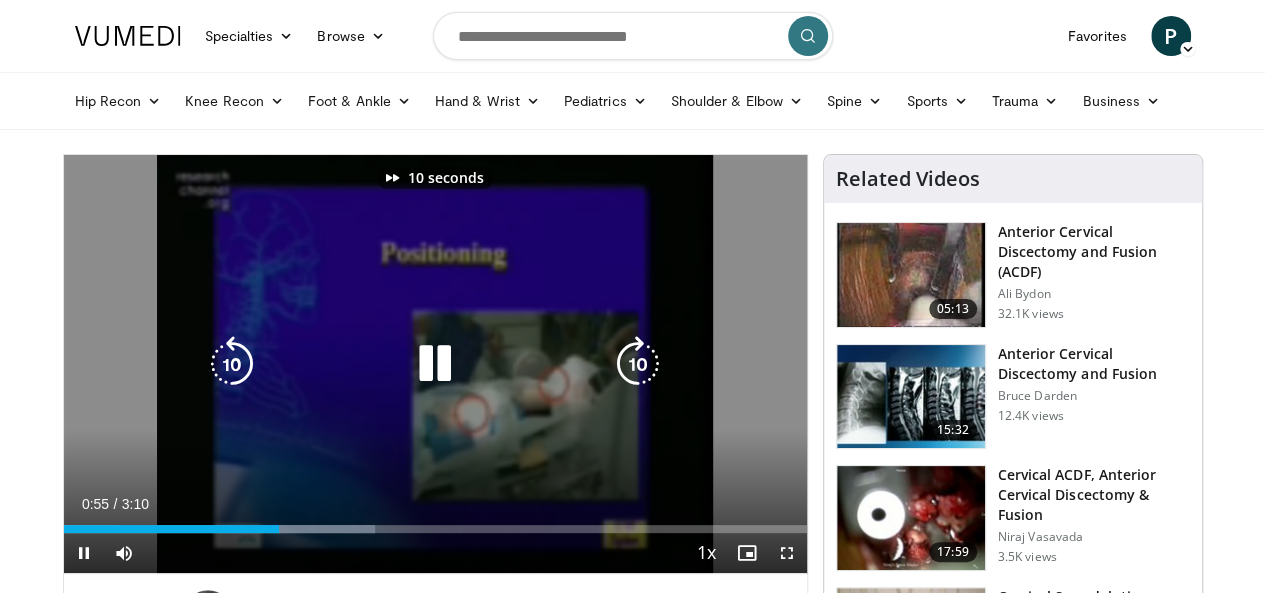 click at bounding box center (638, 364) 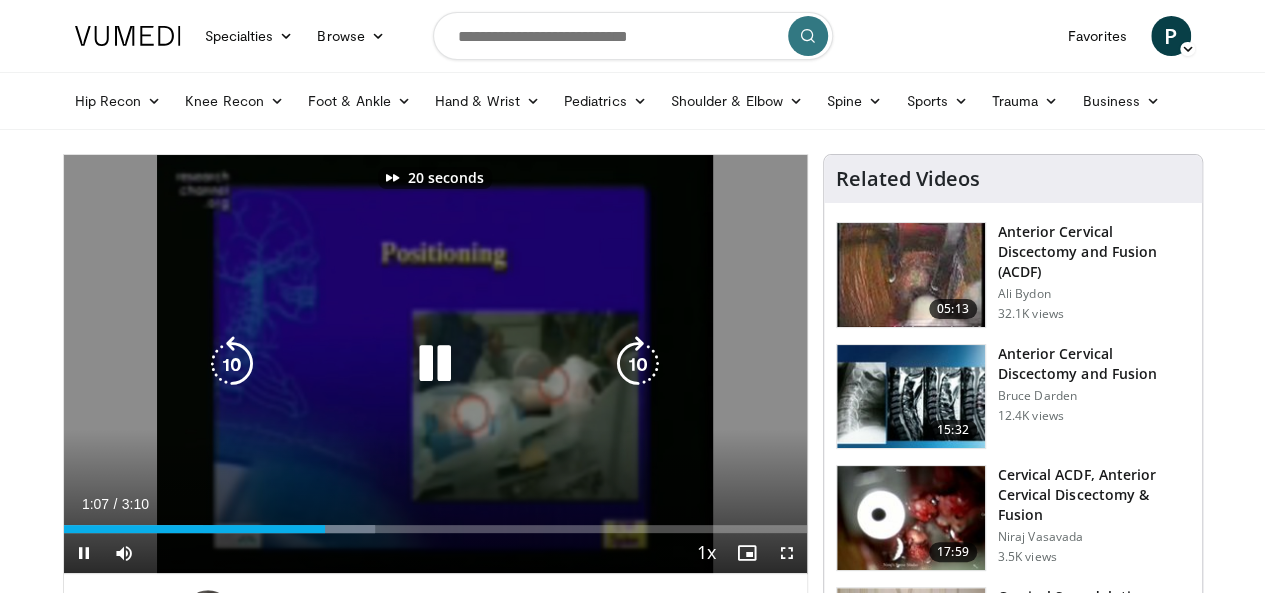 click on "20 seconds
Tap to unmute" at bounding box center (435, 364) 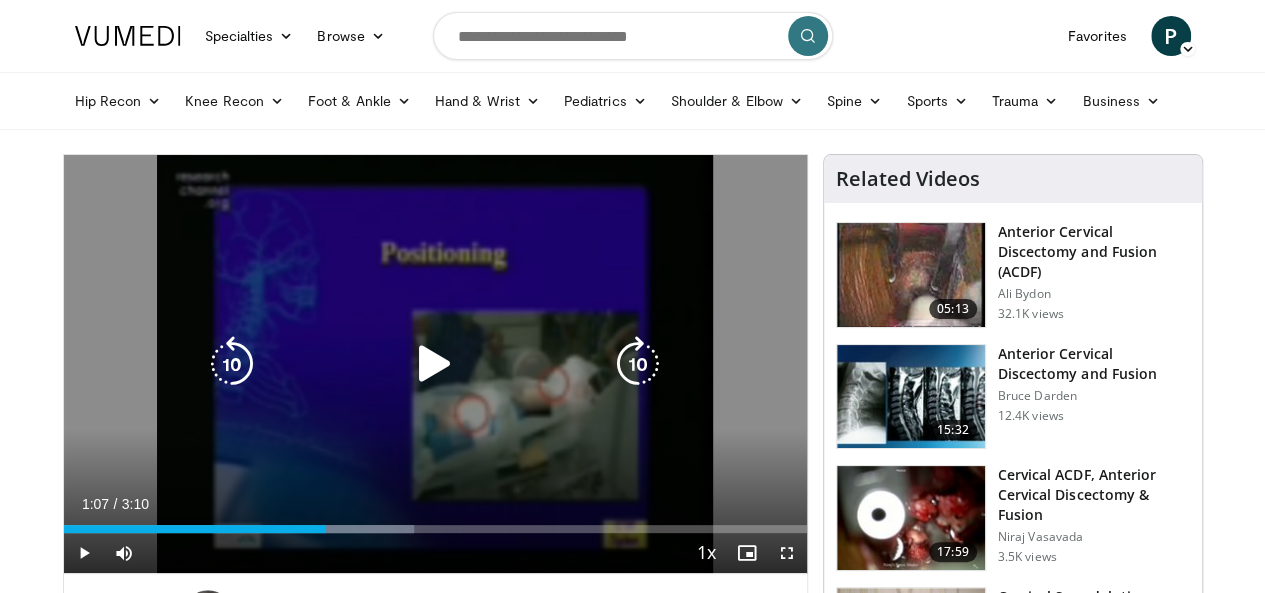 click at bounding box center (638, 364) 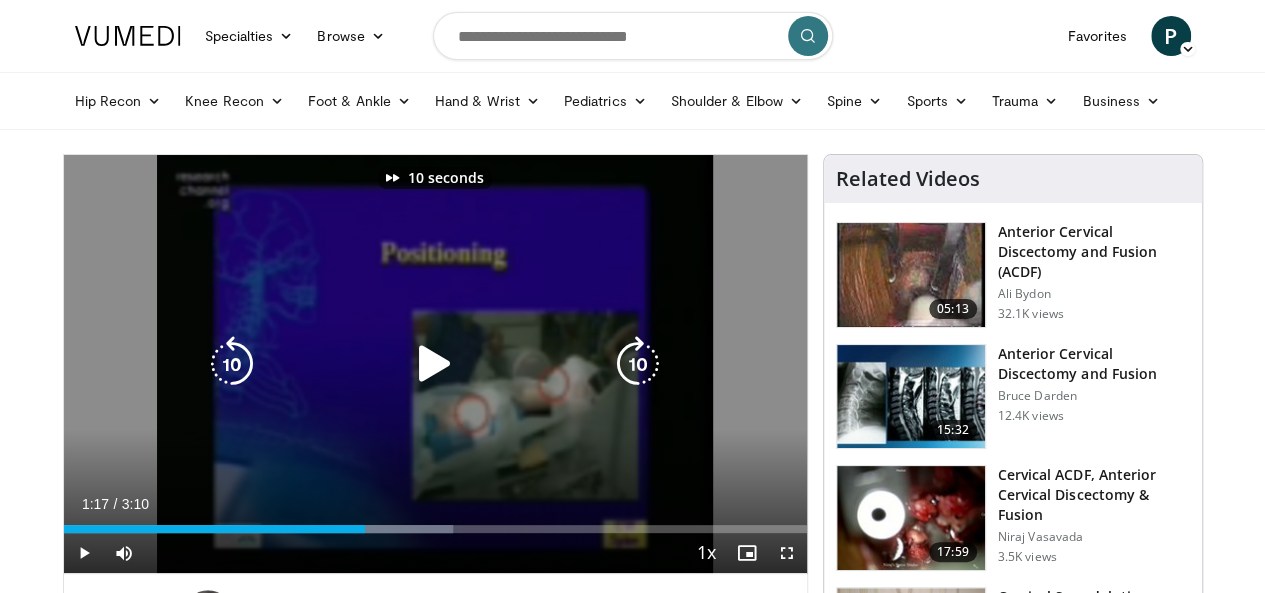 click at bounding box center [435, 364] 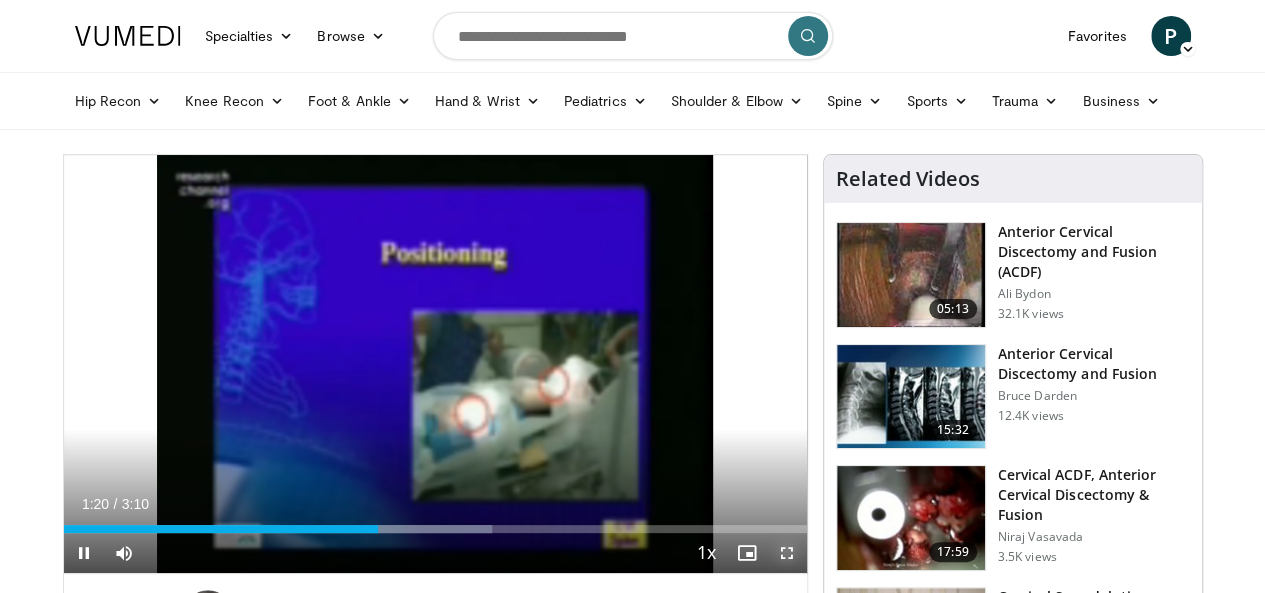 click at bounding box center (787, 553) 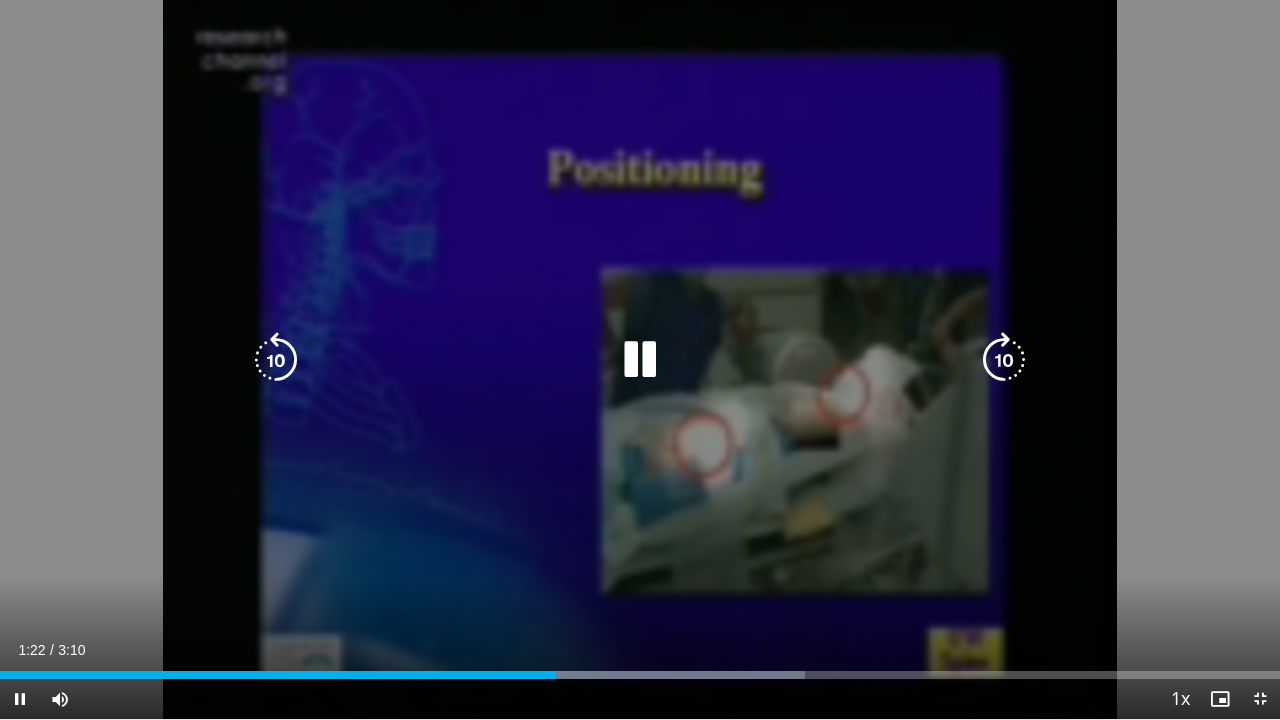 click on "10 seconds
Tap to unmute" at bounding box center (640, 359) 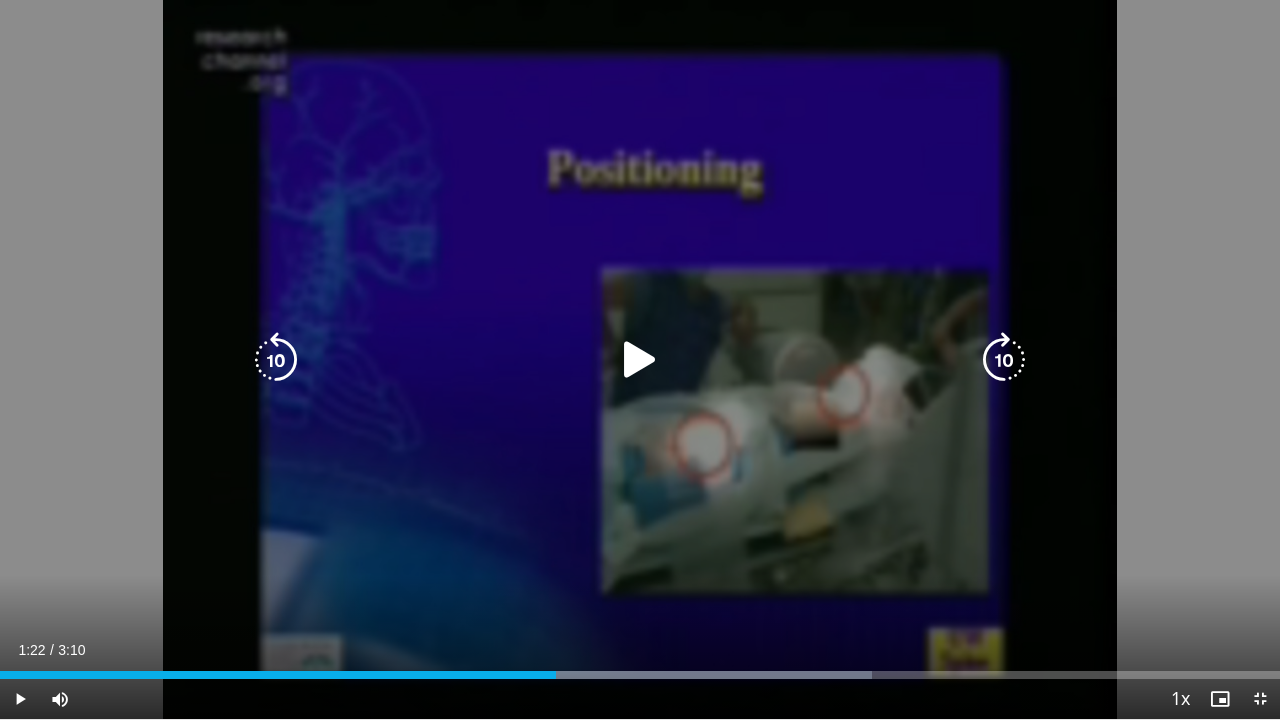 click at bounding box center (640, 360) 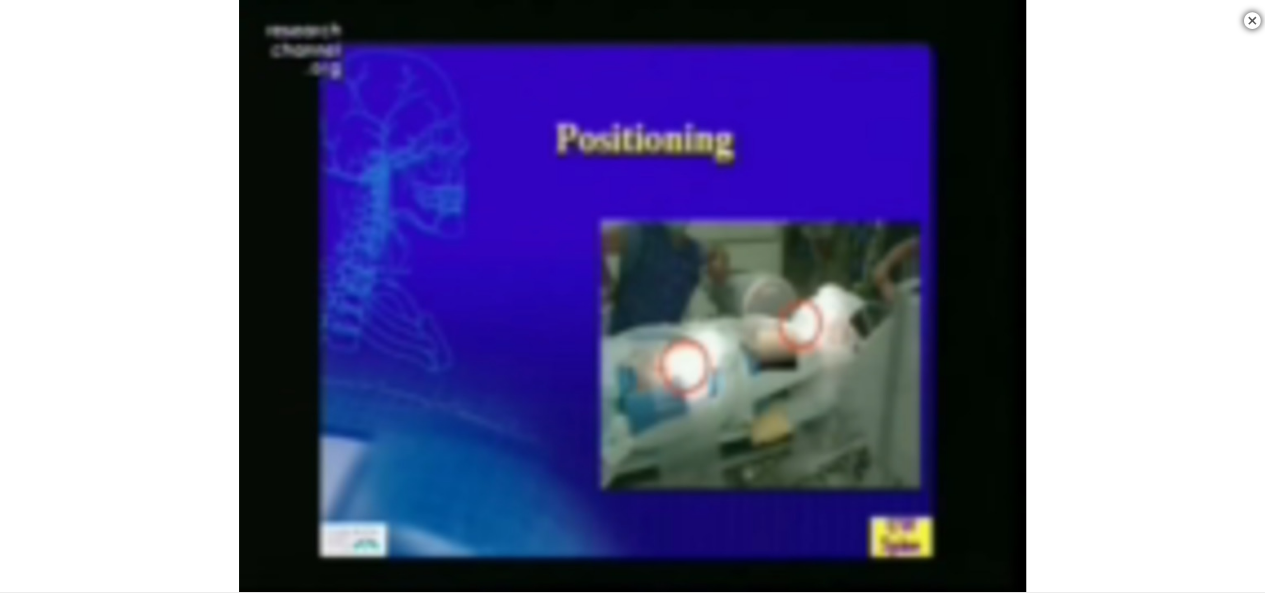 scroll, scrollTop: 2094, scrollLeft: 0, axis: vertical 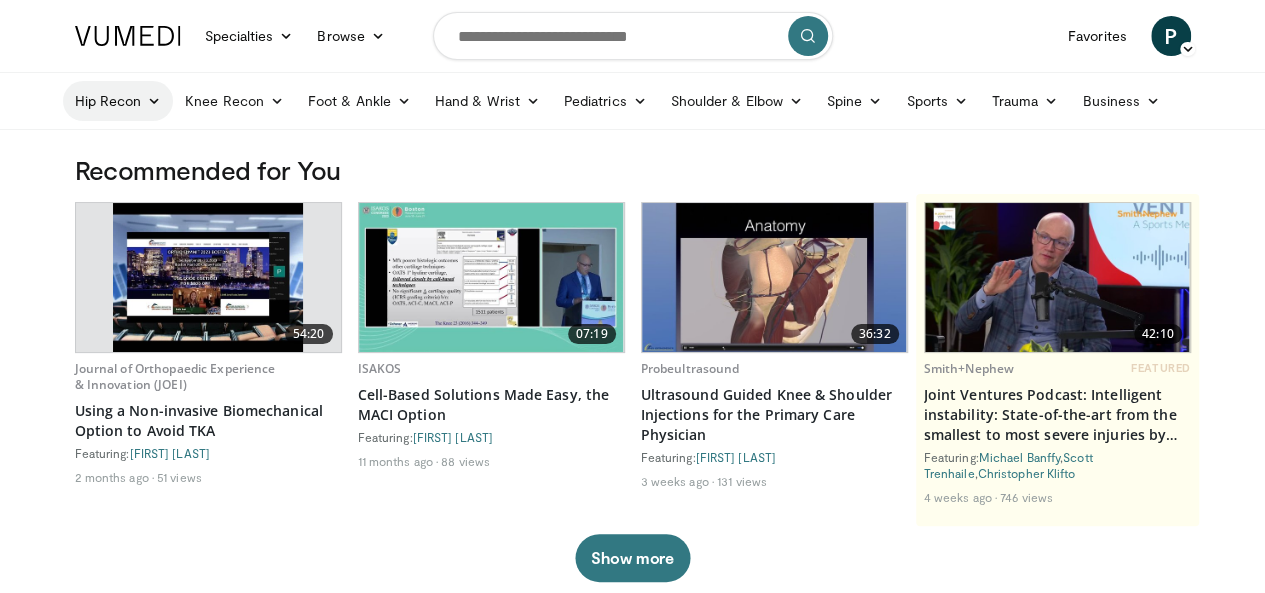 click at bounding box center (154, 101) 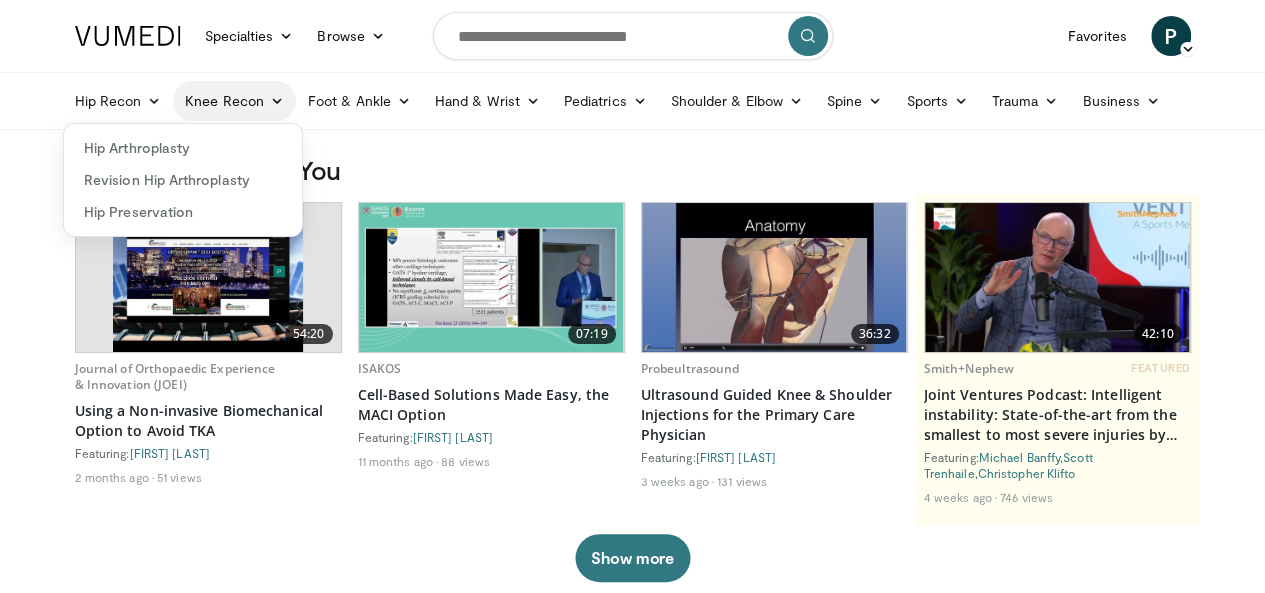 click on "Knee Recon" at bounding box center [234, 101] 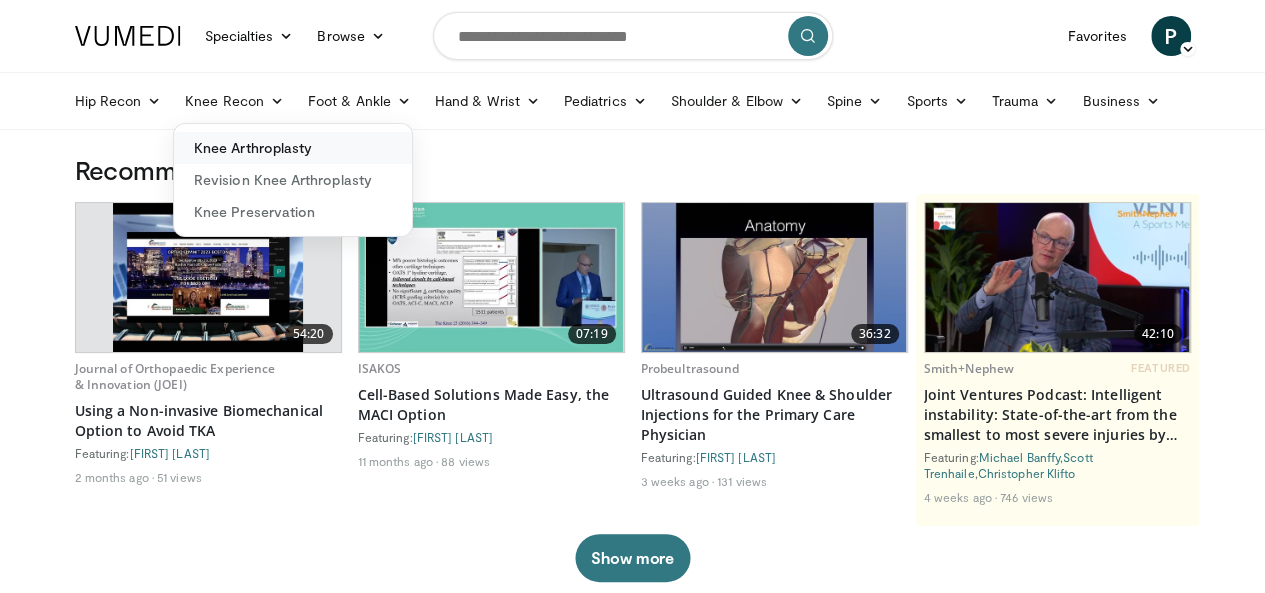 click on "Knee Arthroplasty" at bounding box center [293, 148] 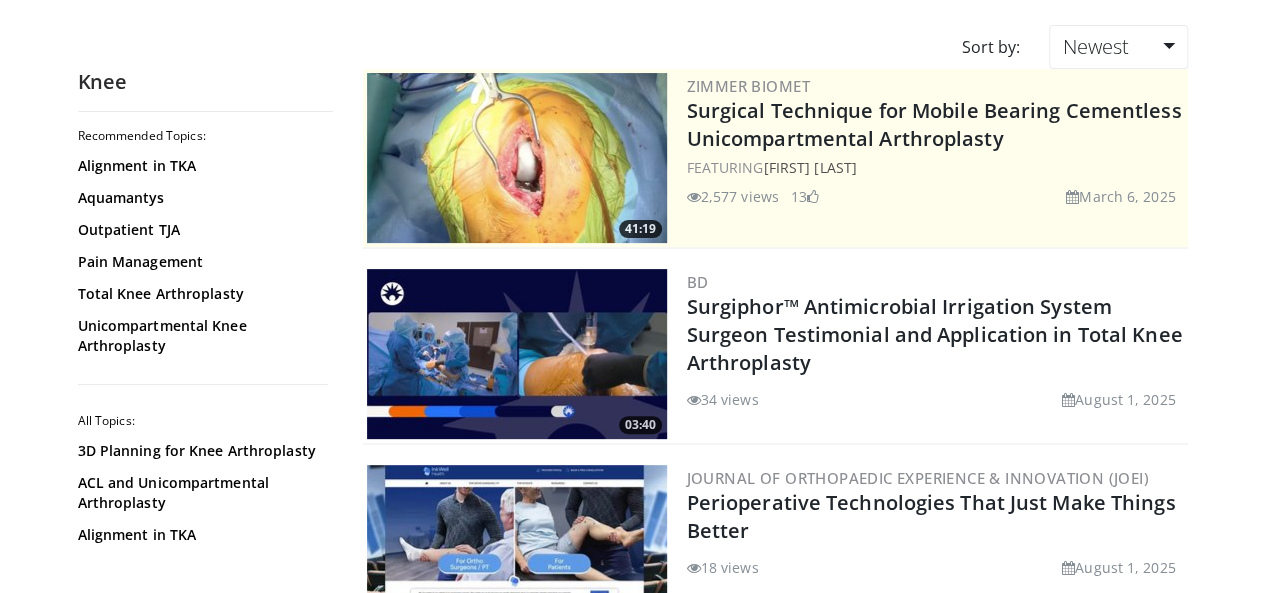 scroll, scrollTop: 158, scrollLeft: 0, axis: vertical 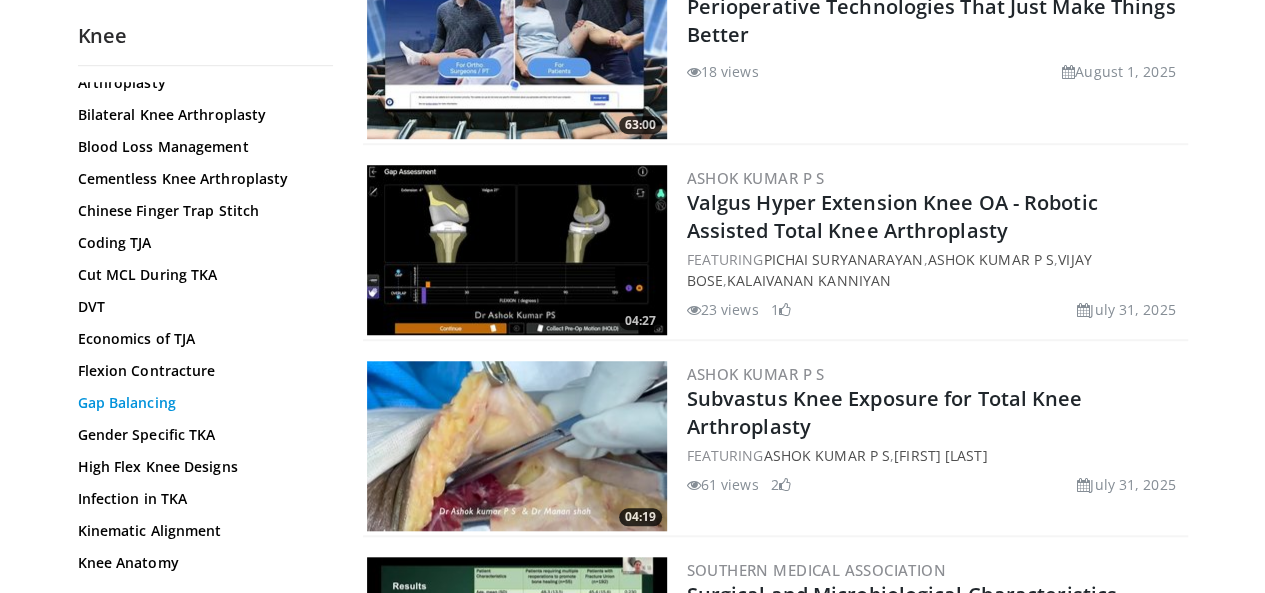 click on "Gap Balancing" at bounding box center (200, 403) 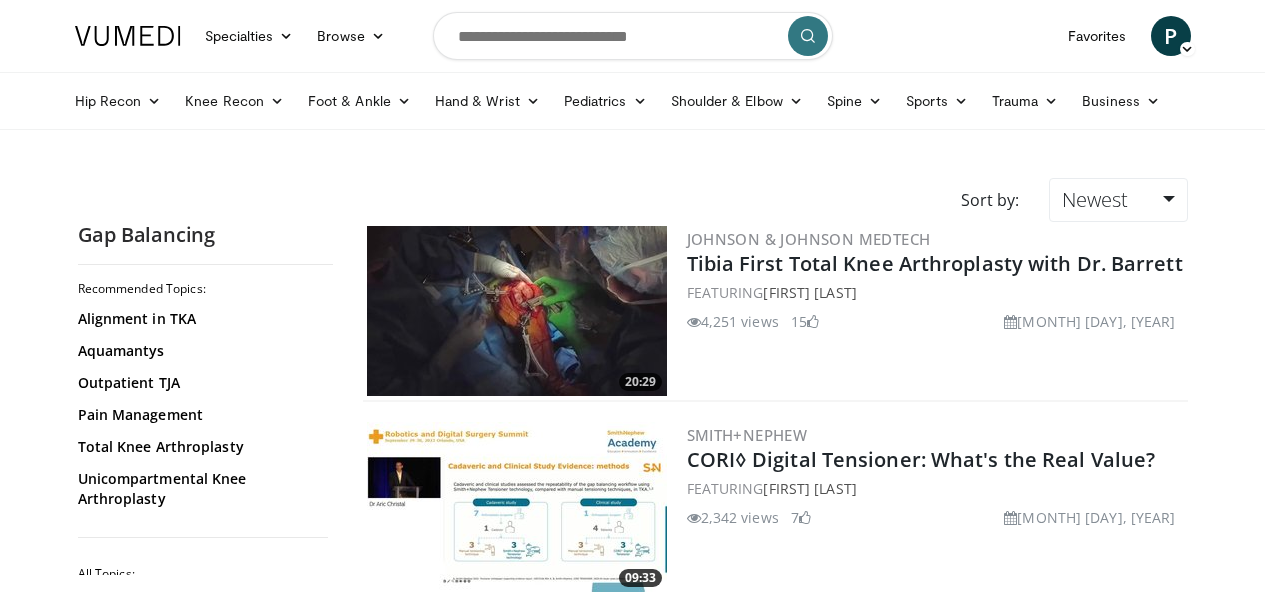 scroll, scrollTop: 0, scrollLeft: 0, axis: both 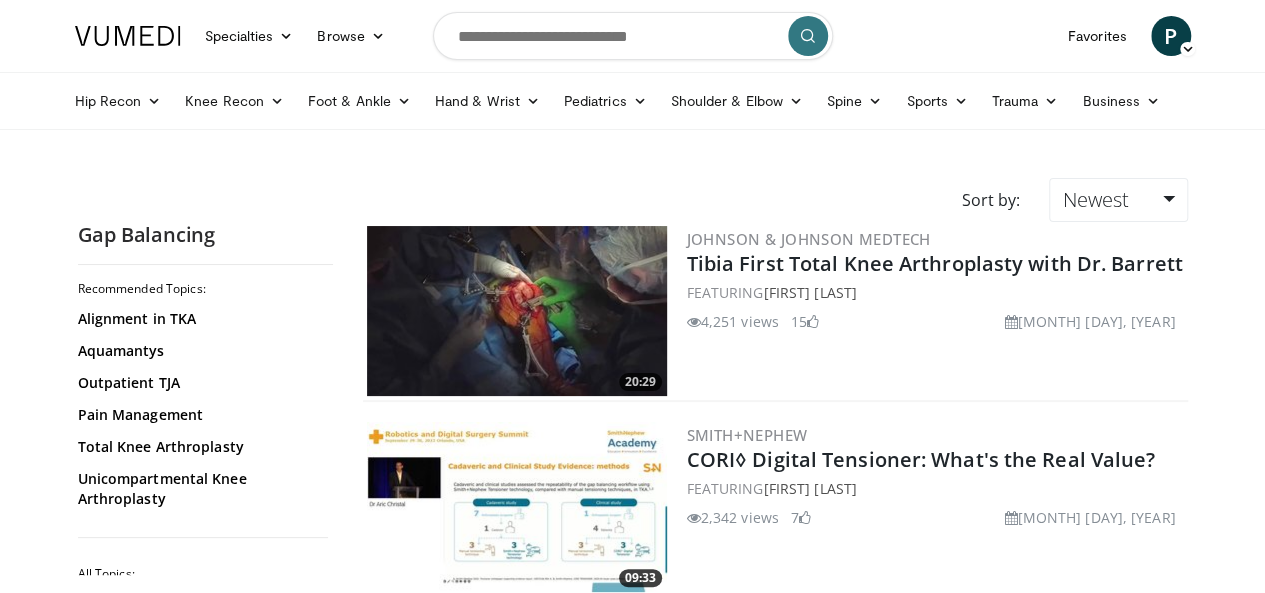 click at bounding box center [517, 311] 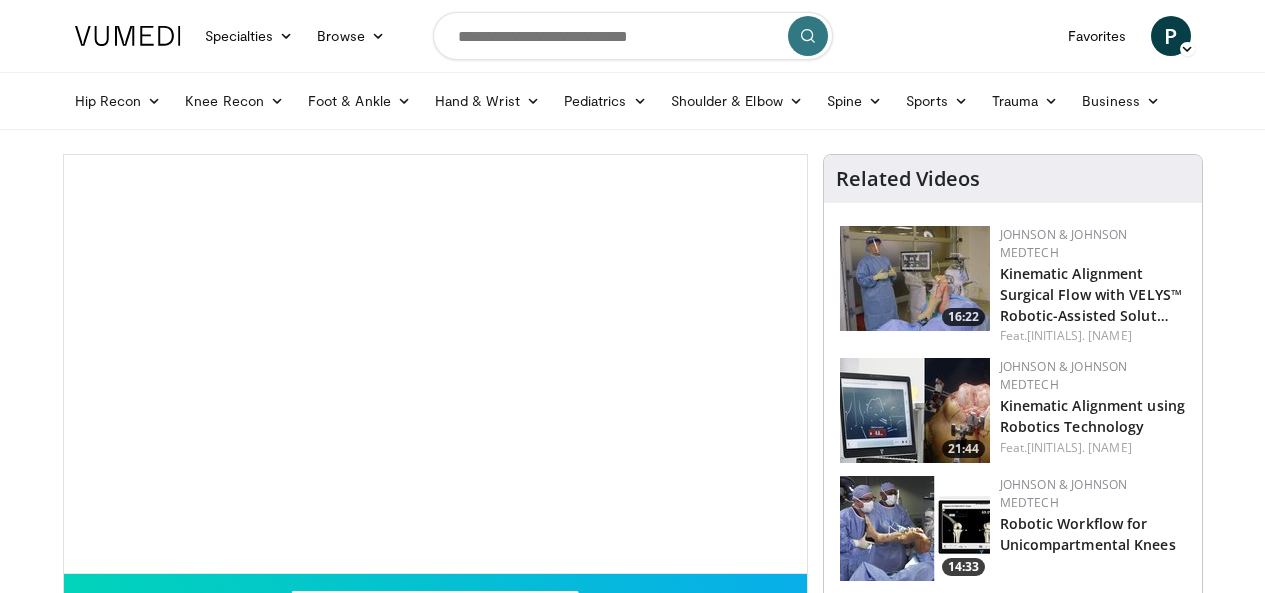 scroll, scrollTop: 0, scrollLeft: 0, axis: both 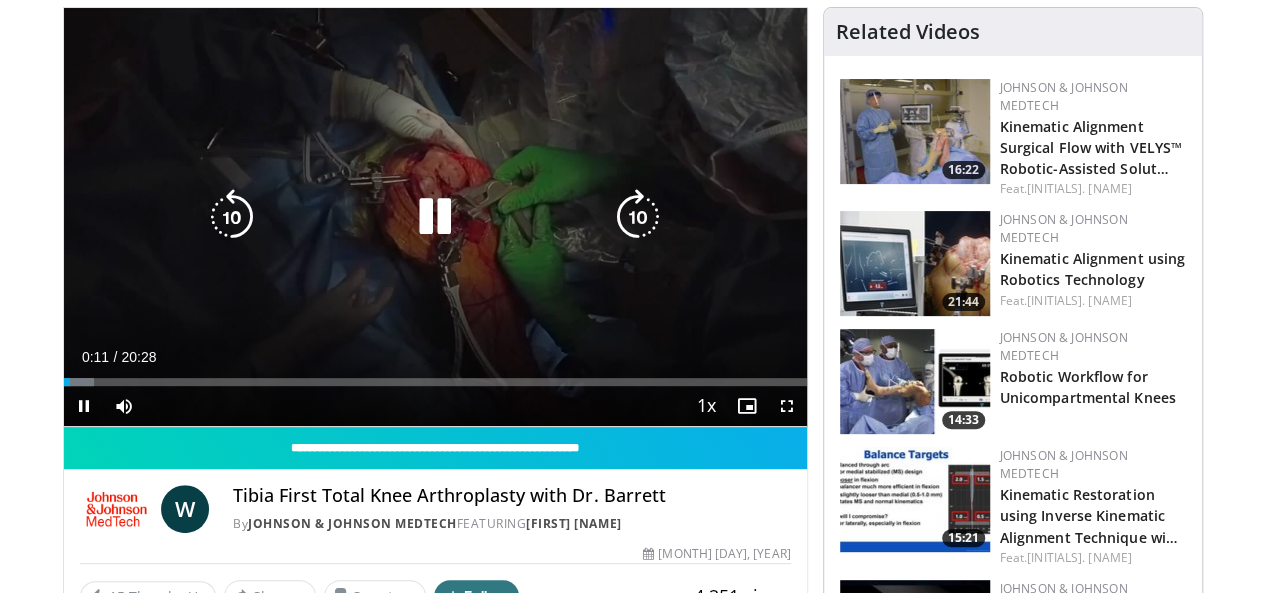 click at bounding box center (638, 217) 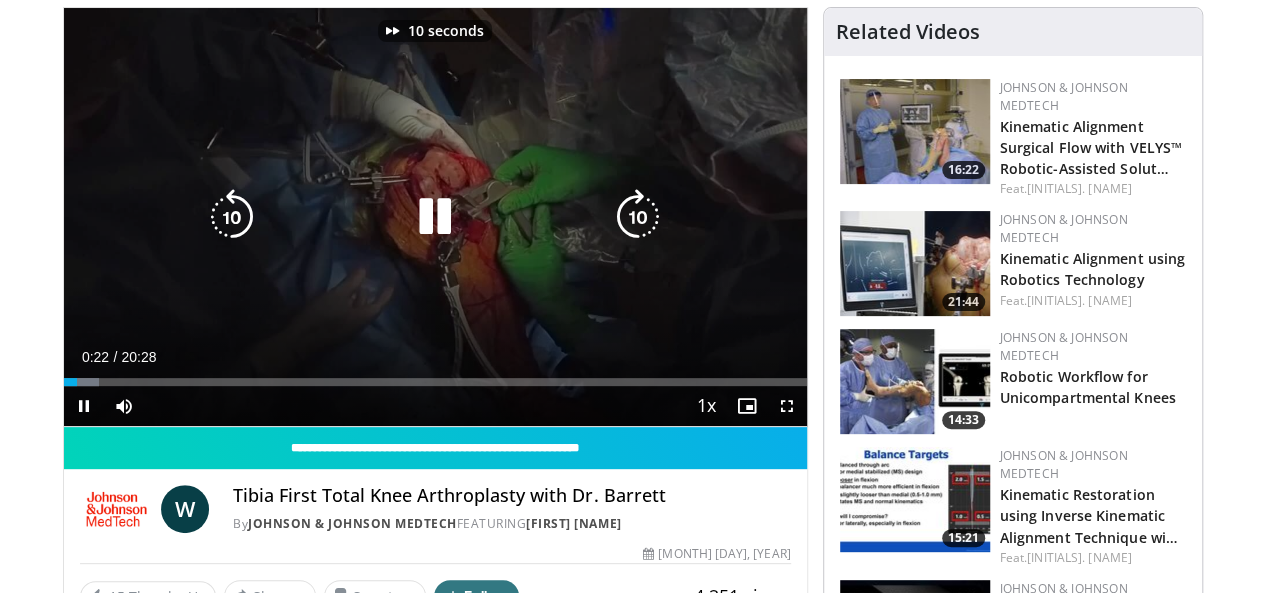 click at bounding box center (638, 217) 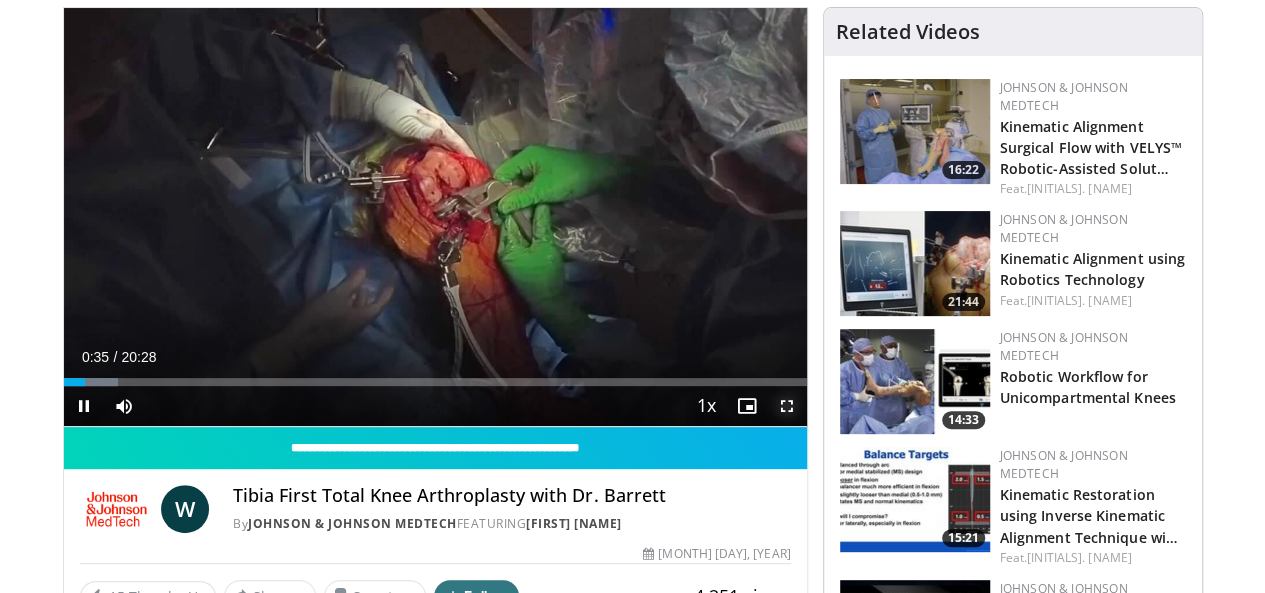 click at bounding box center [787, 406] 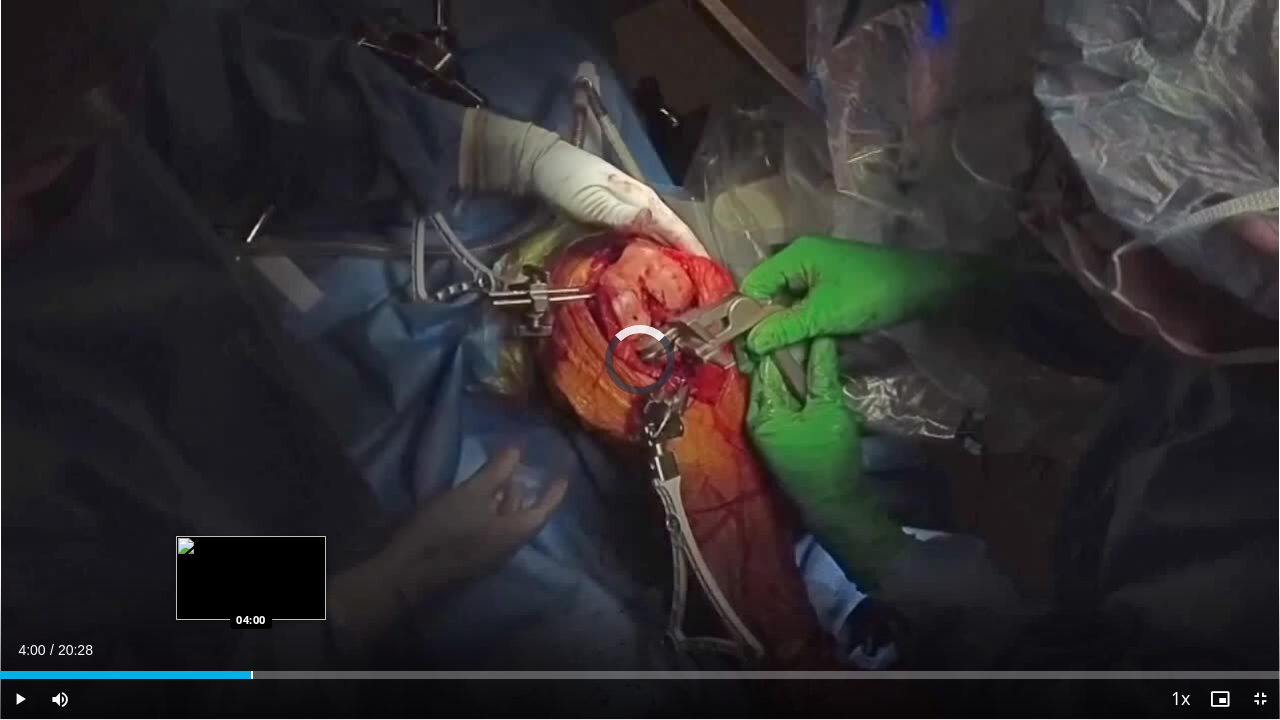click on "Loaded :  19.55% 04:00 04:00" at bounding box center (640, 669) 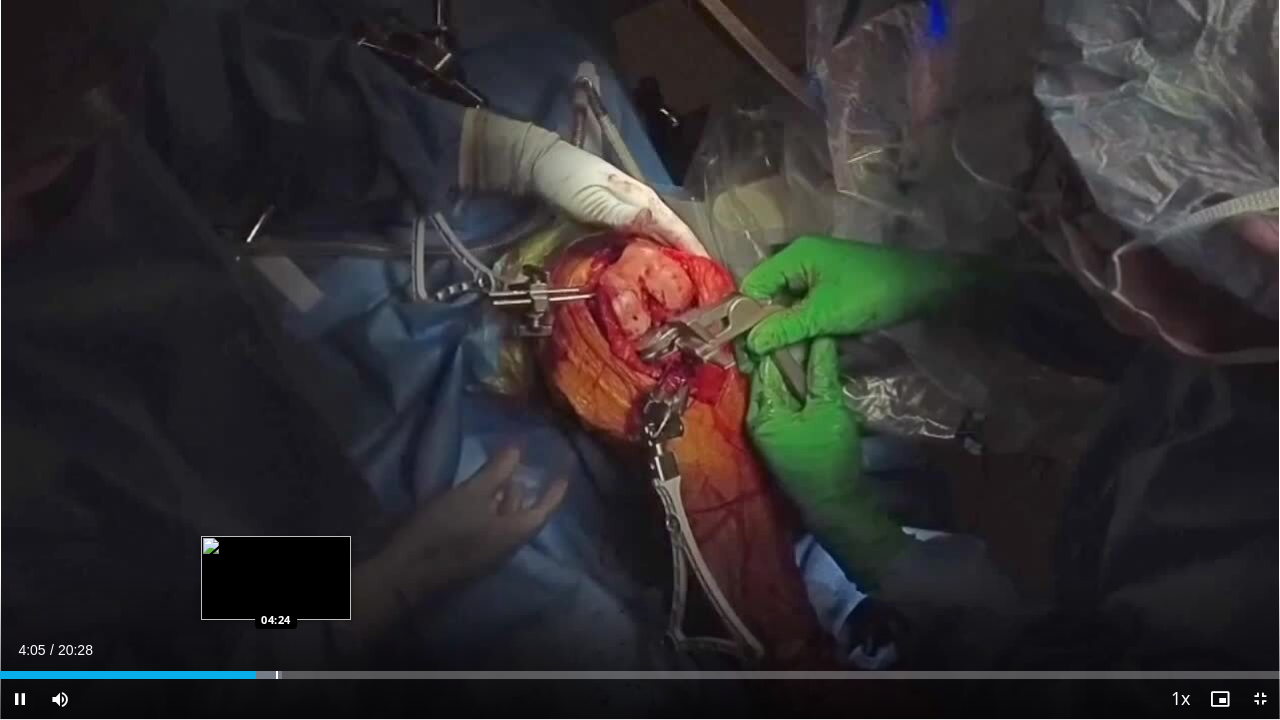 click at bounding box center (277, 675) 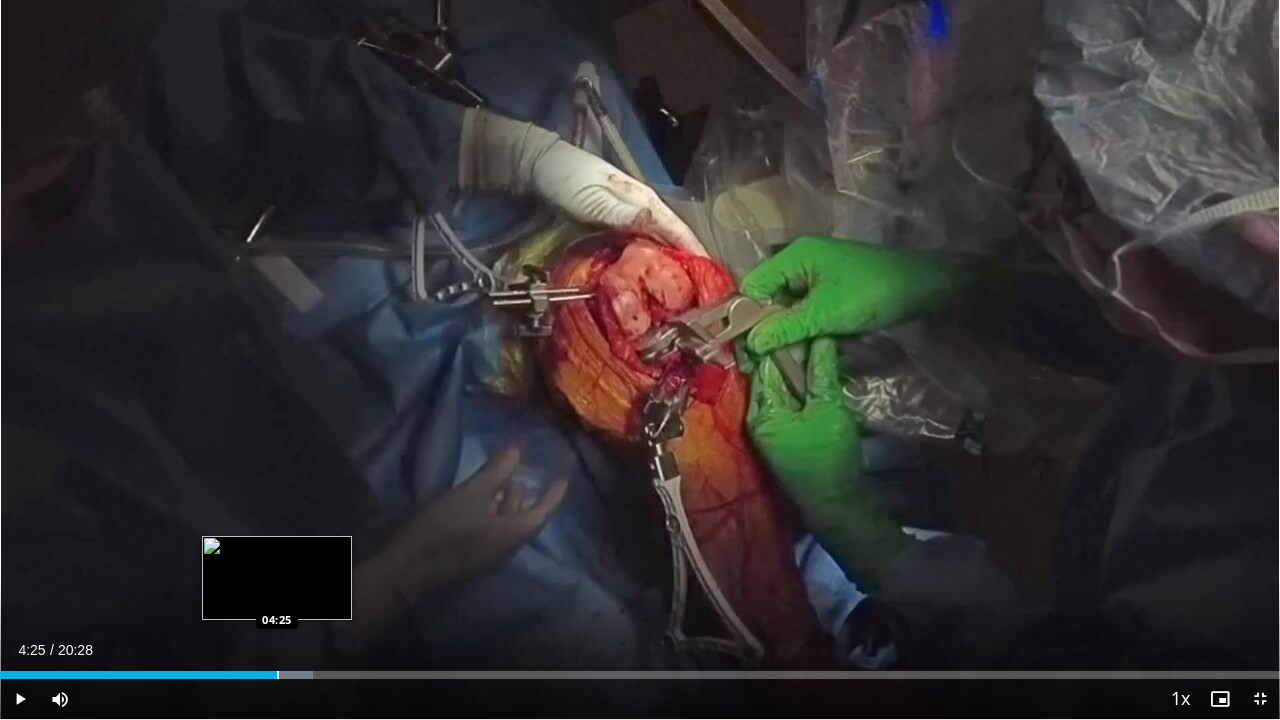 click at bounding box center (278, 675) 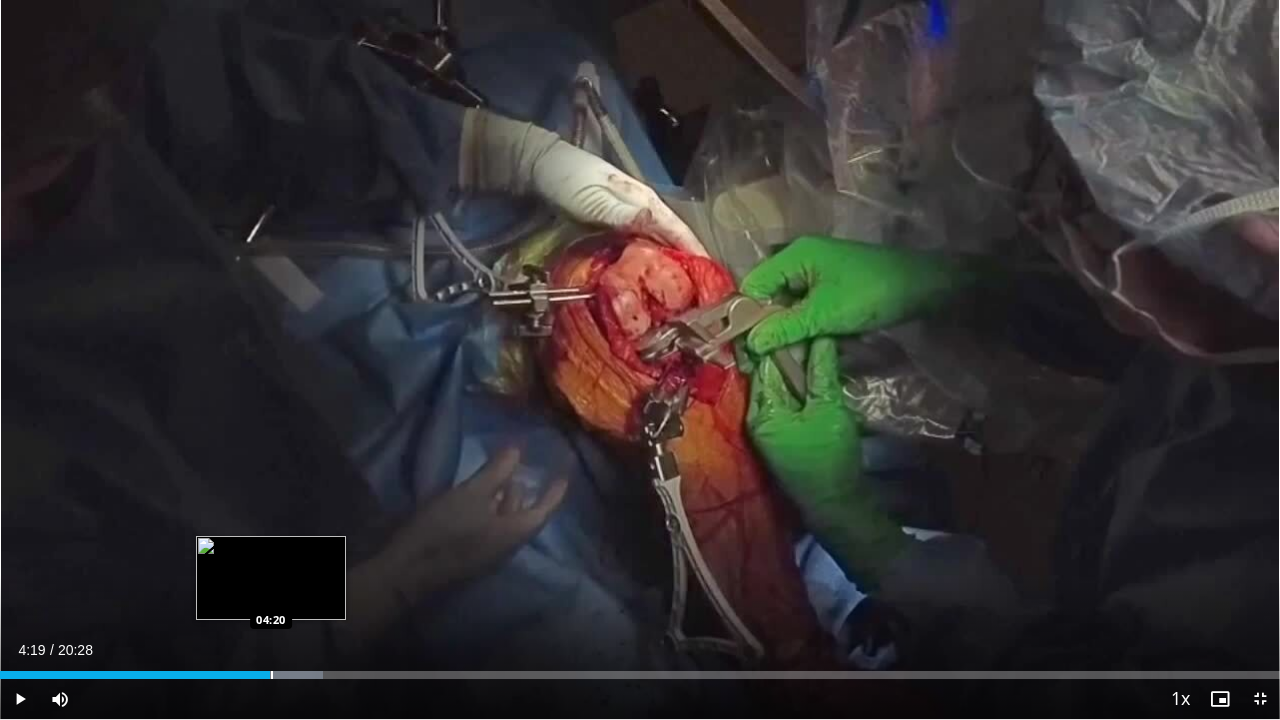 click on "Loaded :  25.26% 04:19 04:20" at bounding box center [640, 675] 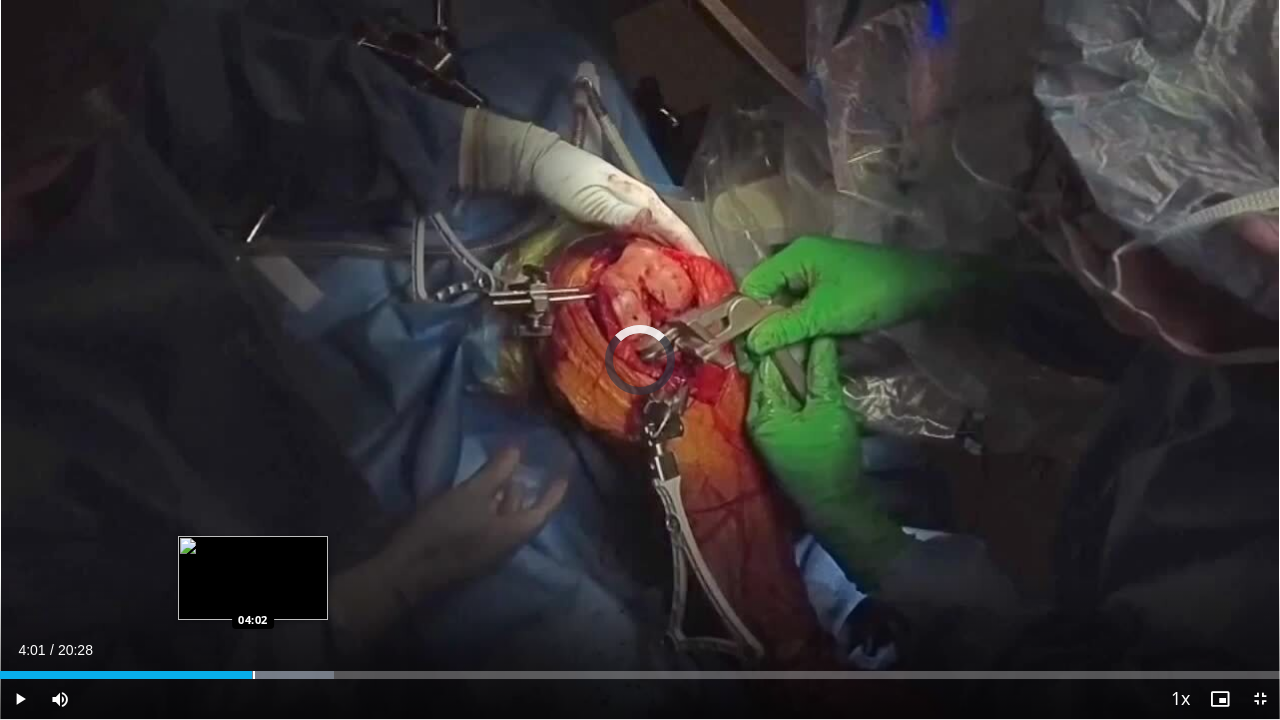 click on "04:01" at bounding box center [126, 675] 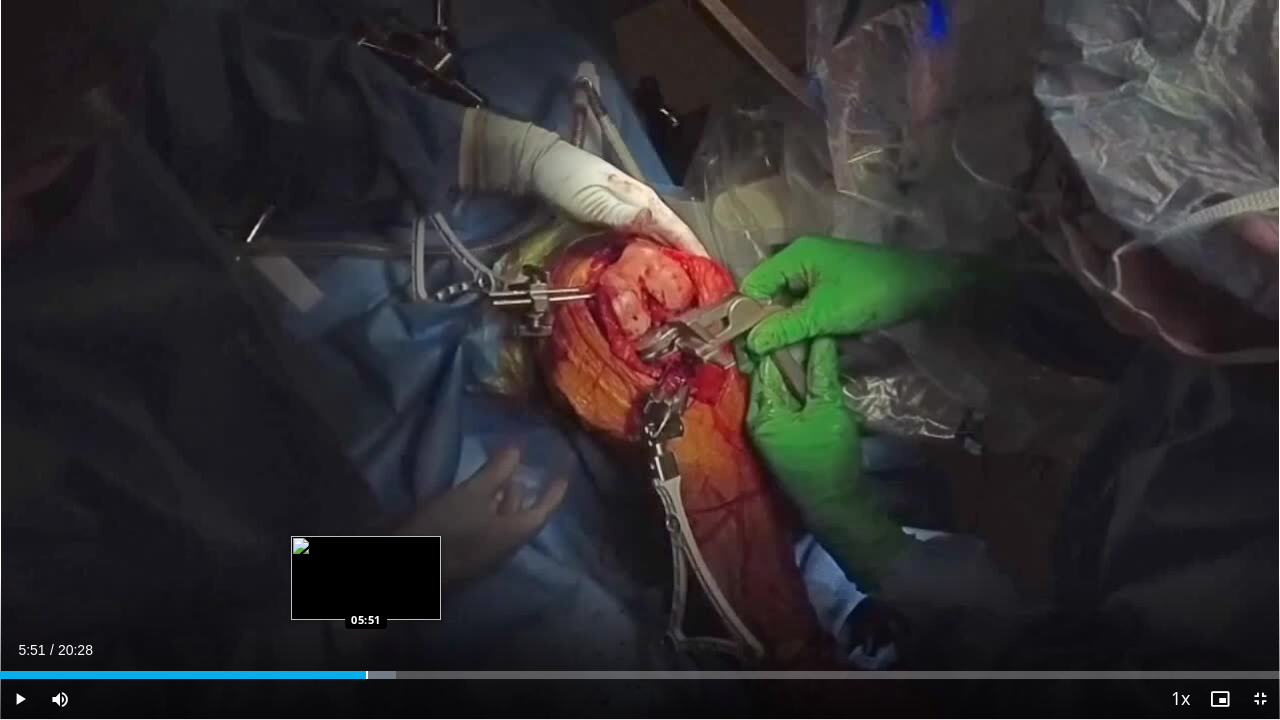 click on "Loaded :  30.96% 05:22 05:51" at bounding box center [640, 675] 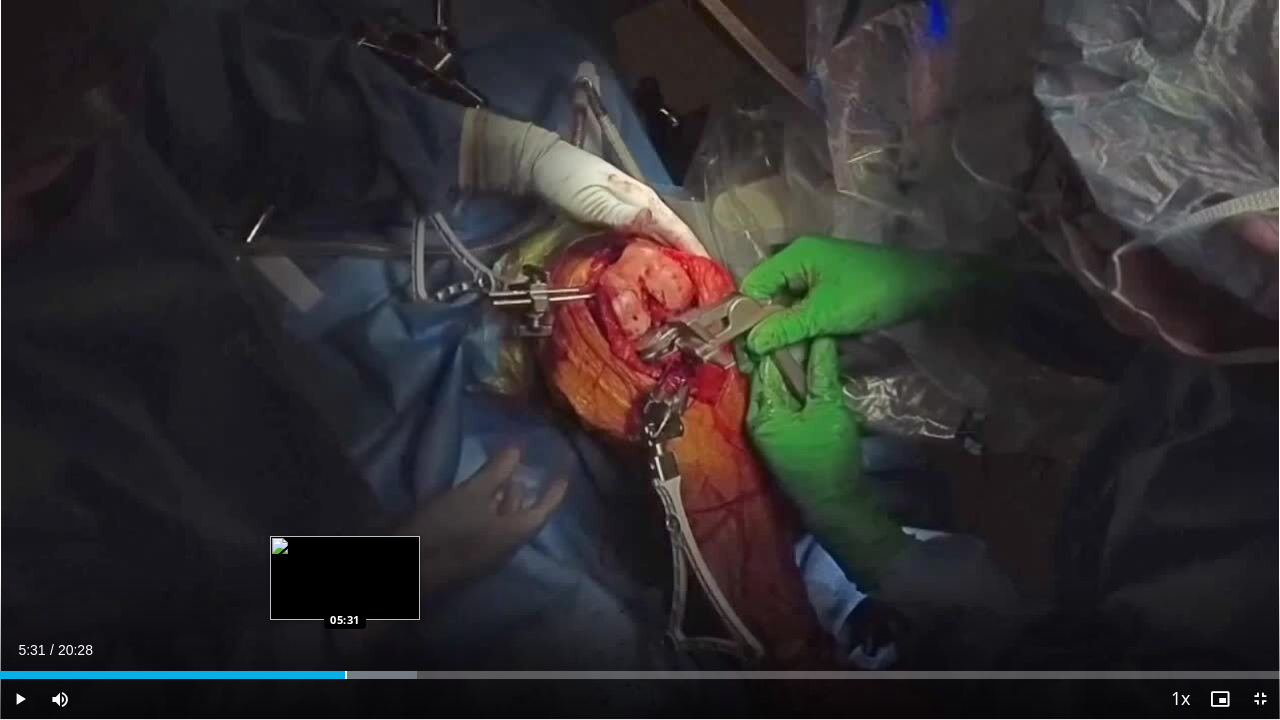 click on "Loaded :  32.59% 05:31 05:31" at bounding box center (640, 669) 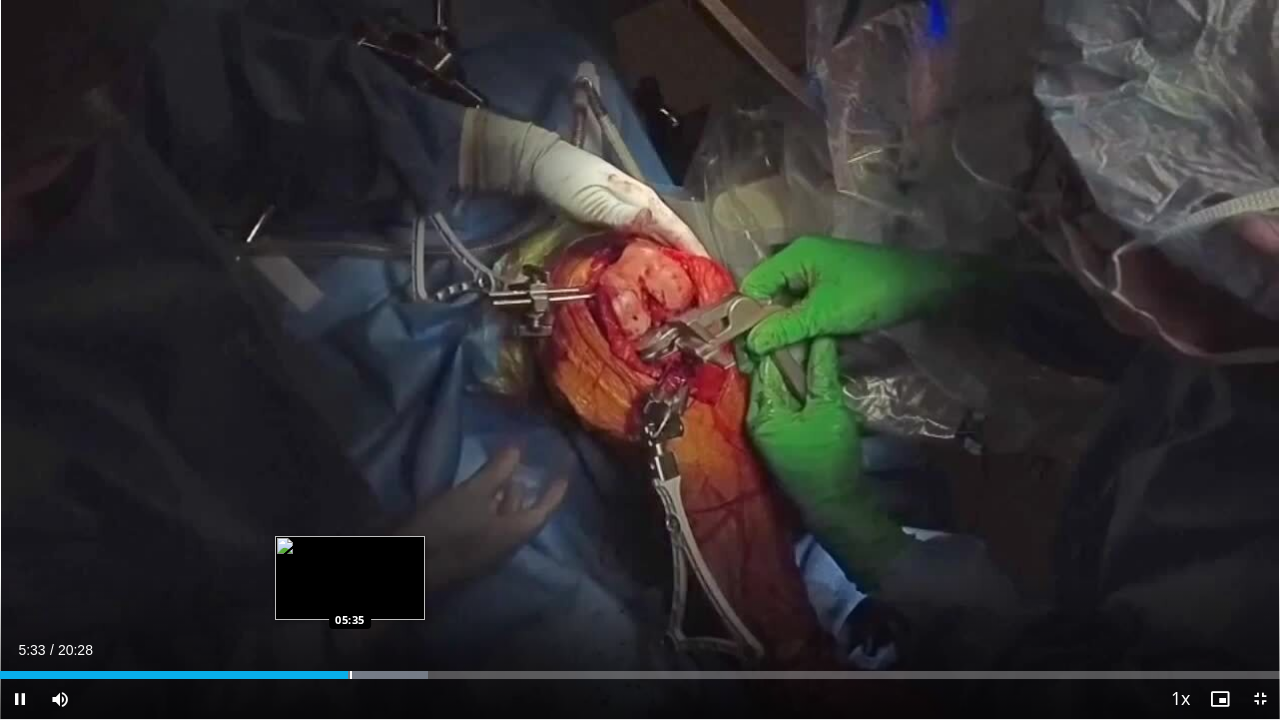 click on "Loaded :  33.40% 05:33 05:35" at bounding box center (640, 669) 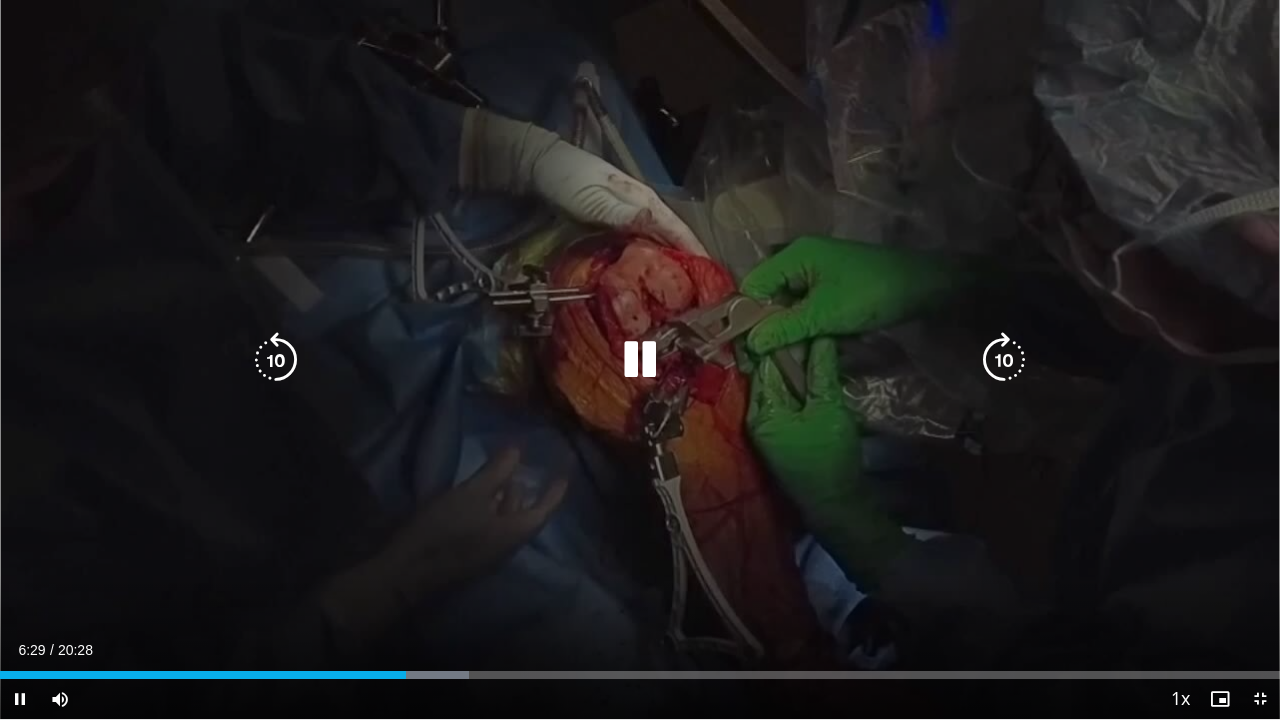 click at bounding box center [1004, 360] 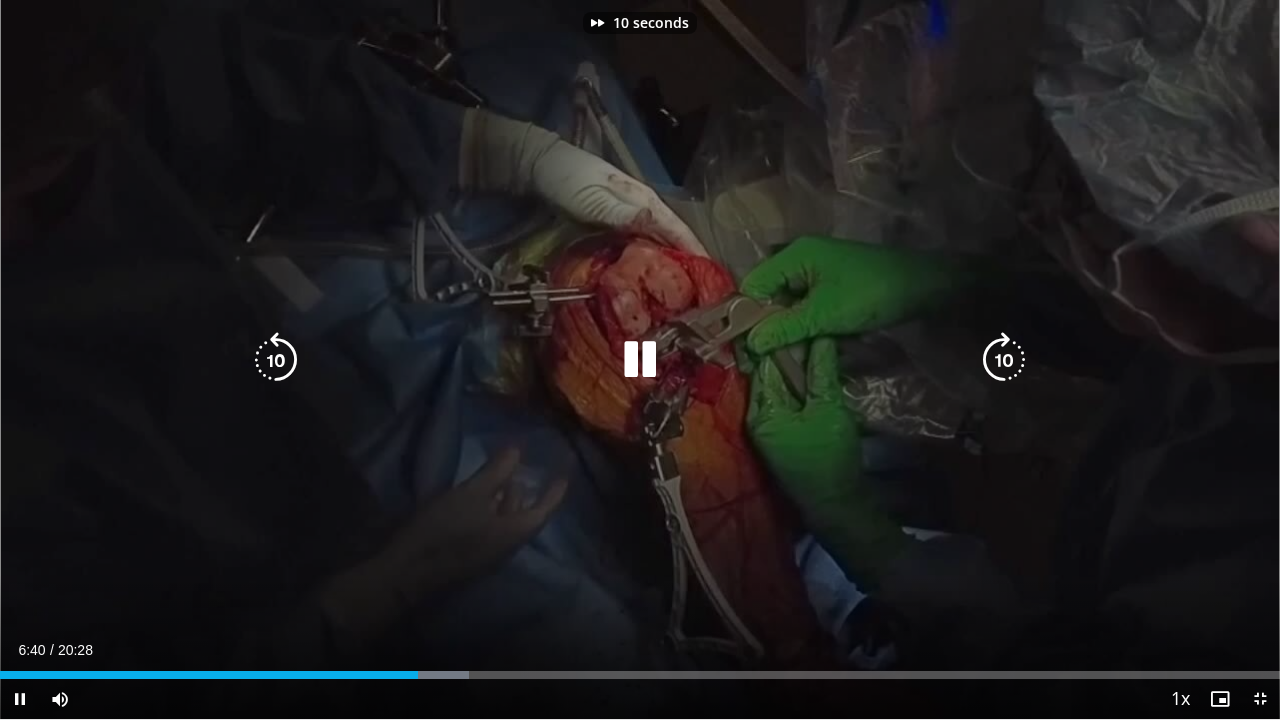 click at bounding box center [1004, 360] 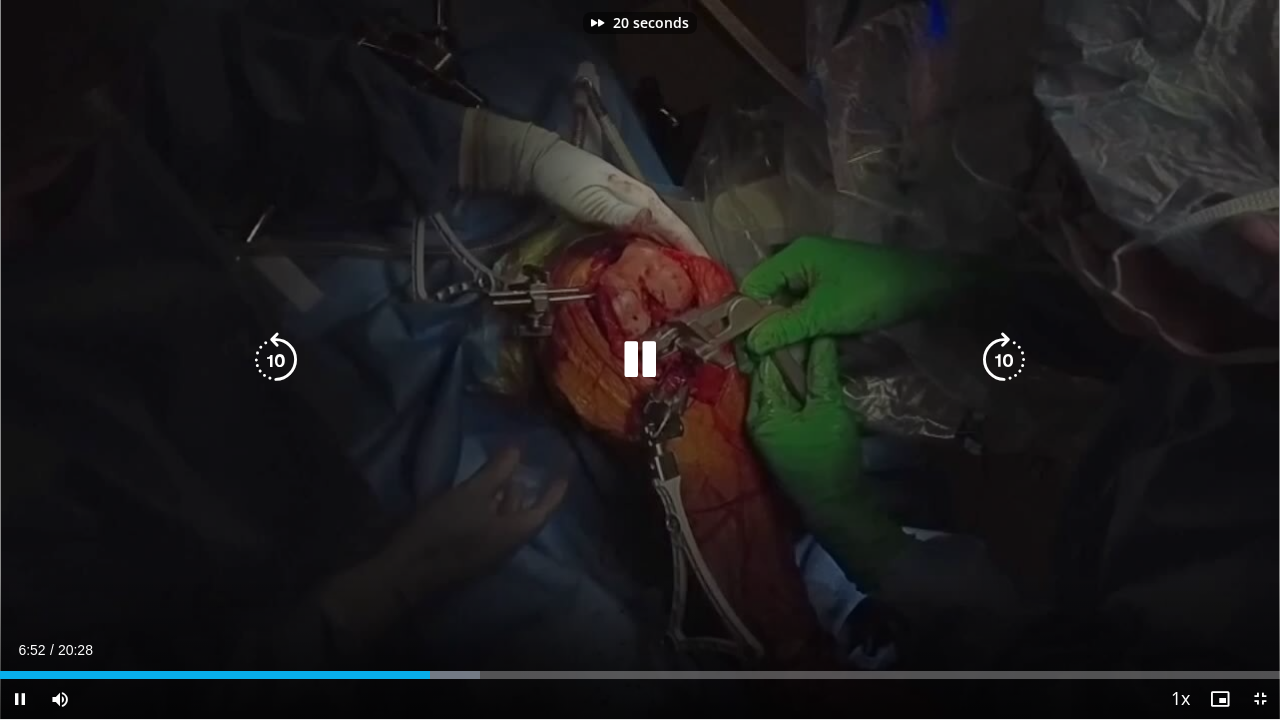 click at bounding box center (1004, 360) 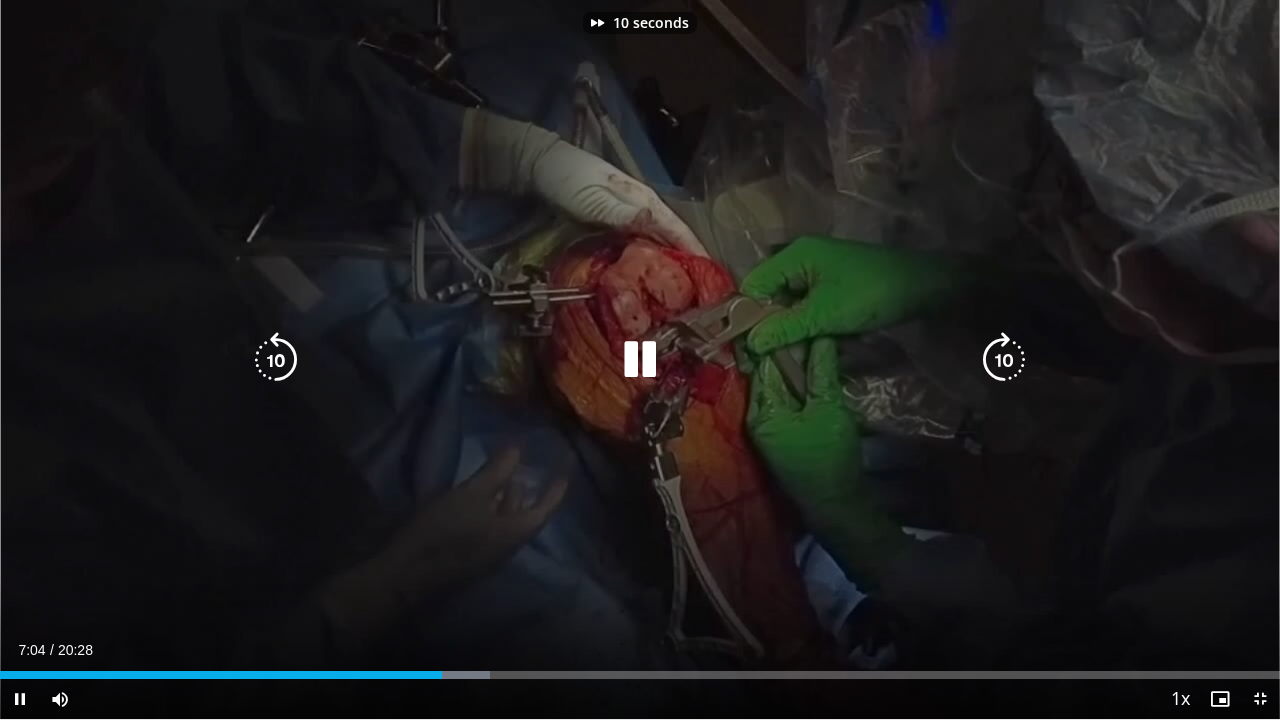 click on "10 seconds
Tap to unmute" at bounding box center (640, 359) 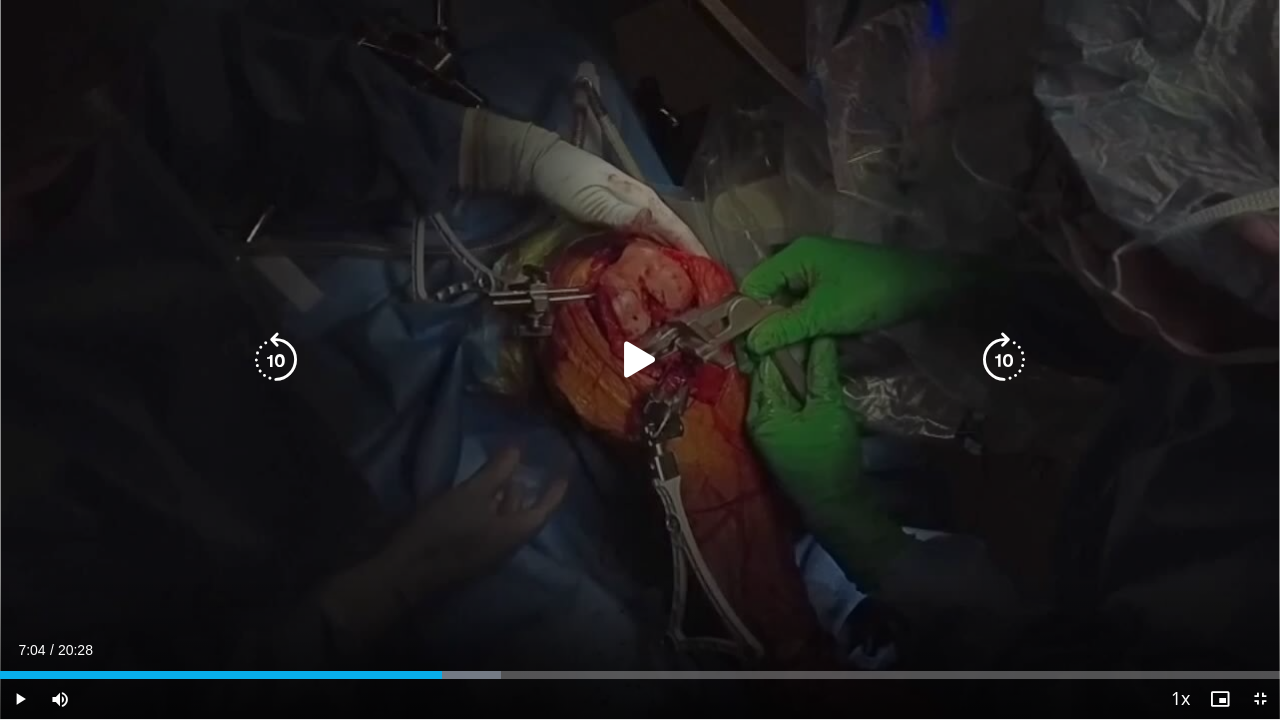 click at bounding box center (640, 360) 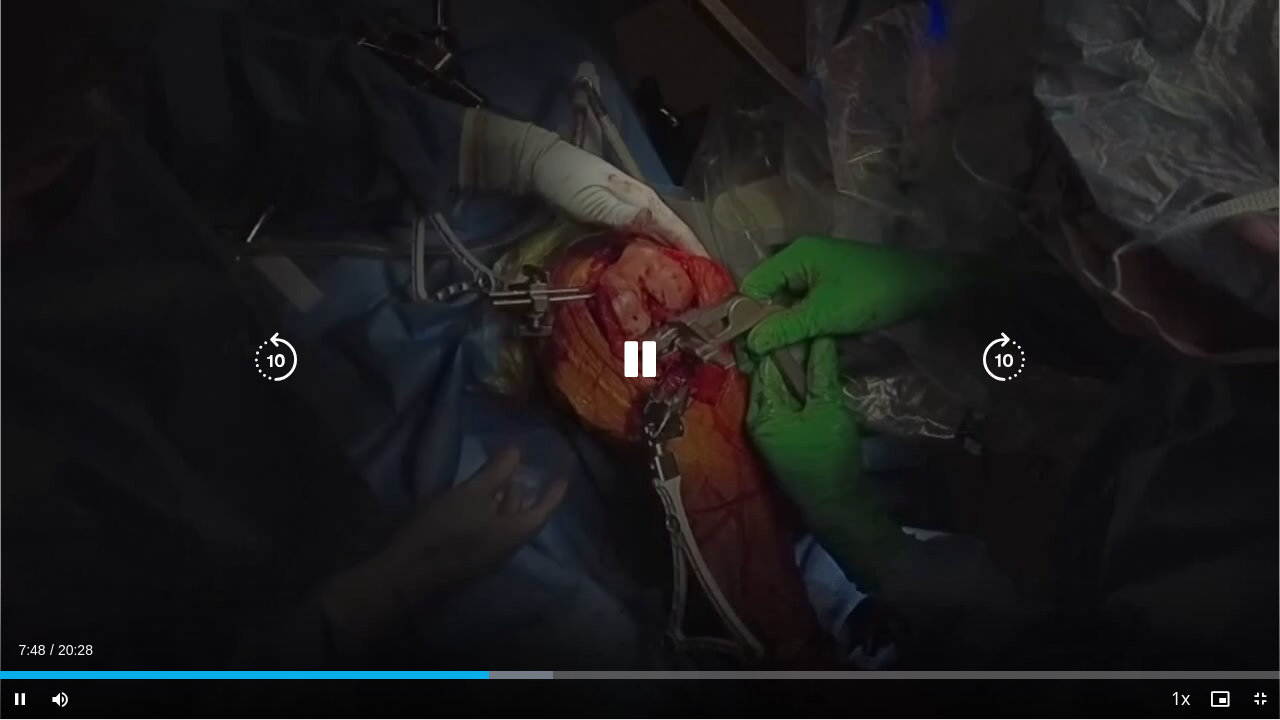 click at bounding box center (1004, 360) 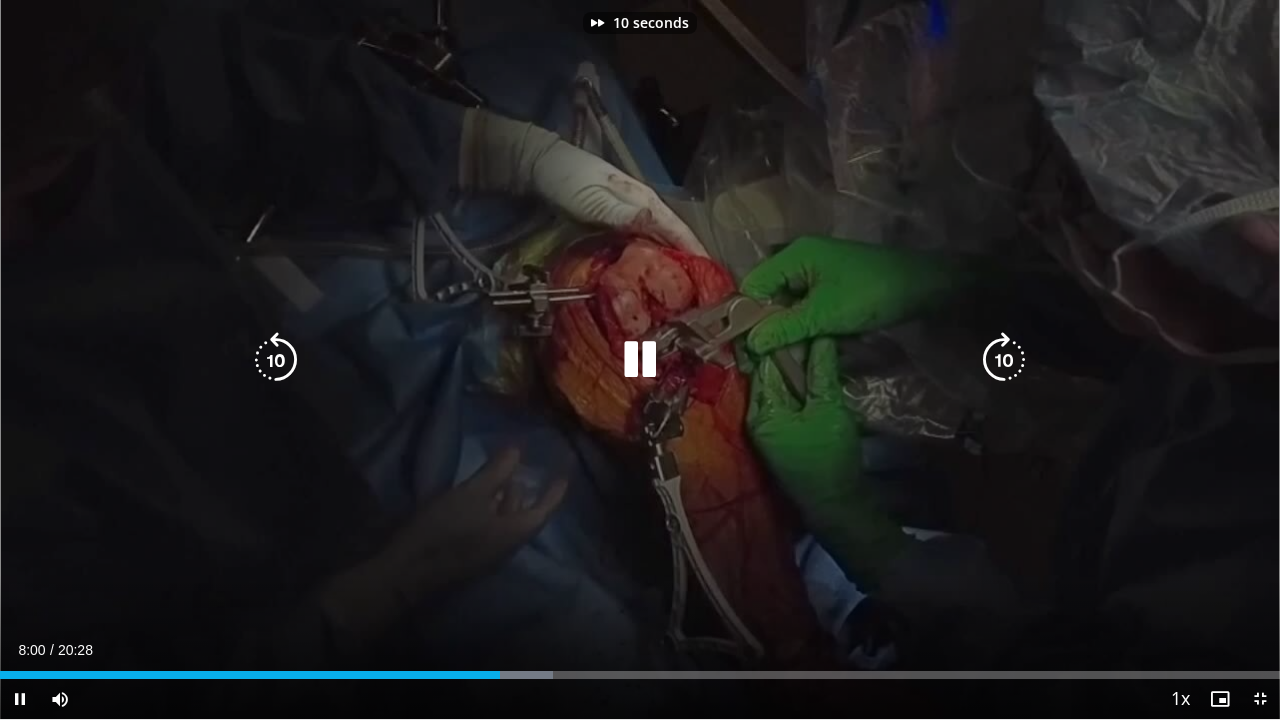 click at bounding box center (1004, 360) 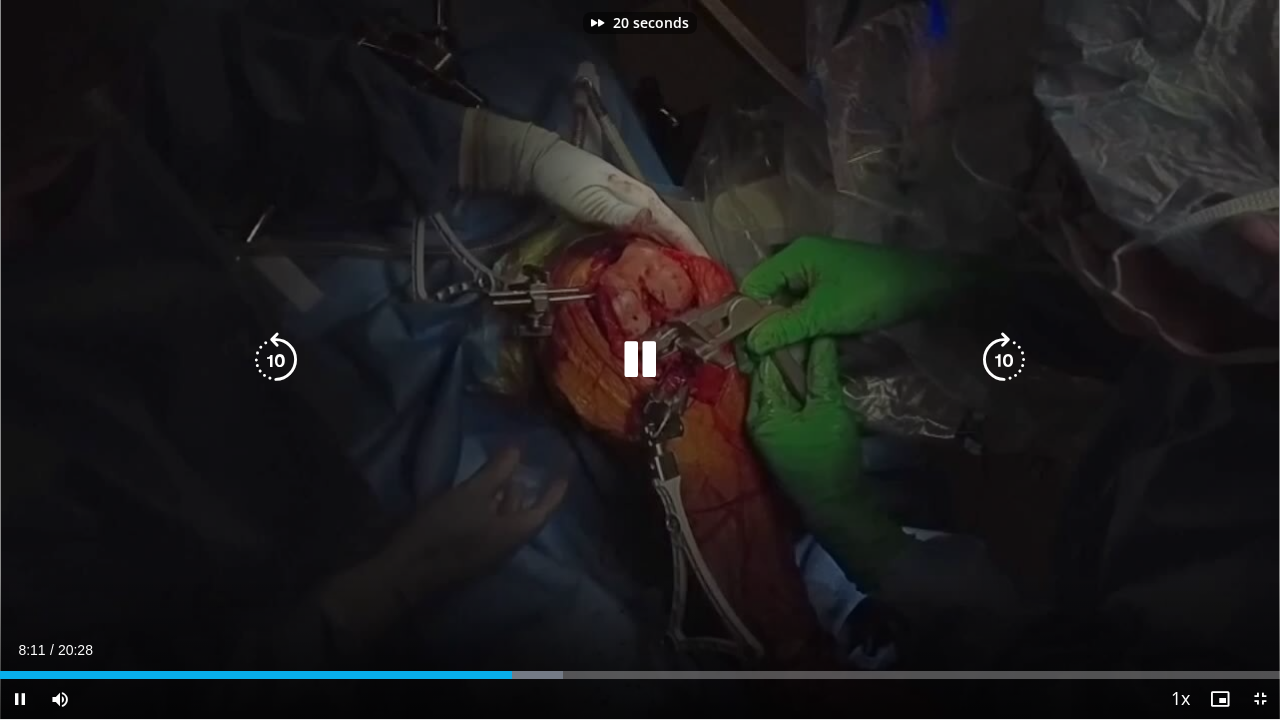 click at bounding box center [1004, 360] 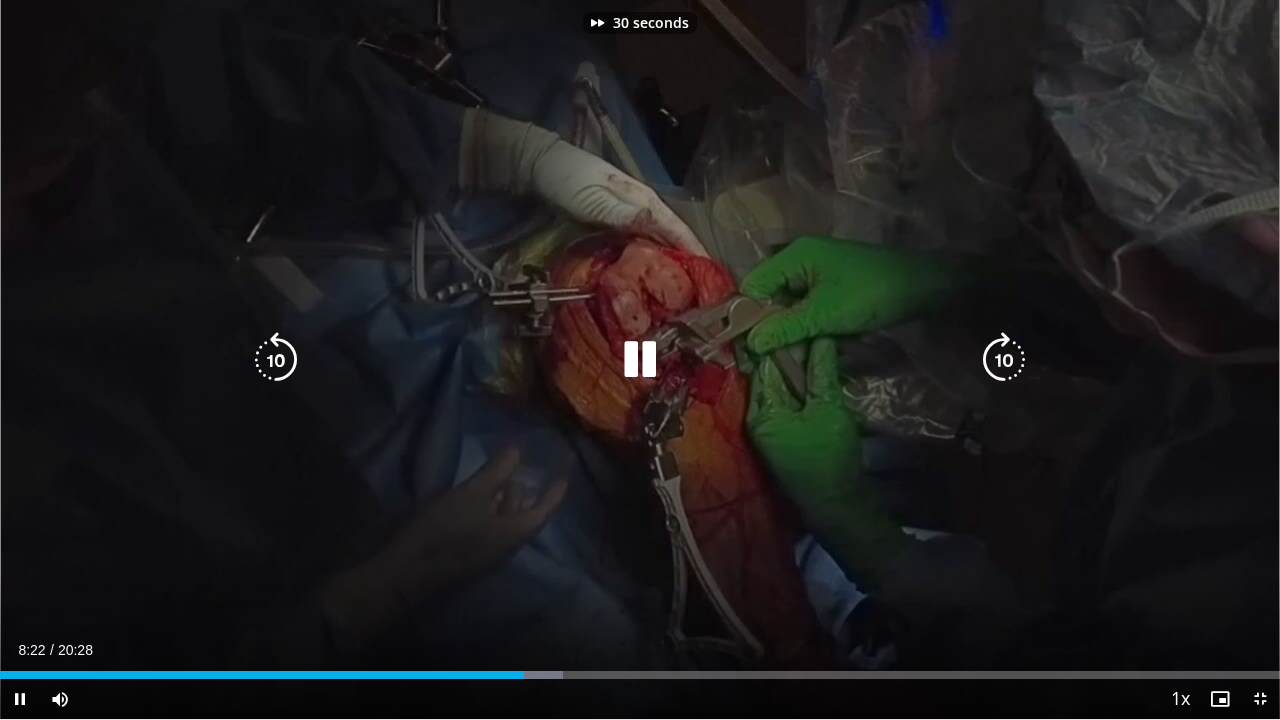 click at bounding box center [1004, 360] 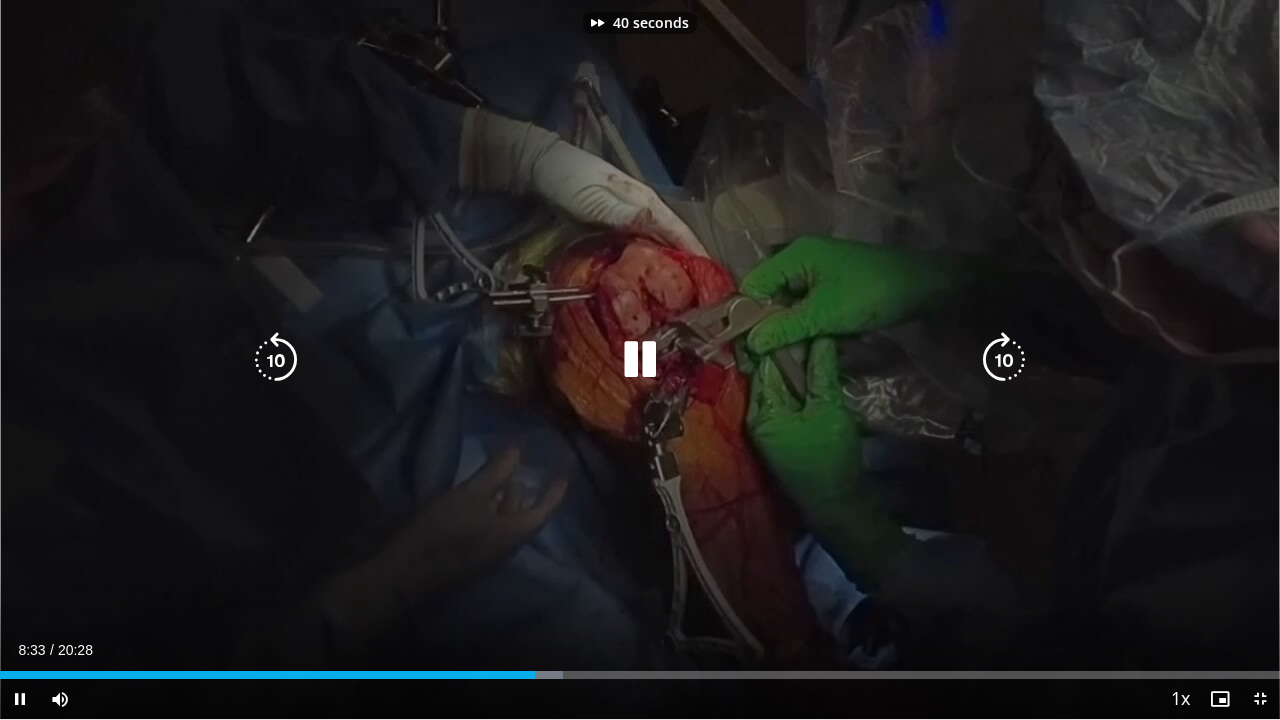 click at bounding box center (1004, 360) 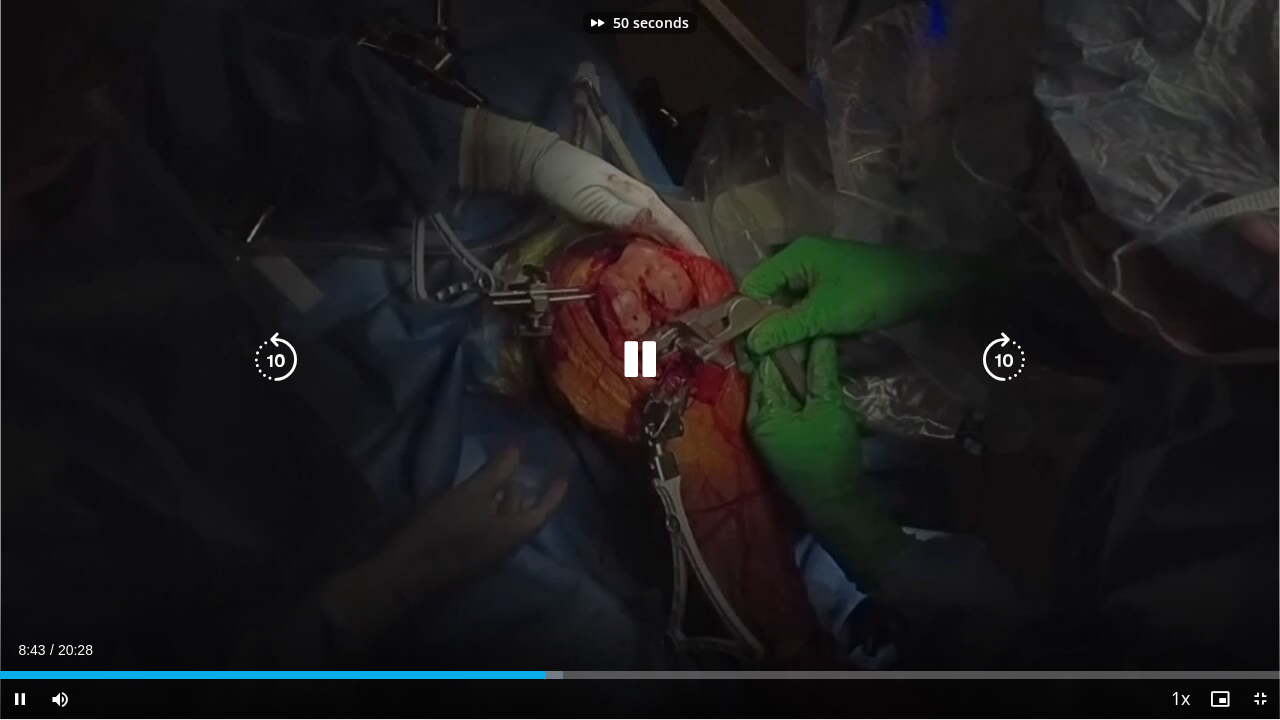 click at bounding box center (1004, 360) 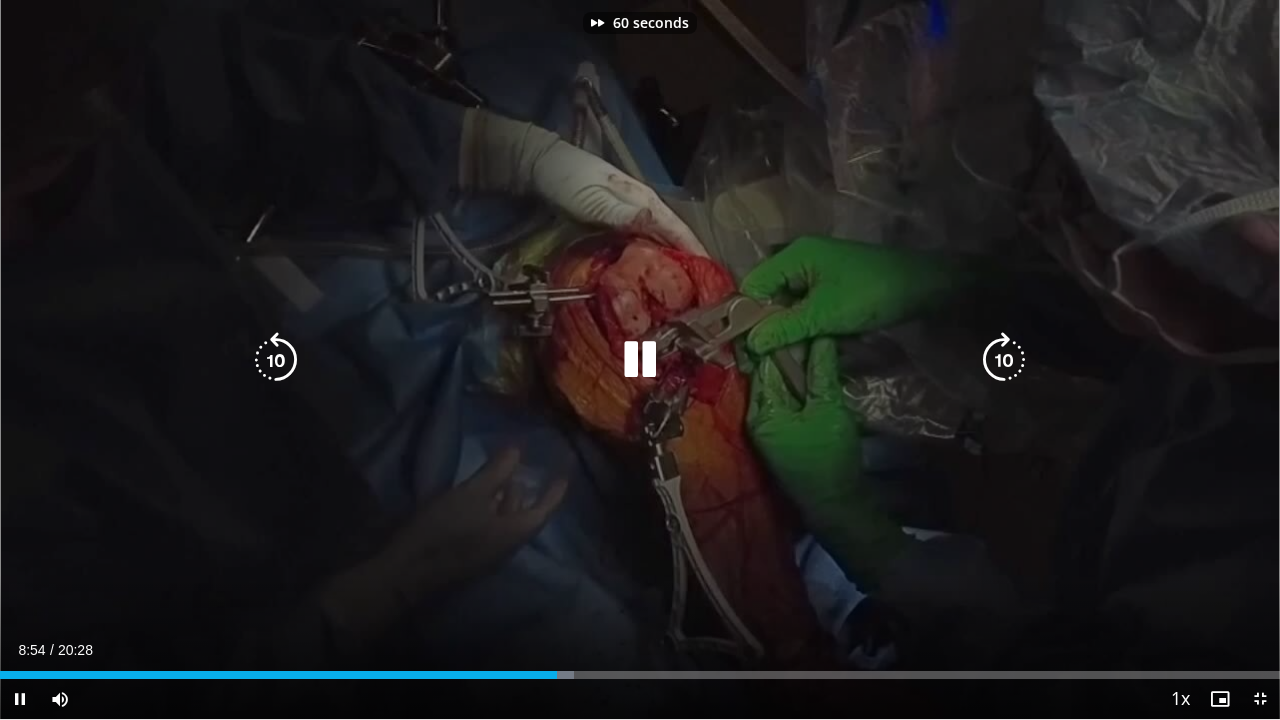 click at bounding box center [1004, 360] 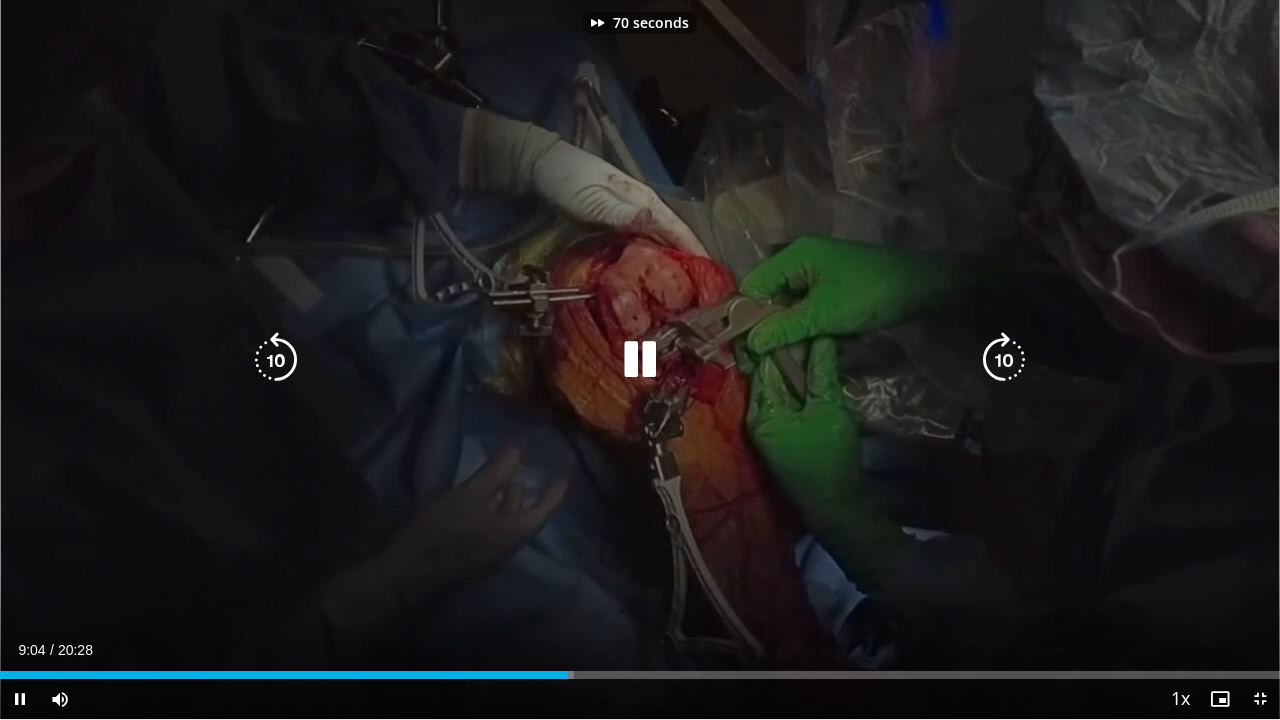 click at bounding box center (1004, 360) 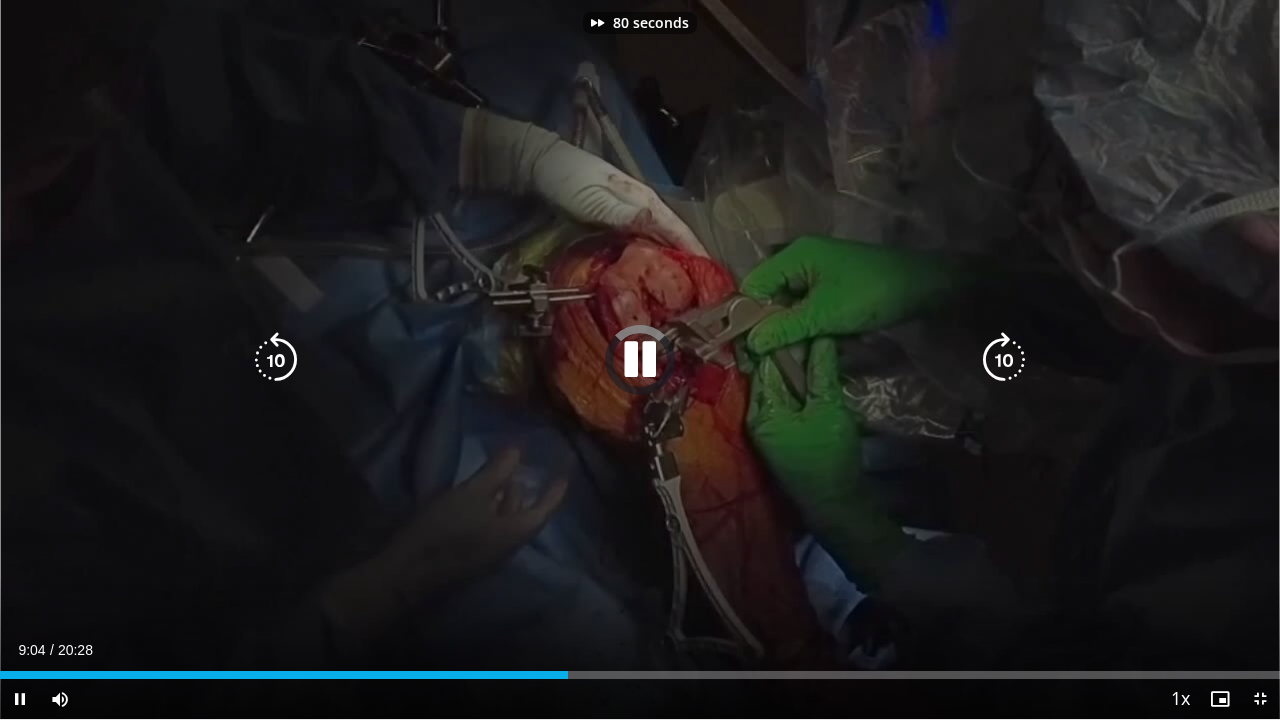 click at bounding box center (1004, 360) 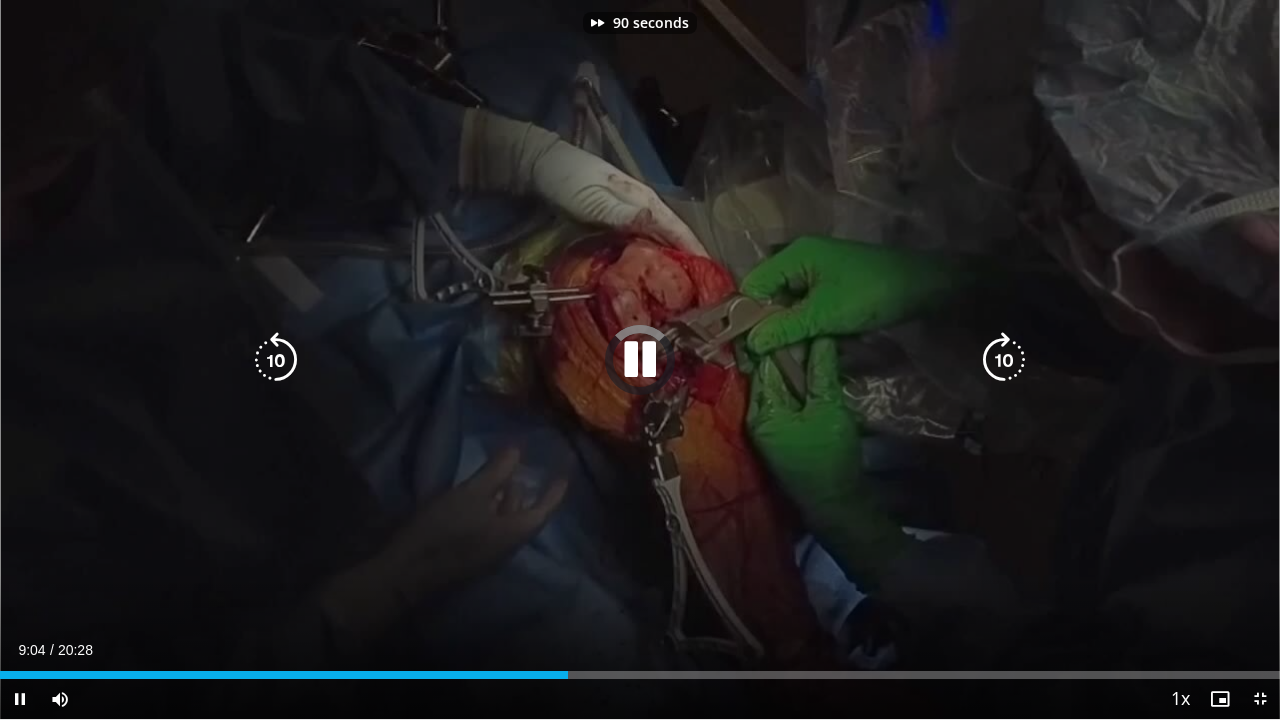 click at bounding box center (1004, 360) 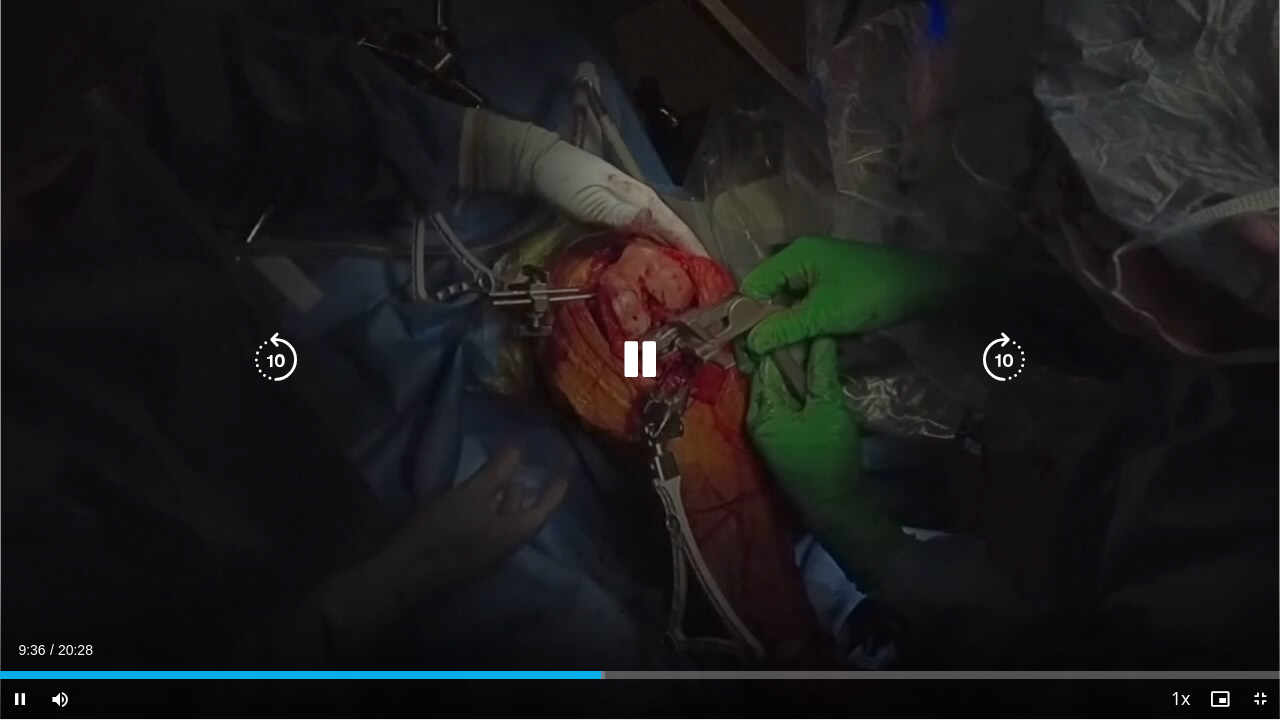 click at bounding box center (1004, 360) 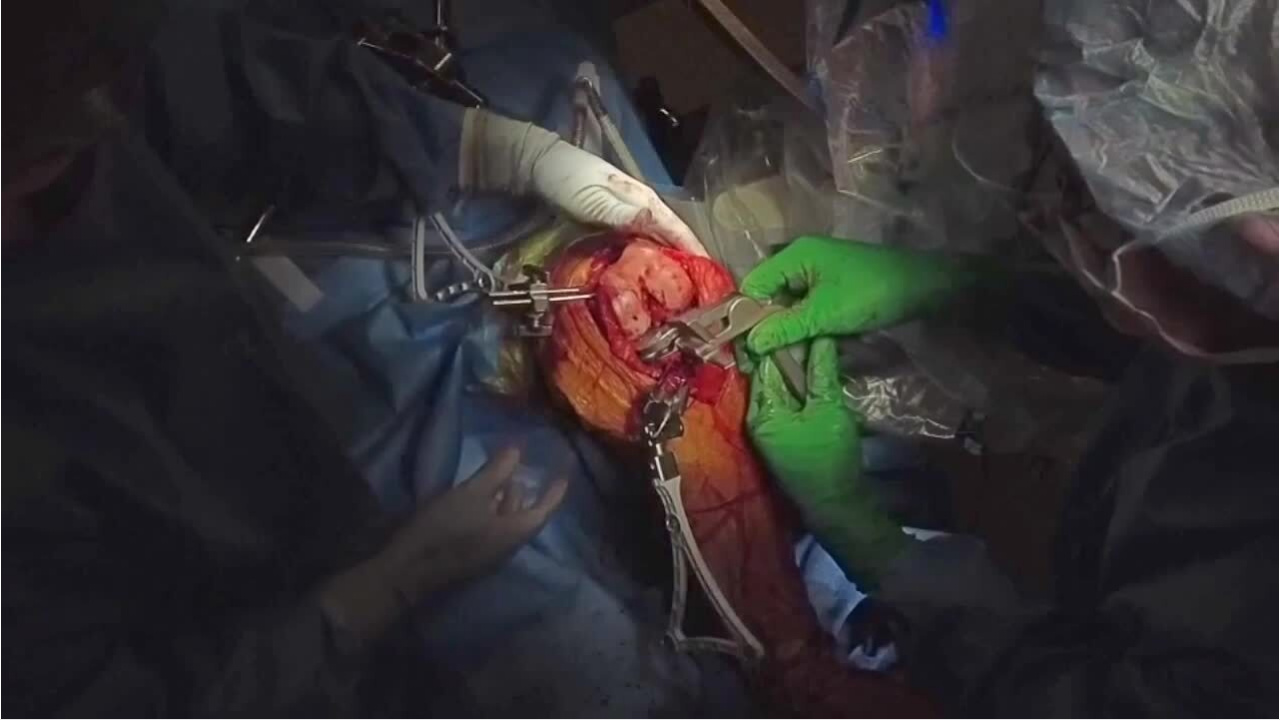 click on "10 seconds
Tap to unmute" at bounding box center [640, 359] 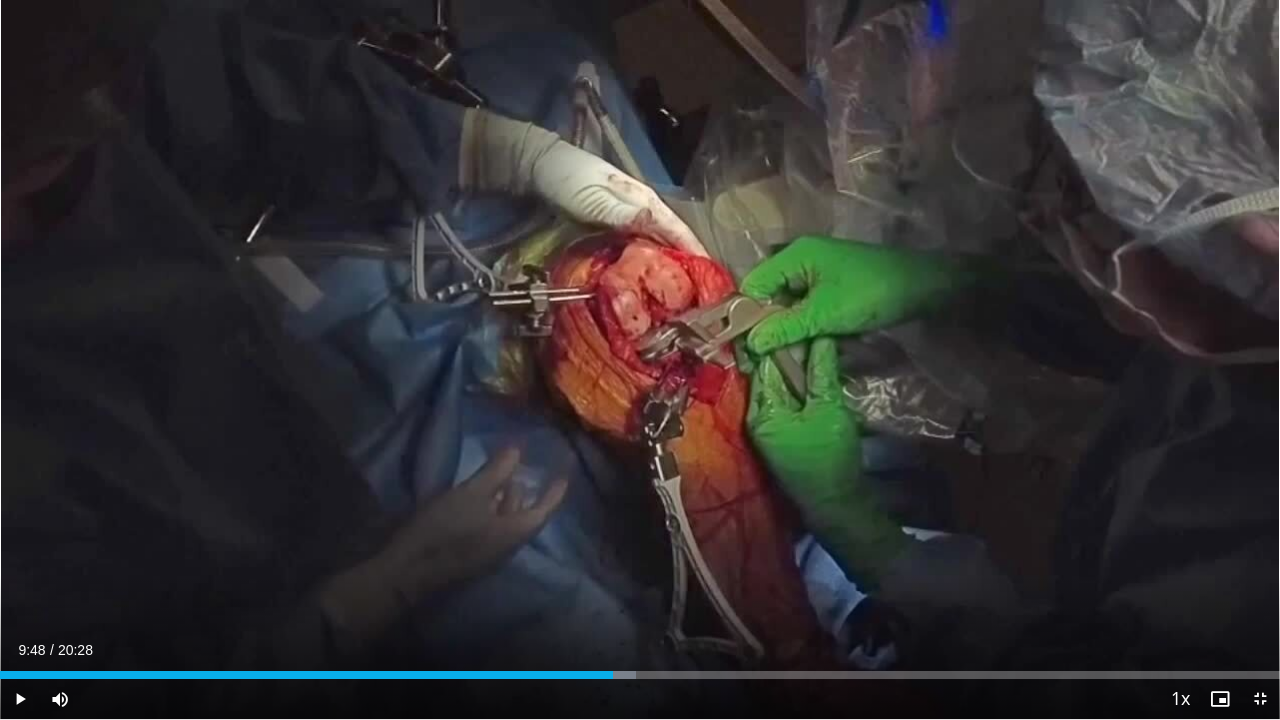 click on "10 seconds
Tap to unmute" at bounding box center (640, 359) 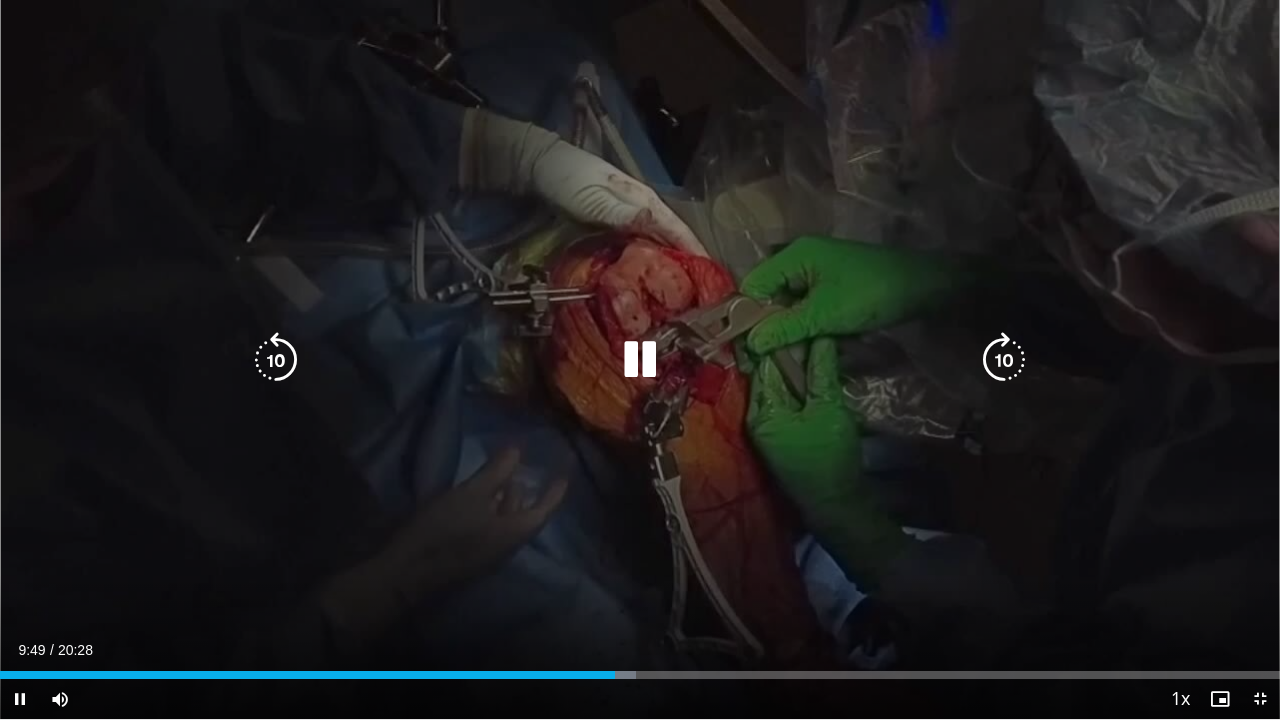 click at bounding box center [1004, 360] 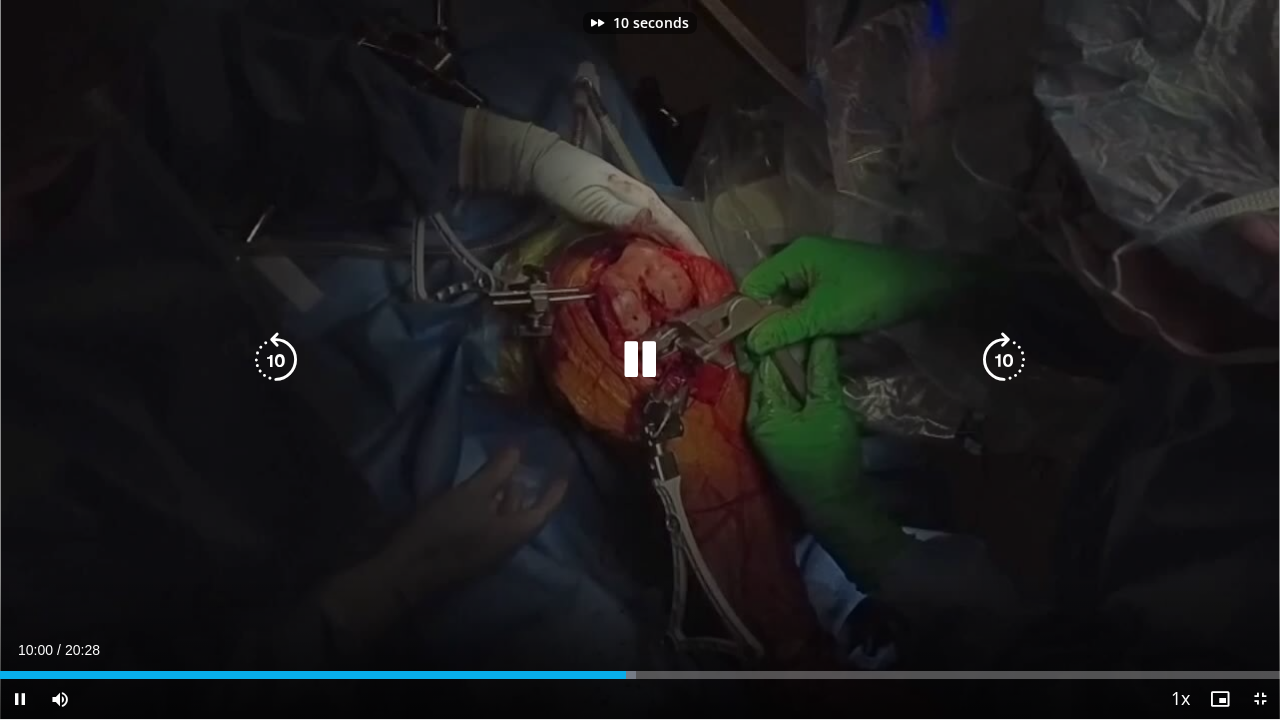 click at bounding box center (1004, 360) 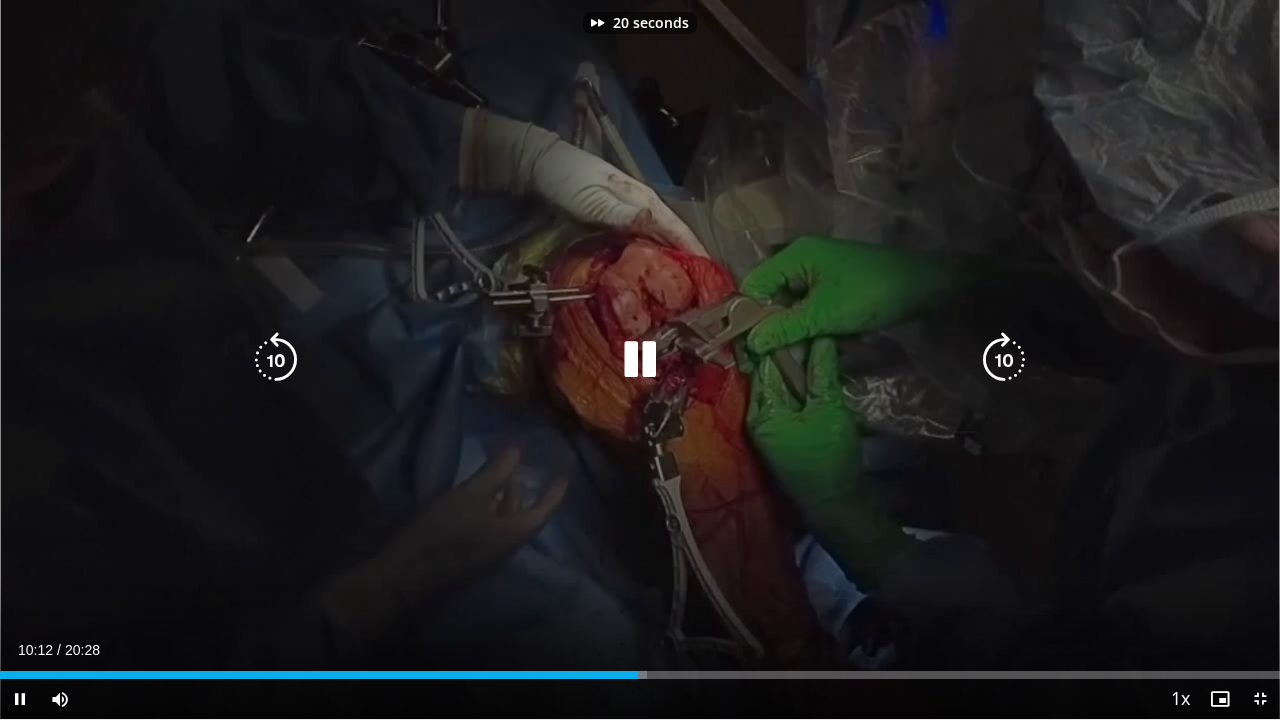 click on "20 seconds
Tap to unmute" at bounding box center (640, 359) 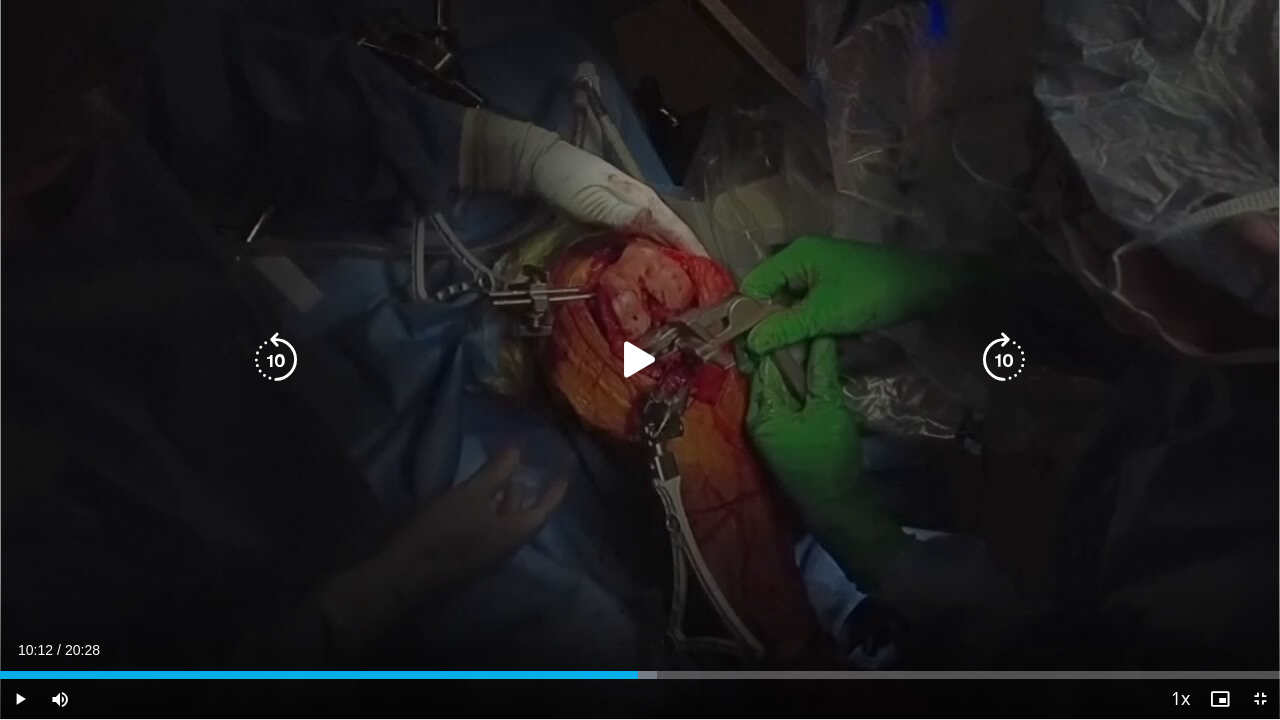 click at bounding box center [640, 360] 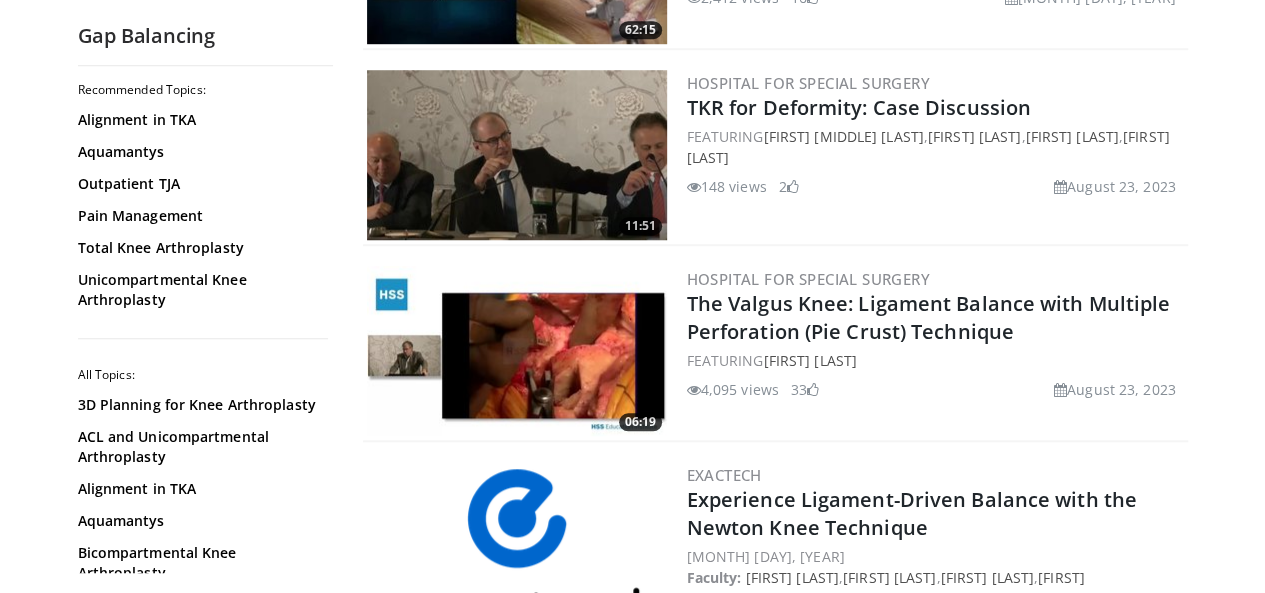 scroll, scrollTop: 623, scrollLeft: 0, axis: vertical 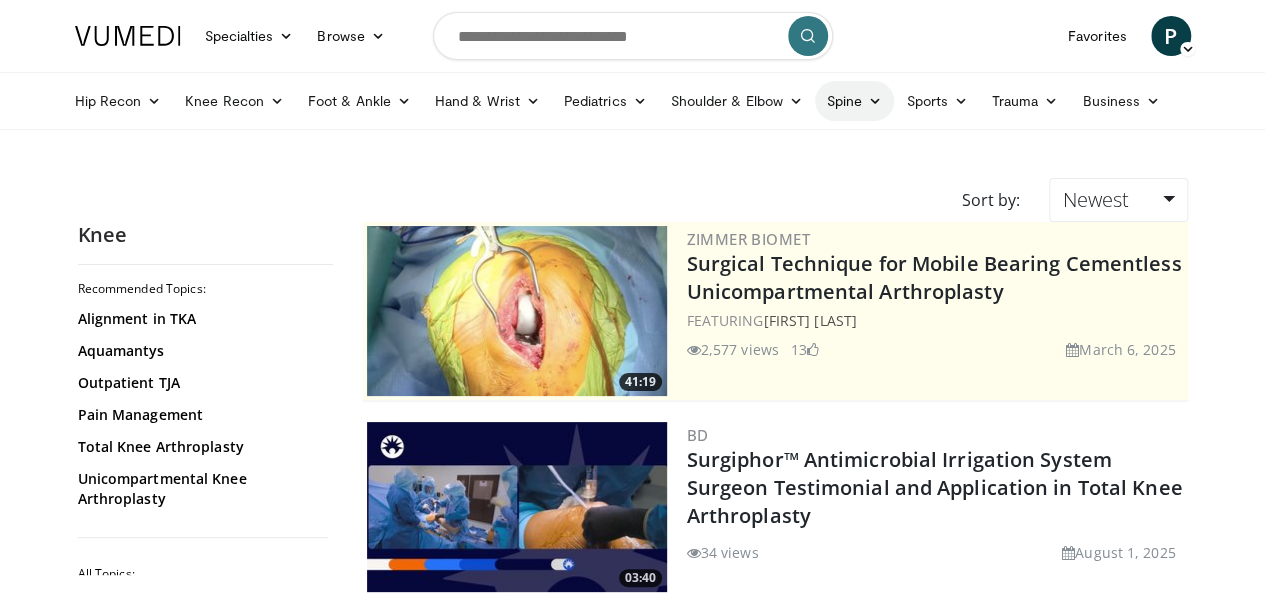 click at bounding box center [875, 101] 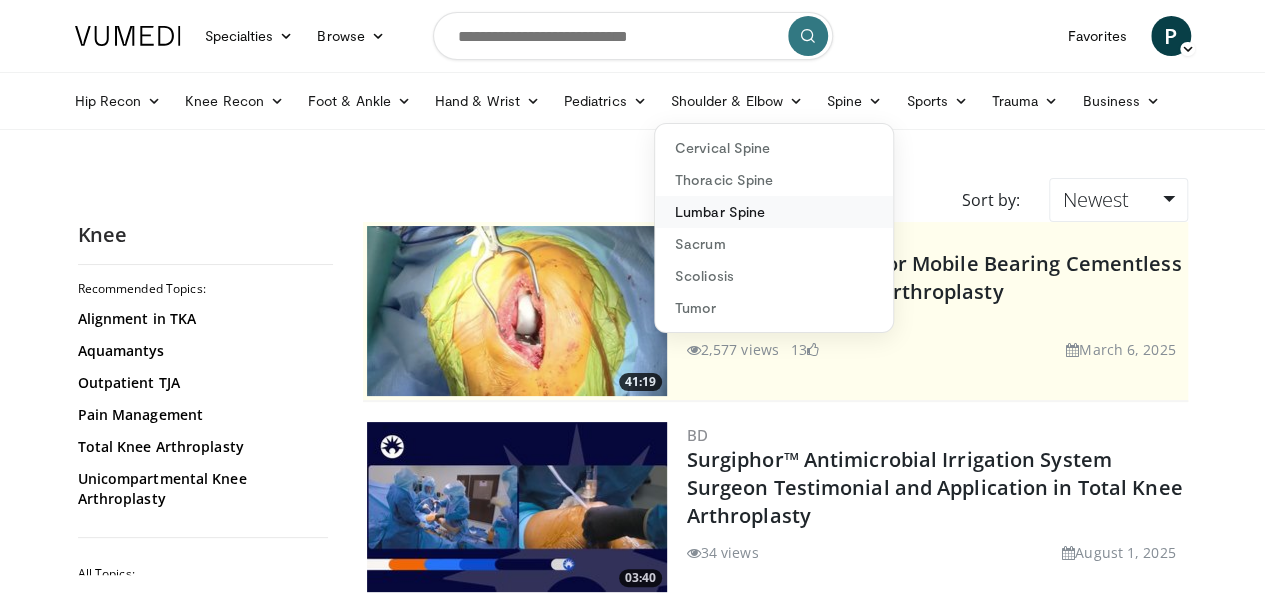 click on "Lumbar Spine" at bounding box center (774, 212) 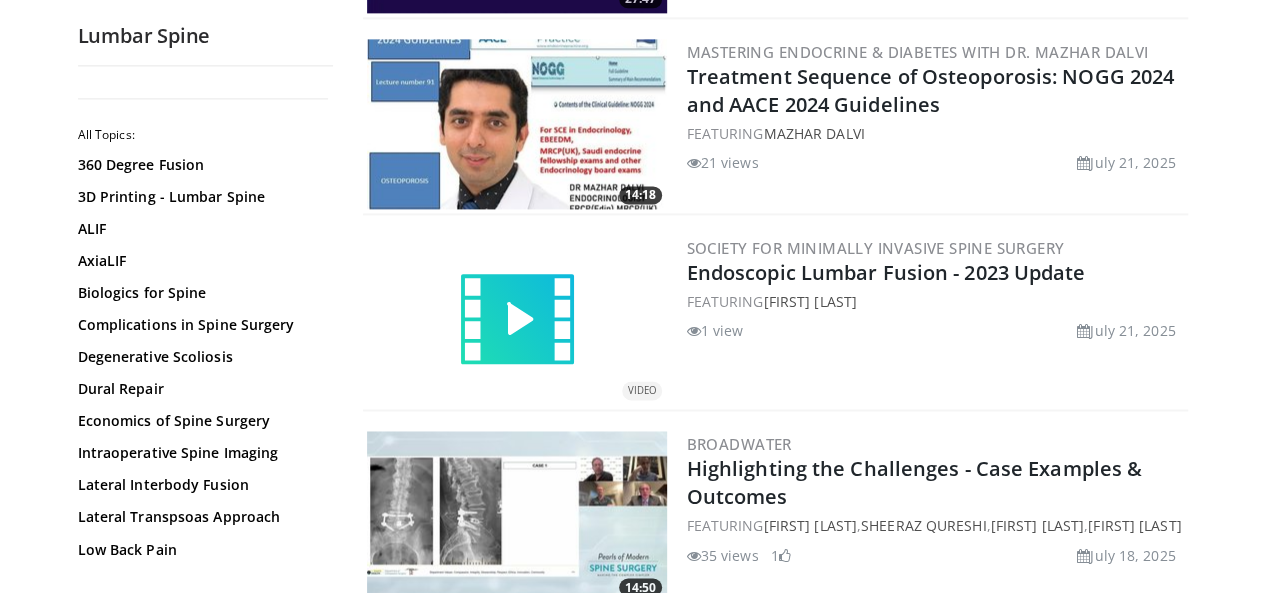 scroll, scrollTop: 1350, scrollLeft: 0, axis: vertical 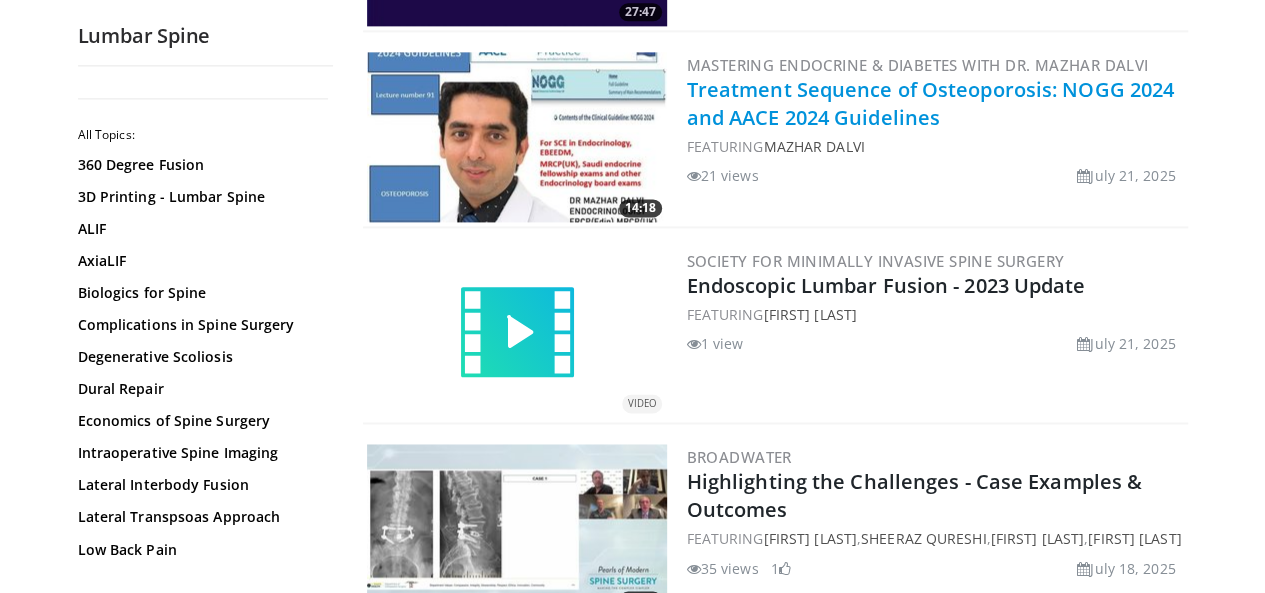 click on "Treatment Sequence of Osteoporosis: NOGG 2024 and AACE 2024 Guidelines" at bounding box center [931, 103] 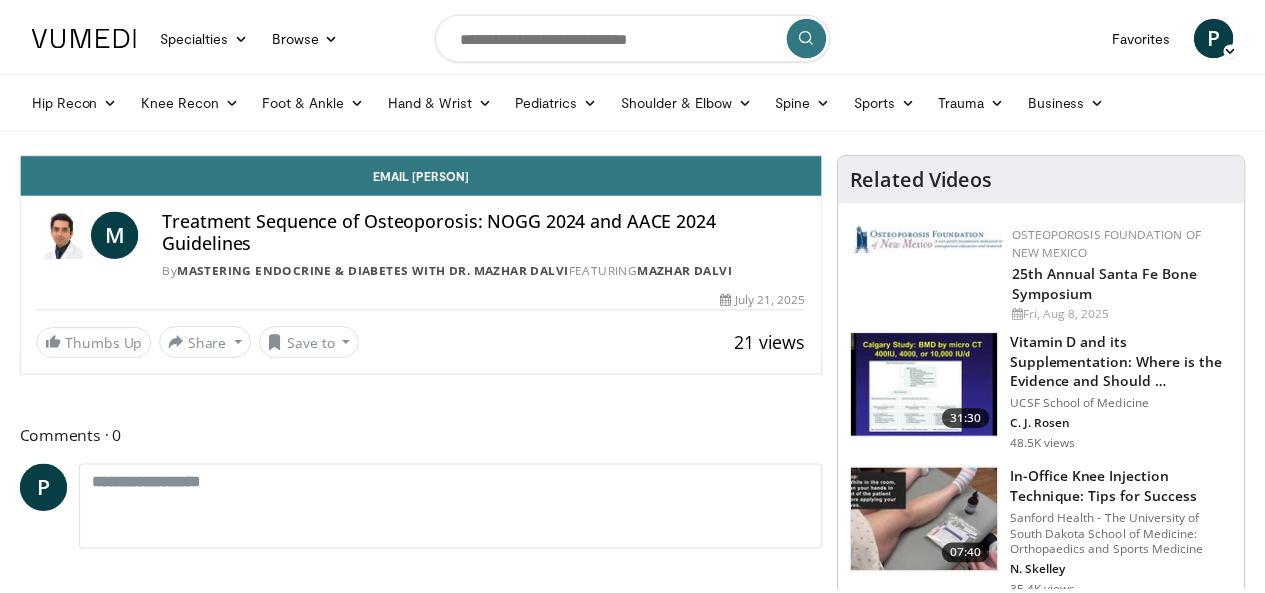 scroll, scrollTop: 0, scrollLeft: 0, axis: both 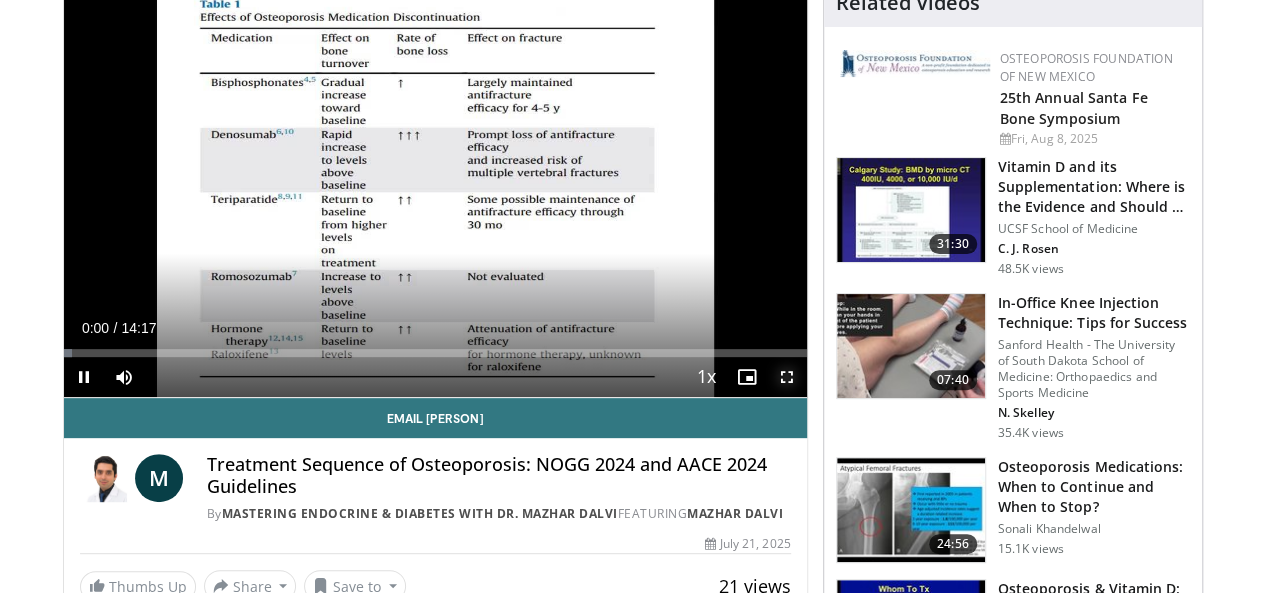 click at bounding box center (787, 377) 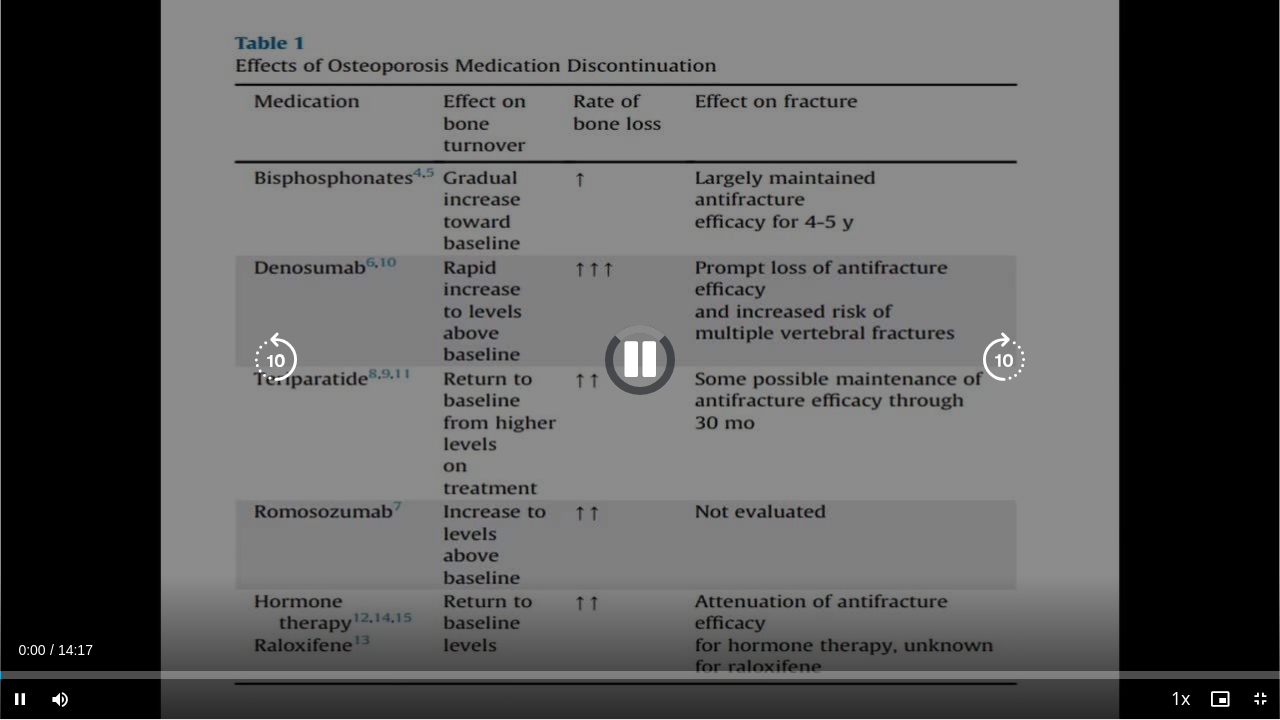 click at bounding box center (1004, 360) 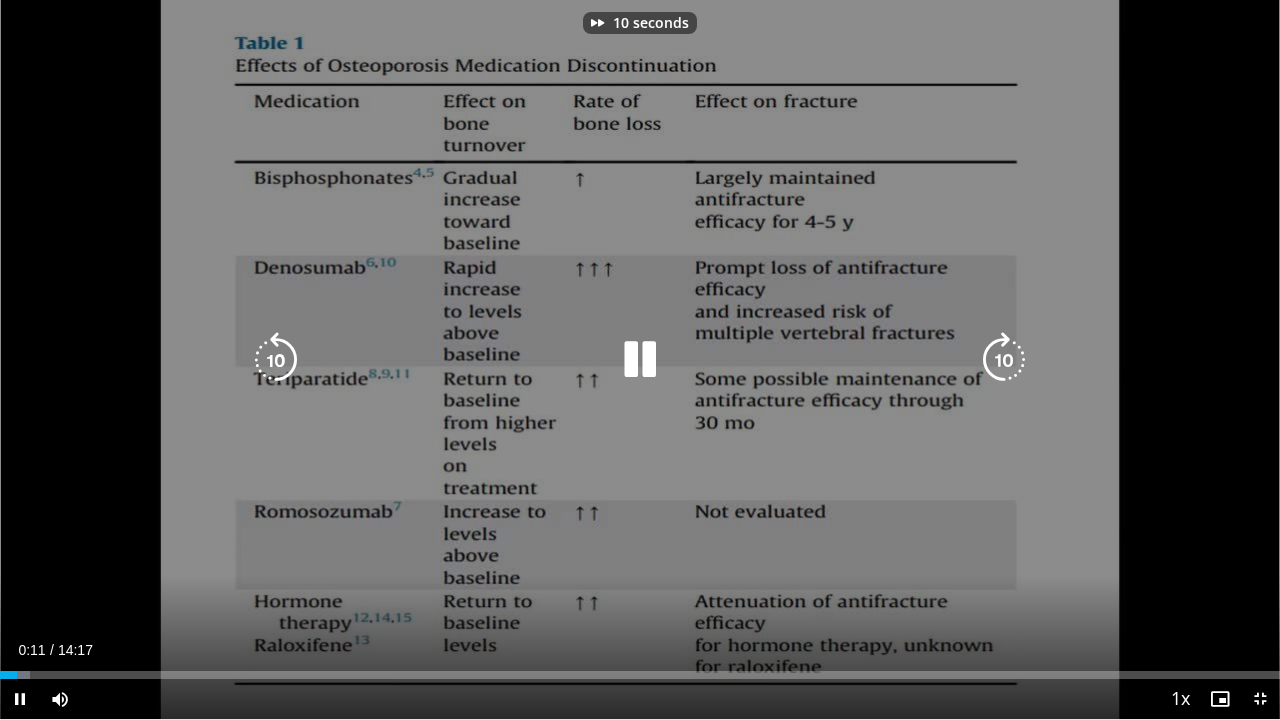 click at bounding box center [1004, 360] 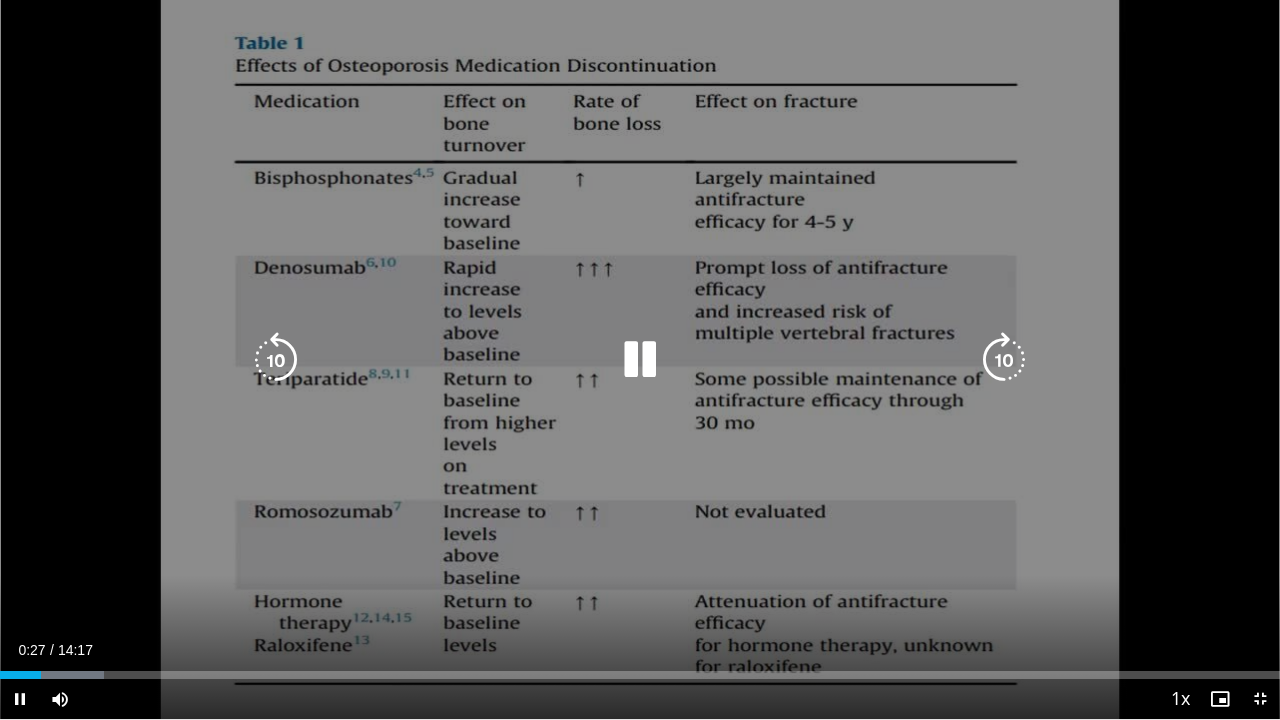 click at bounding box center [1004, 360] 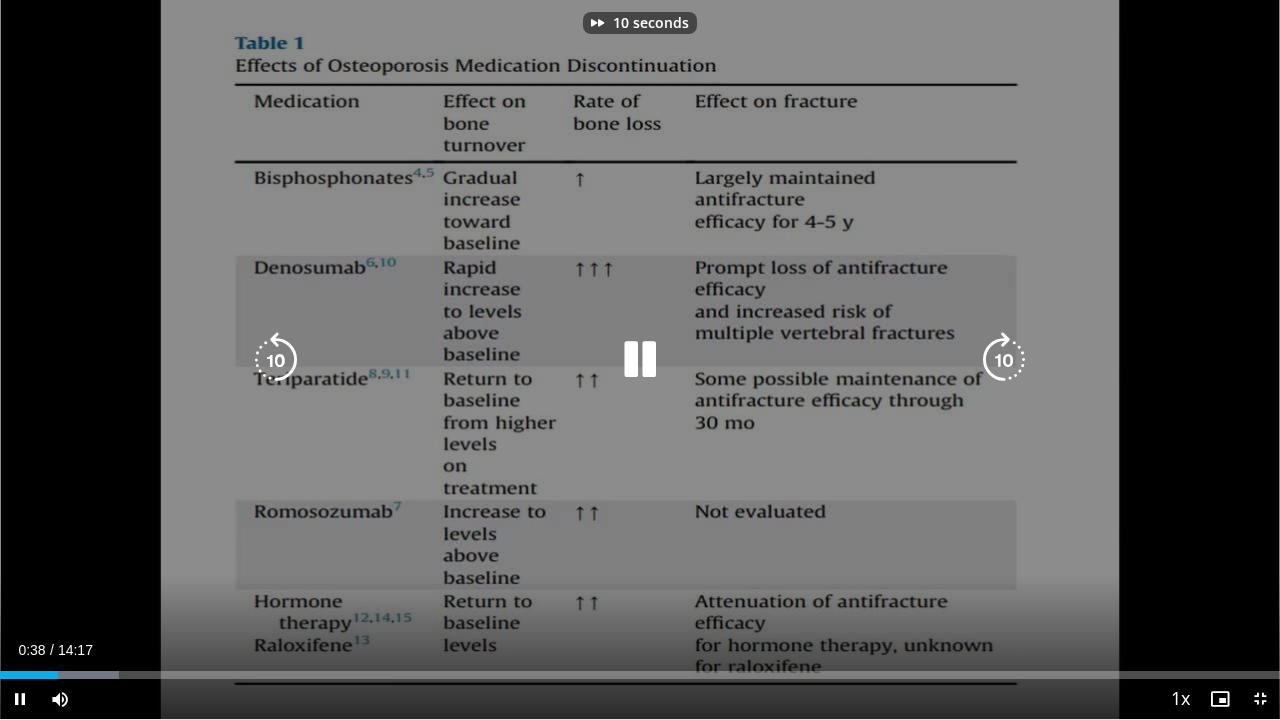 click at bounding box center (1004, 360) 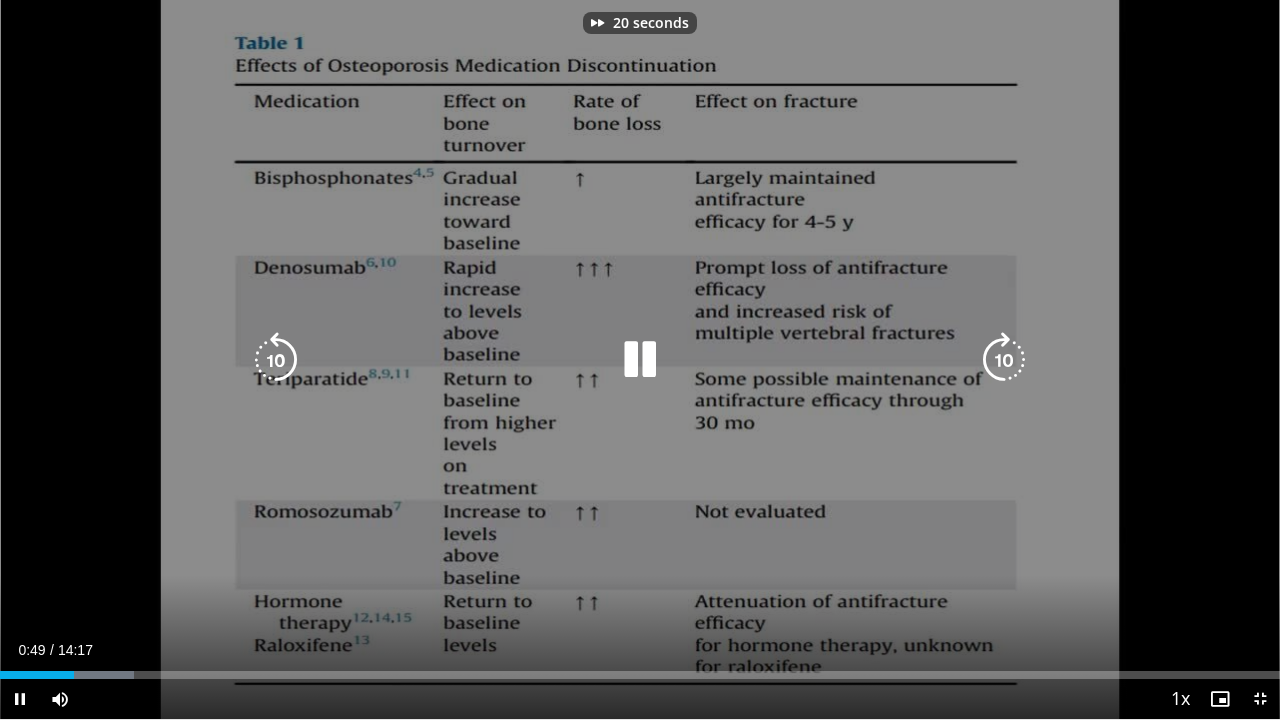 click at bounding box center [1004, 360] 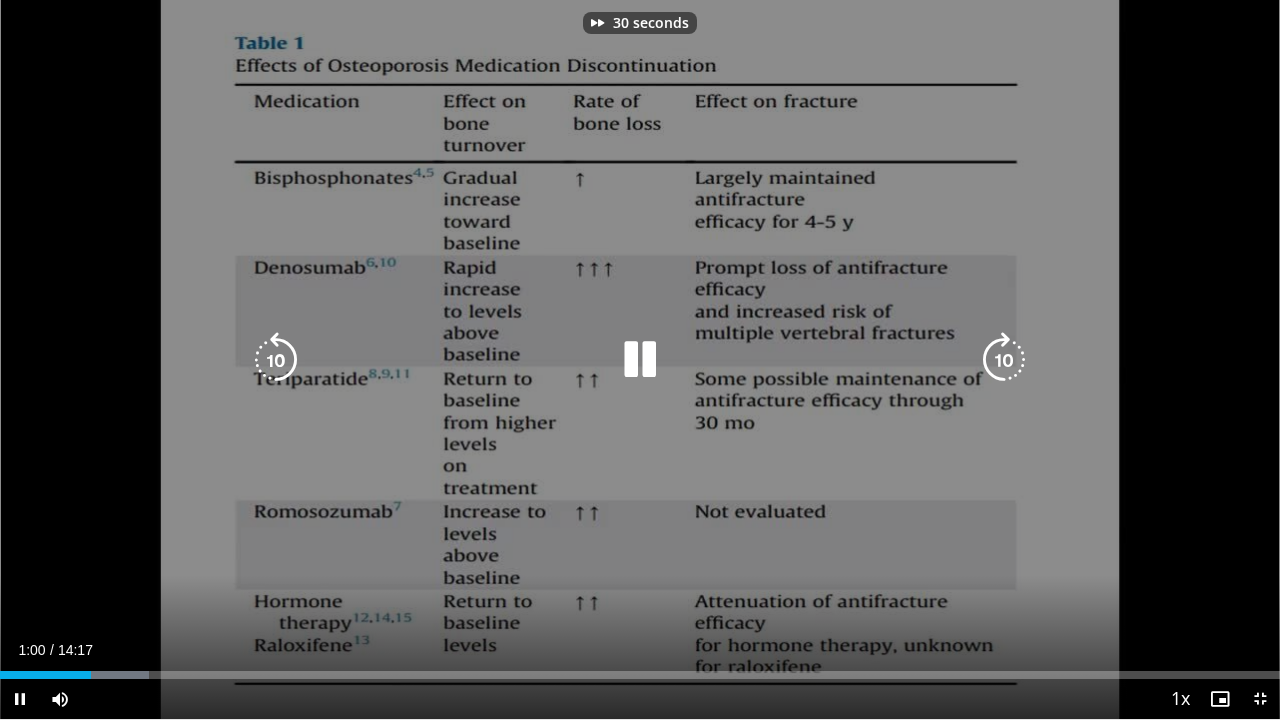 click at bounding box center (1004, 360) 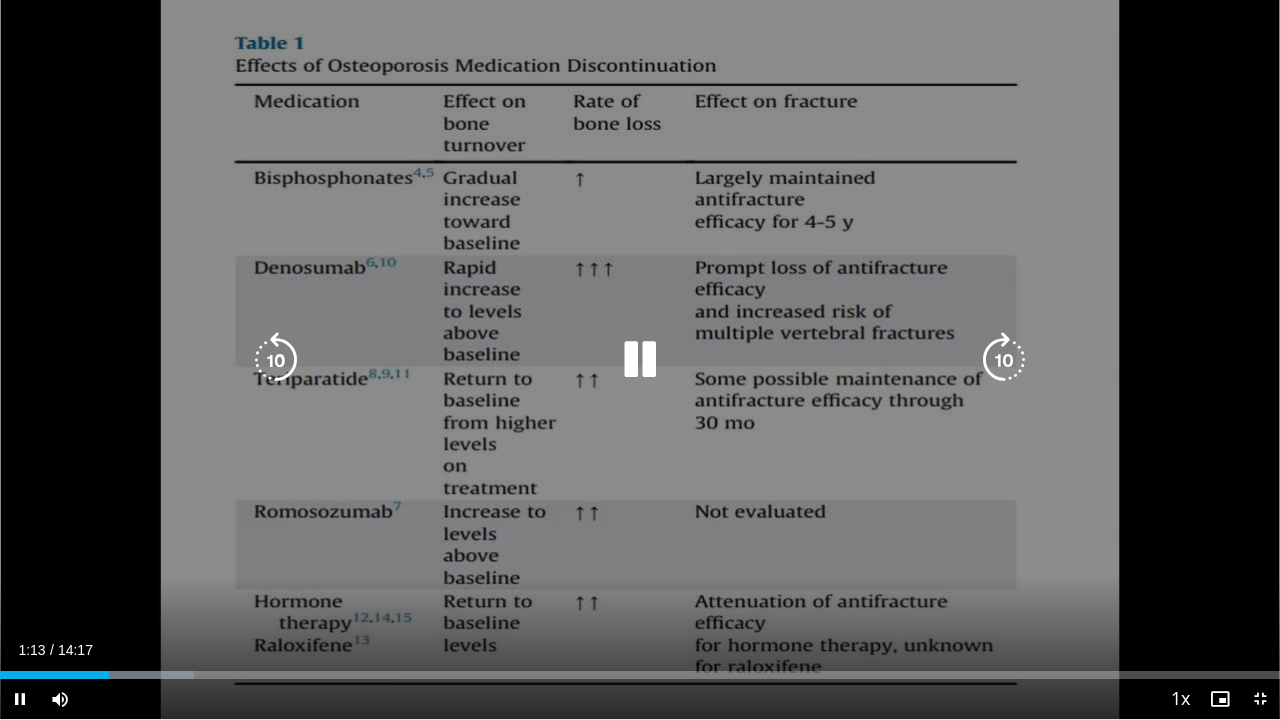 click at bounding box center (1004, 360) 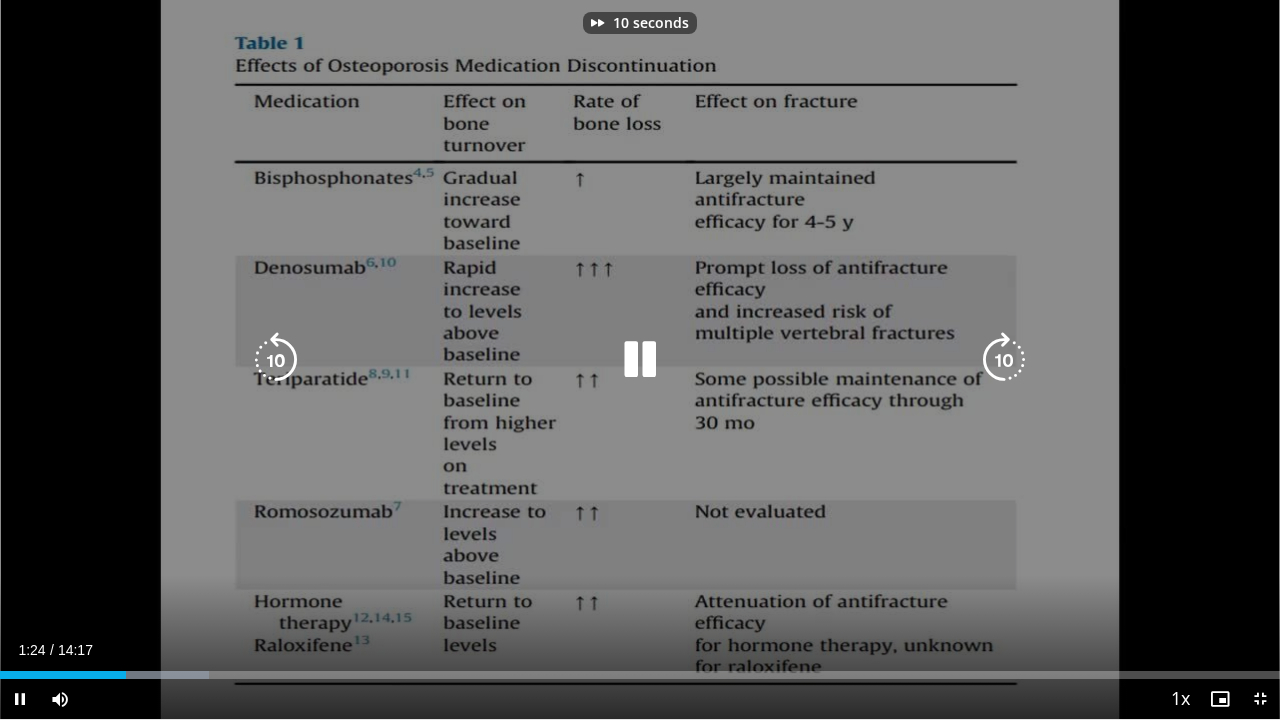 click at bounding box center [1004, 360] 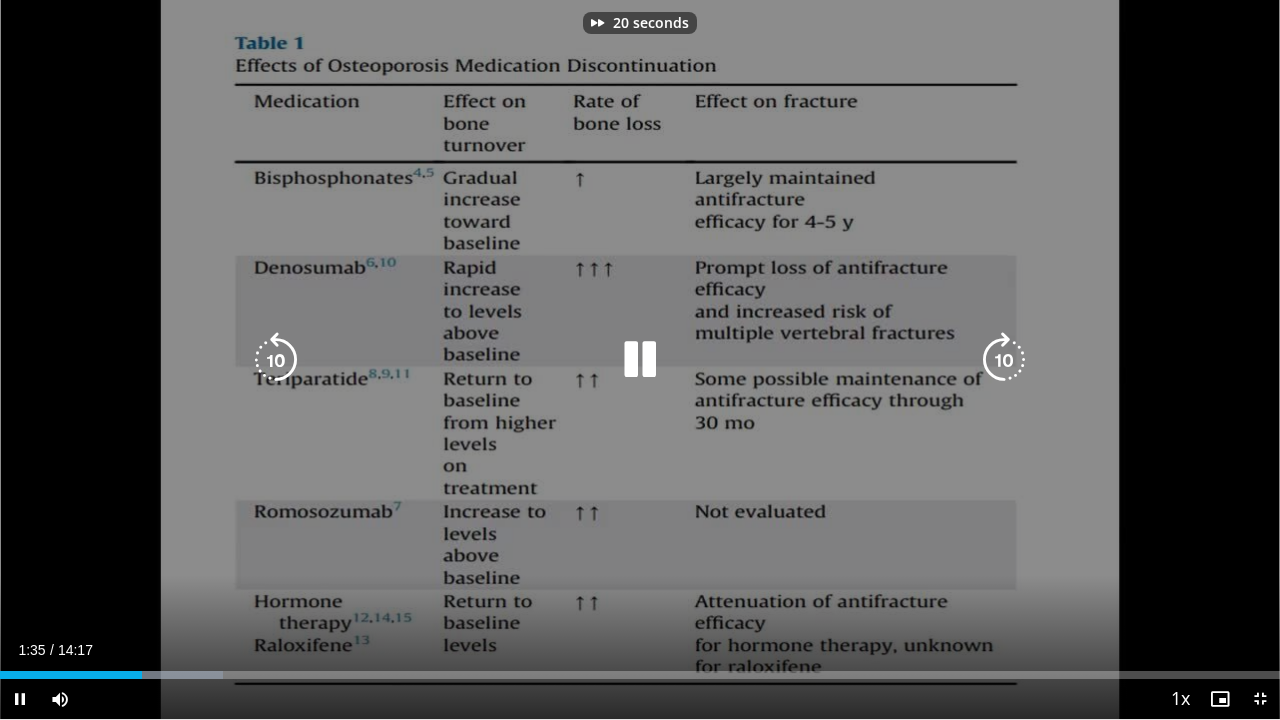 click at bounding box center [1004, 360] 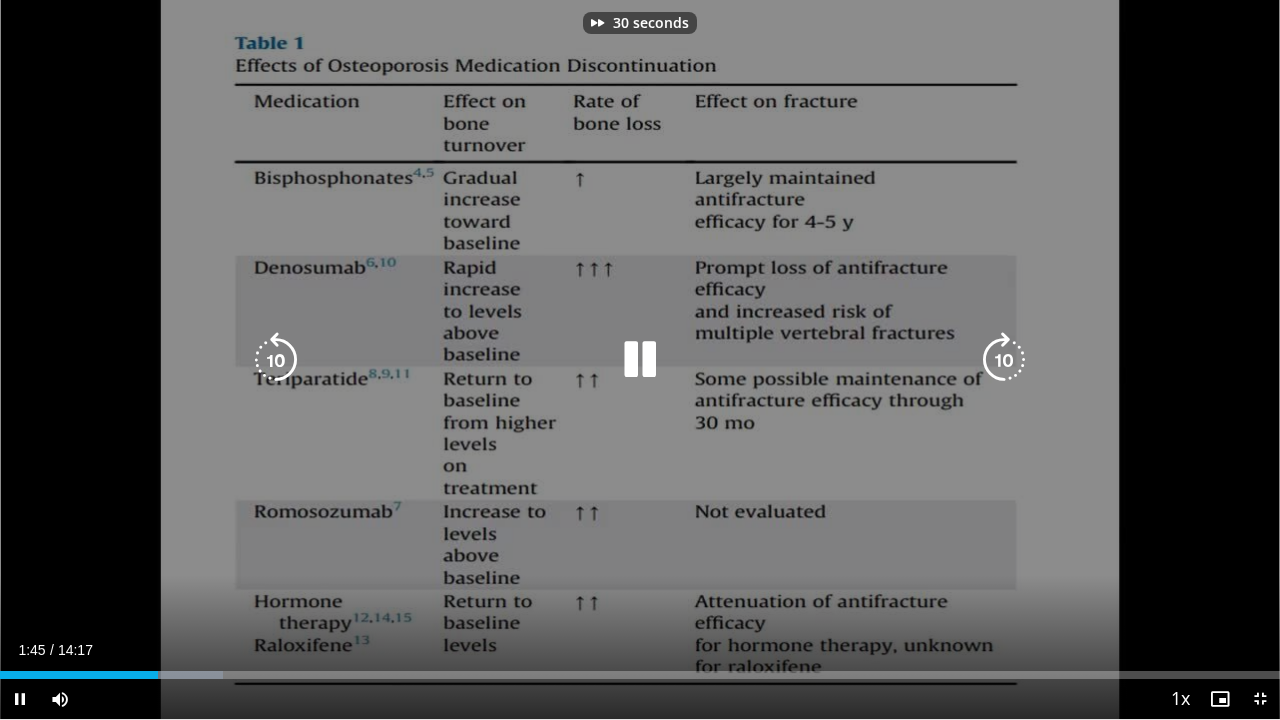 click at bounding box center (1004, 360) 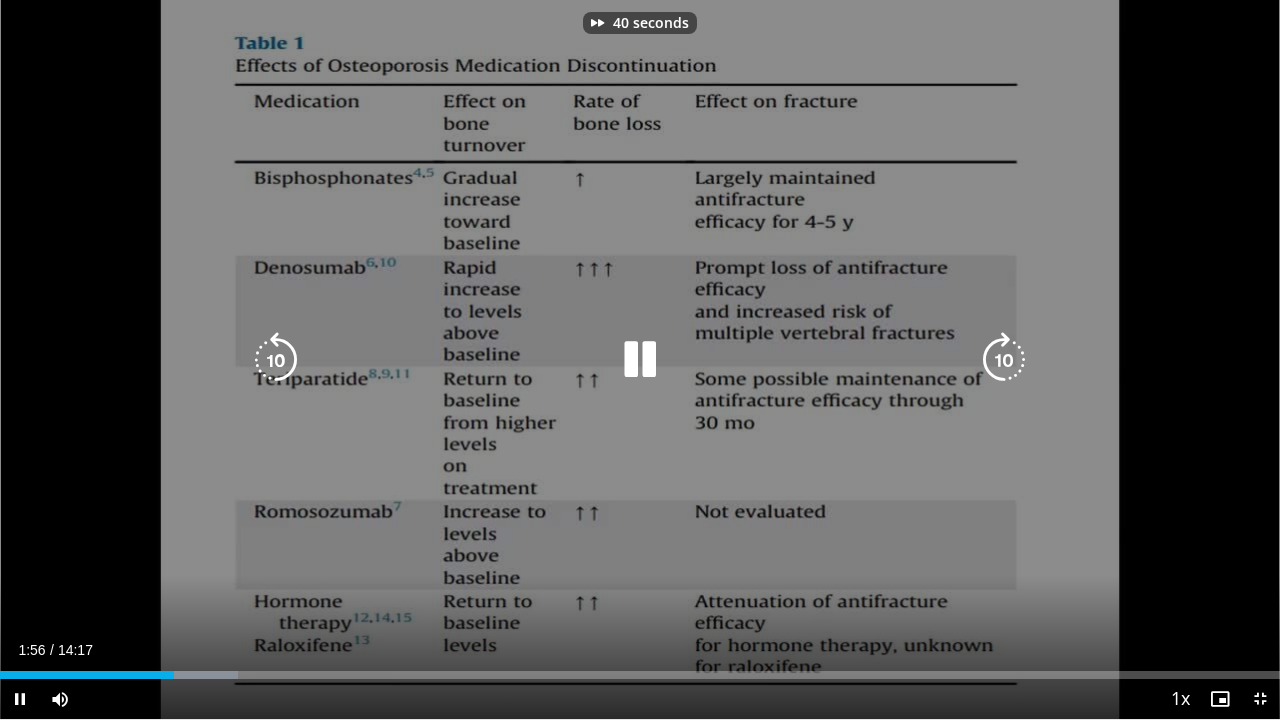 click at bounding box center [1004, 360] 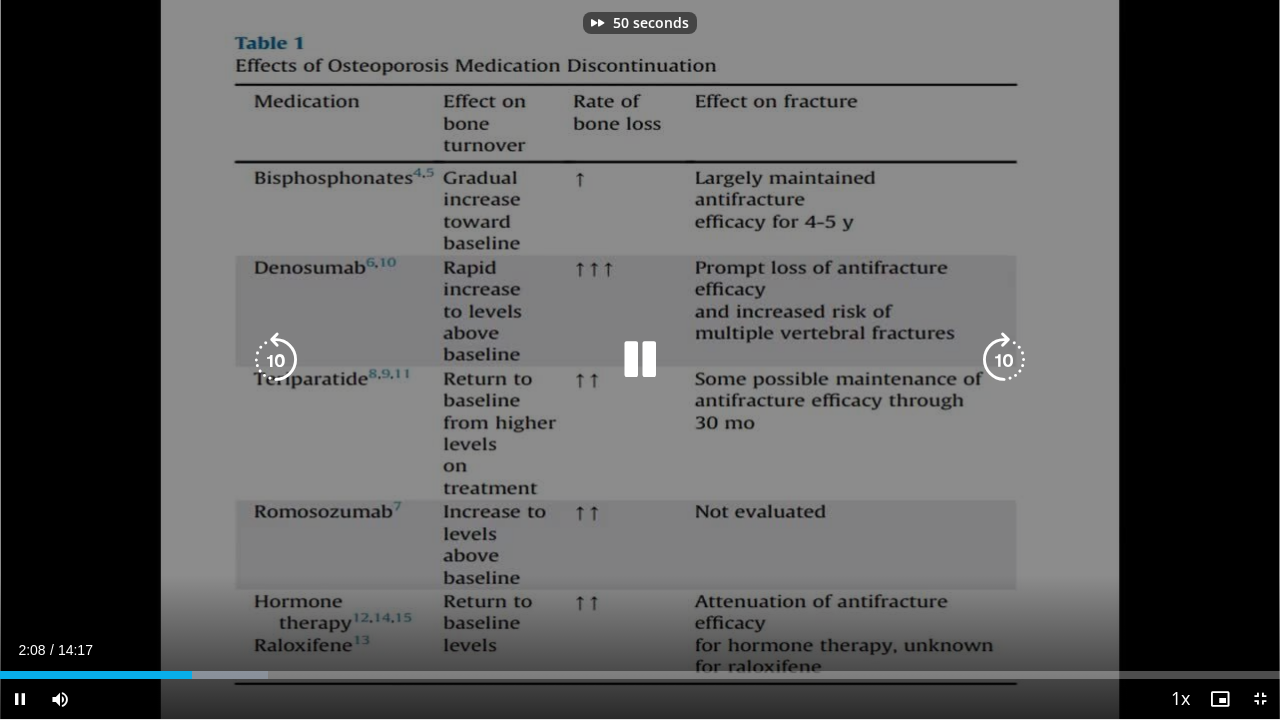 click at bounding box center [1004, 360] 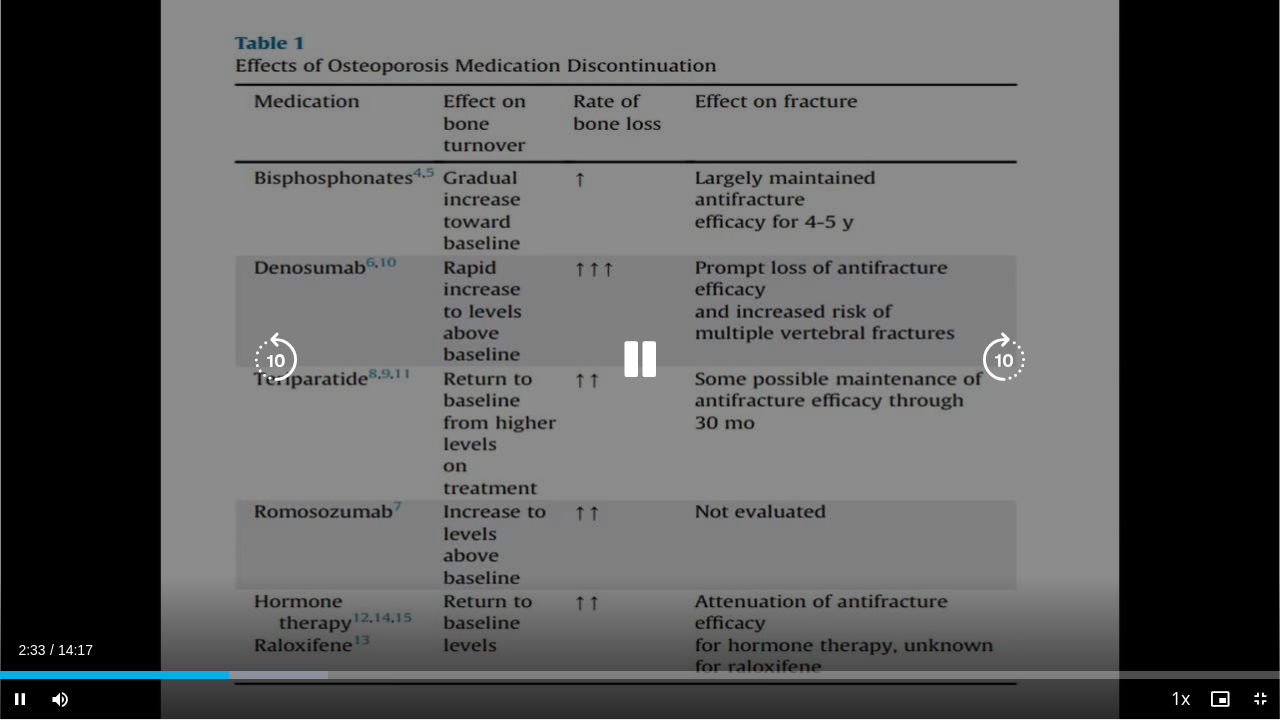 click on "60 seconds
Tap to unmute" at bounding box center (640, 359) 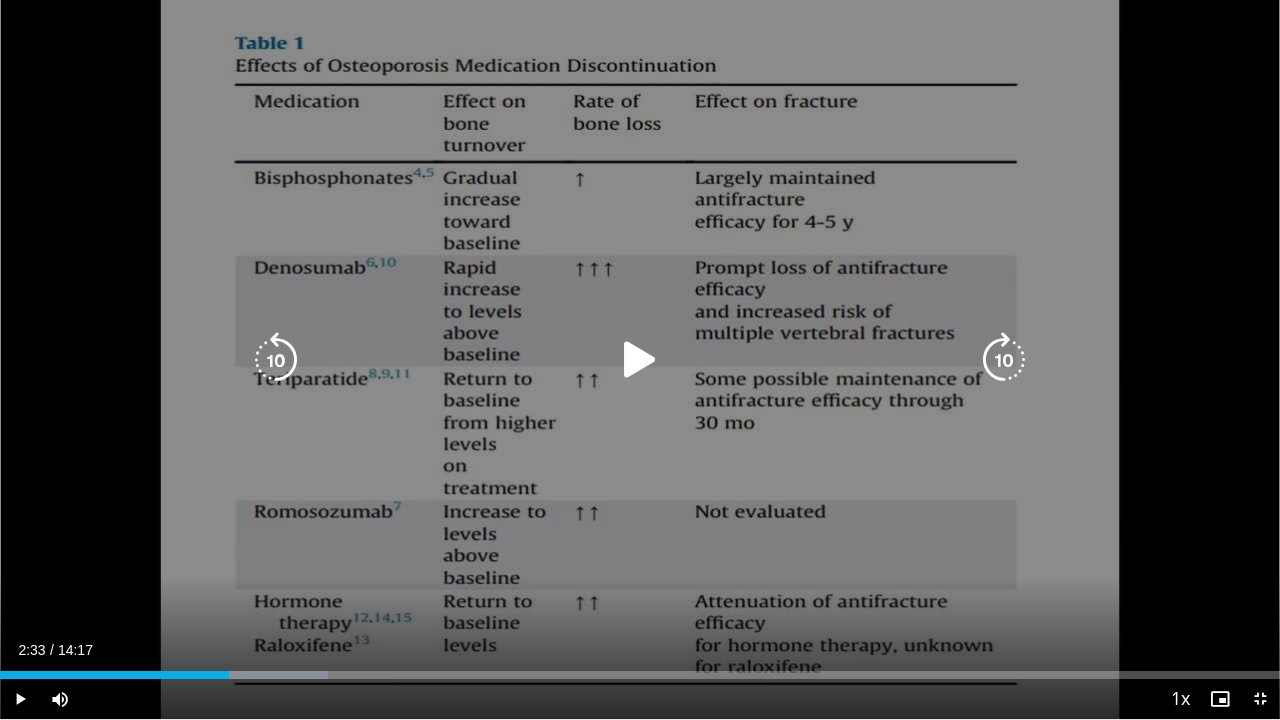 click at bounding box center (640, 360) 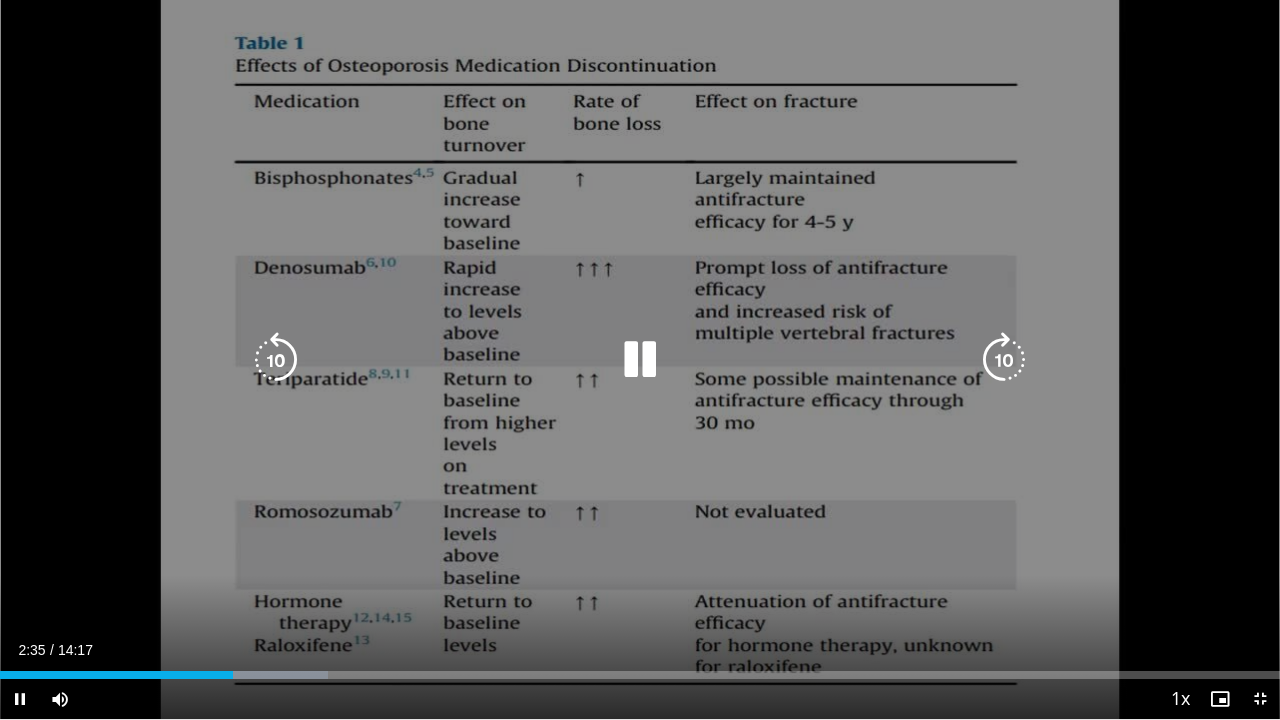 click on "60 seconds
Tap to unmute" at bounding box center (640, 359) 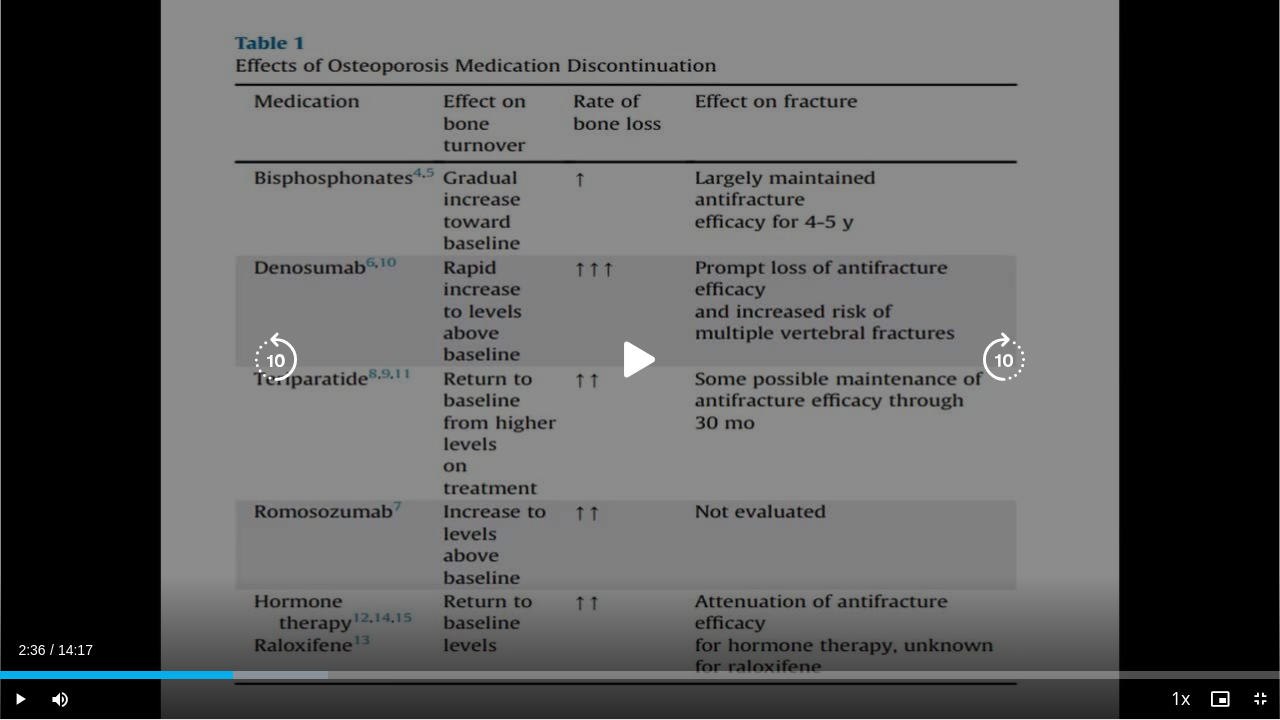 click on "60 seconds
Tap to unmute" at bounding box center (640, 359) 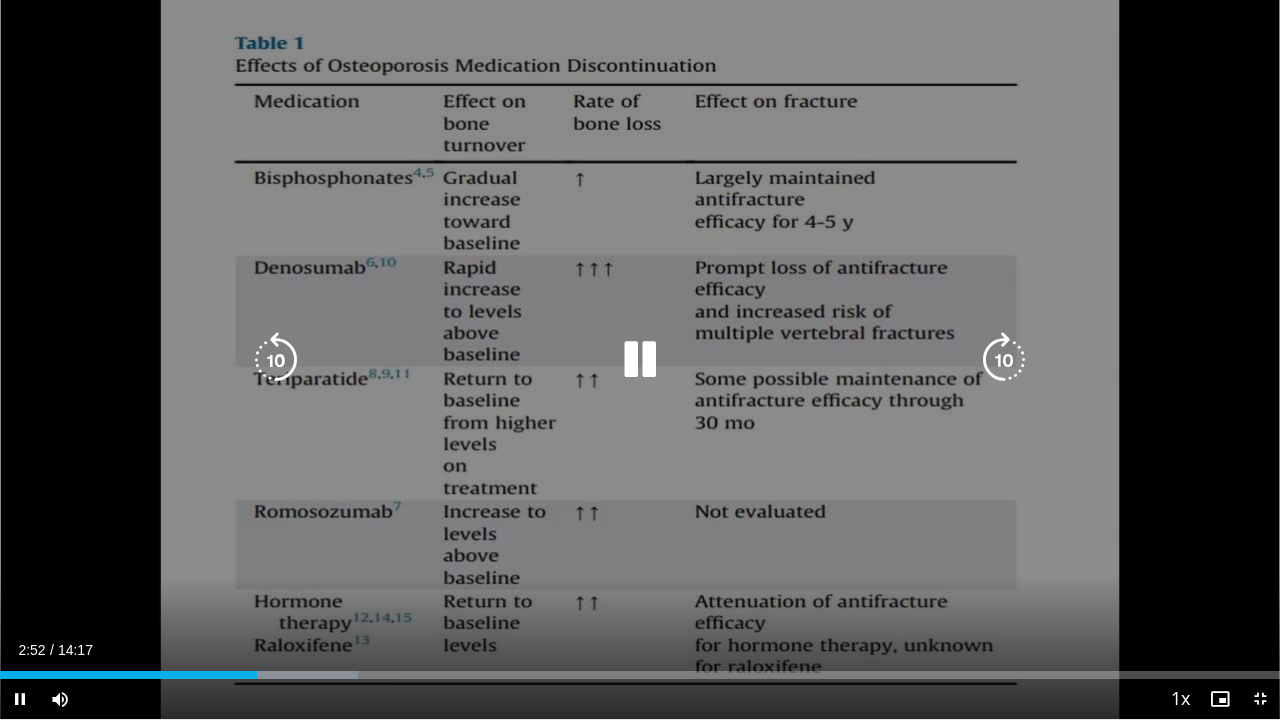 click at bounding box center [1004, 360] 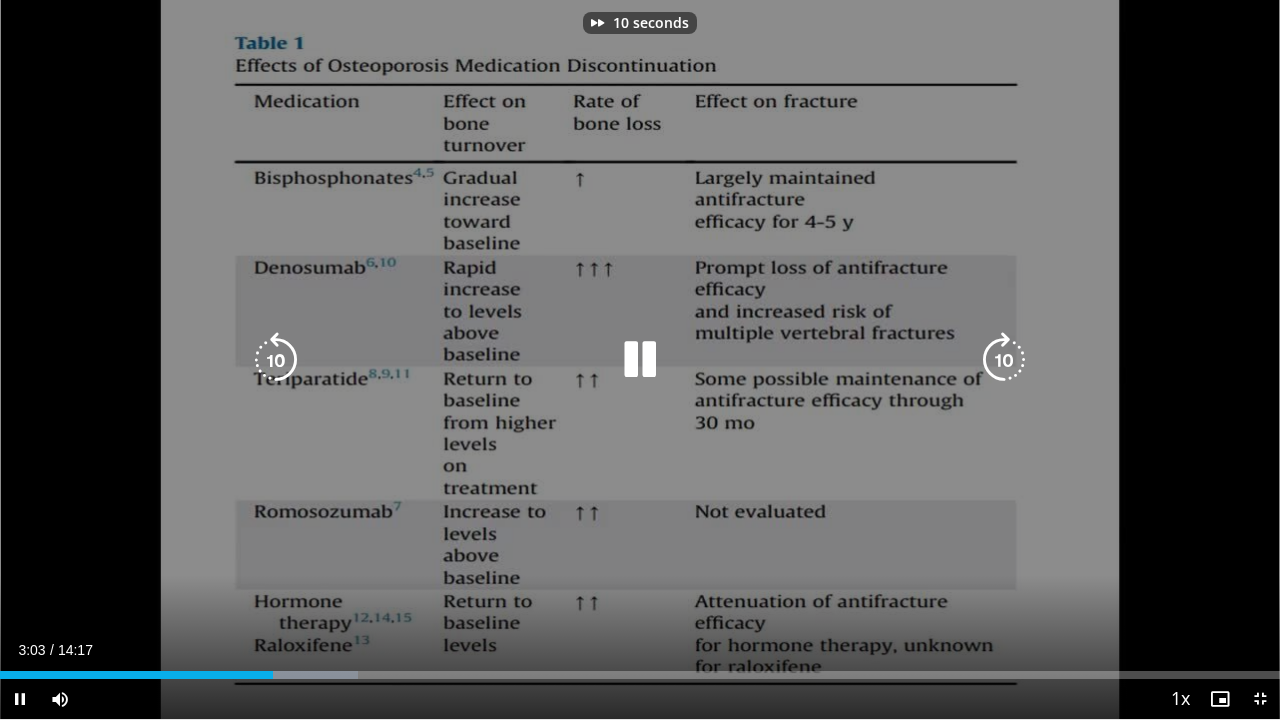 click at bounding box center [1004, 360] 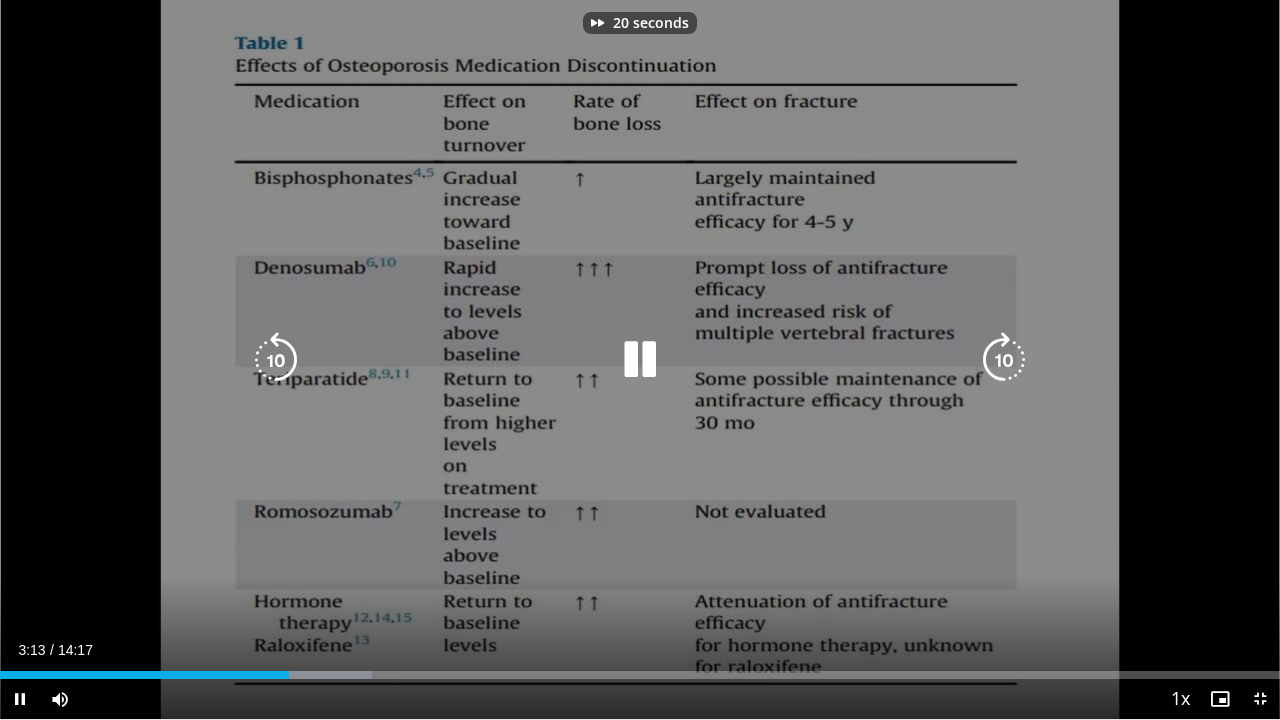 click at bounding box center [1004, 360] 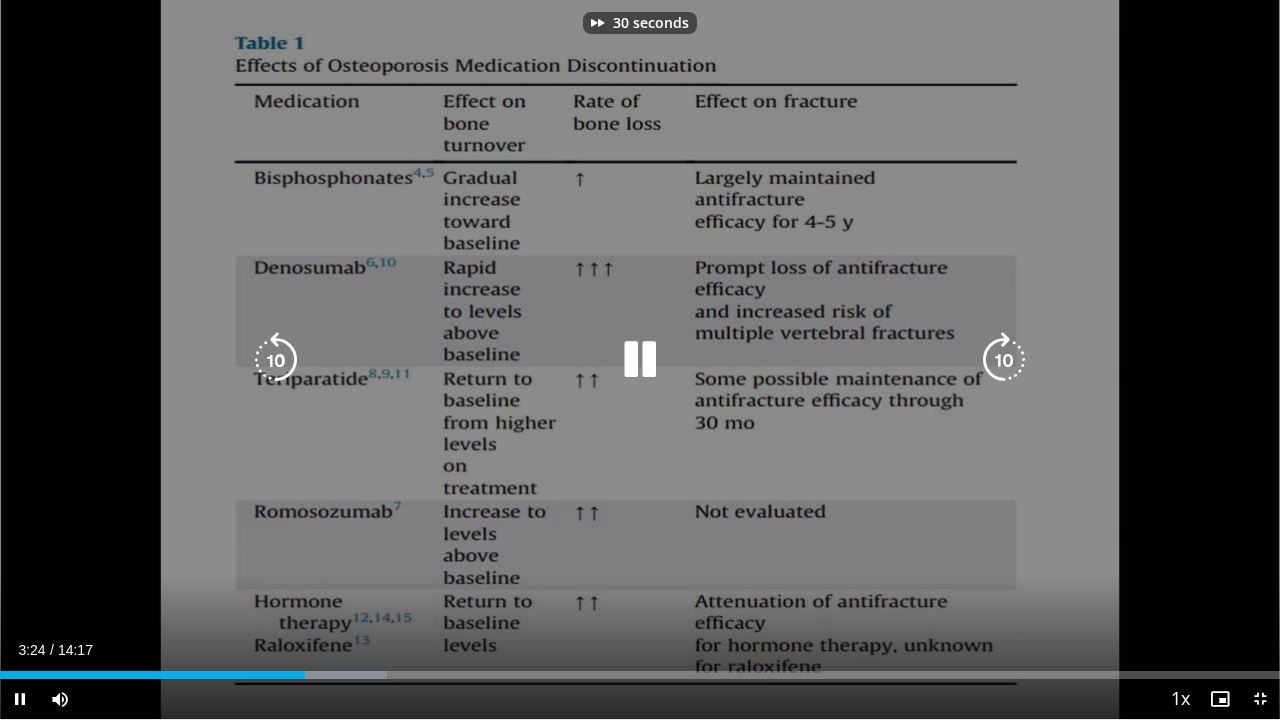 click at bounding box center [1004, 360] 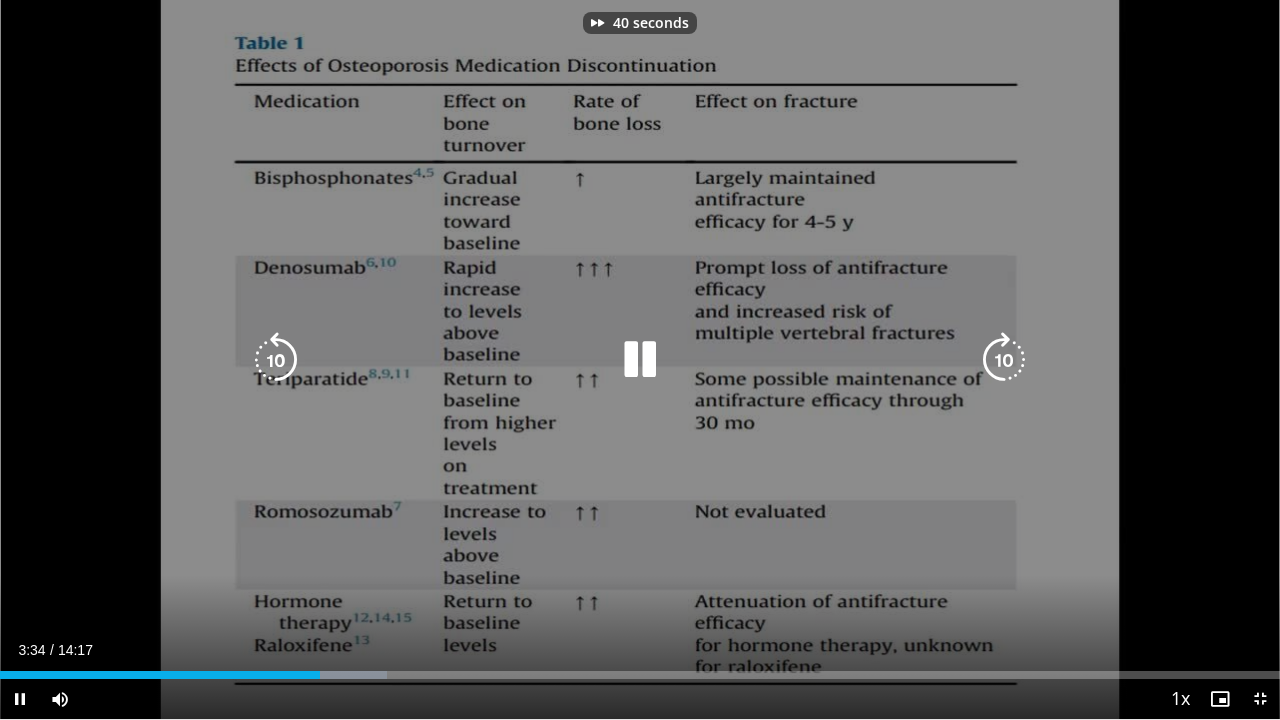 click at bounding box center (1004, 360) 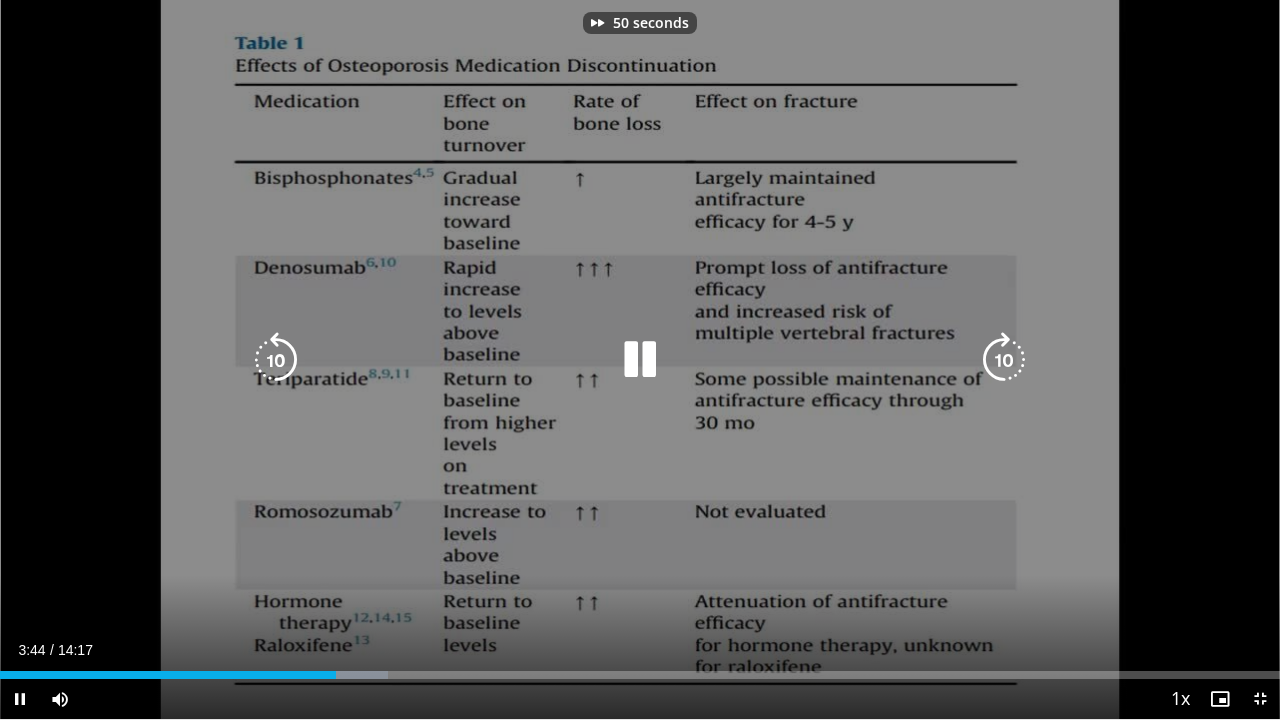click at bounding box center (1004, 360) 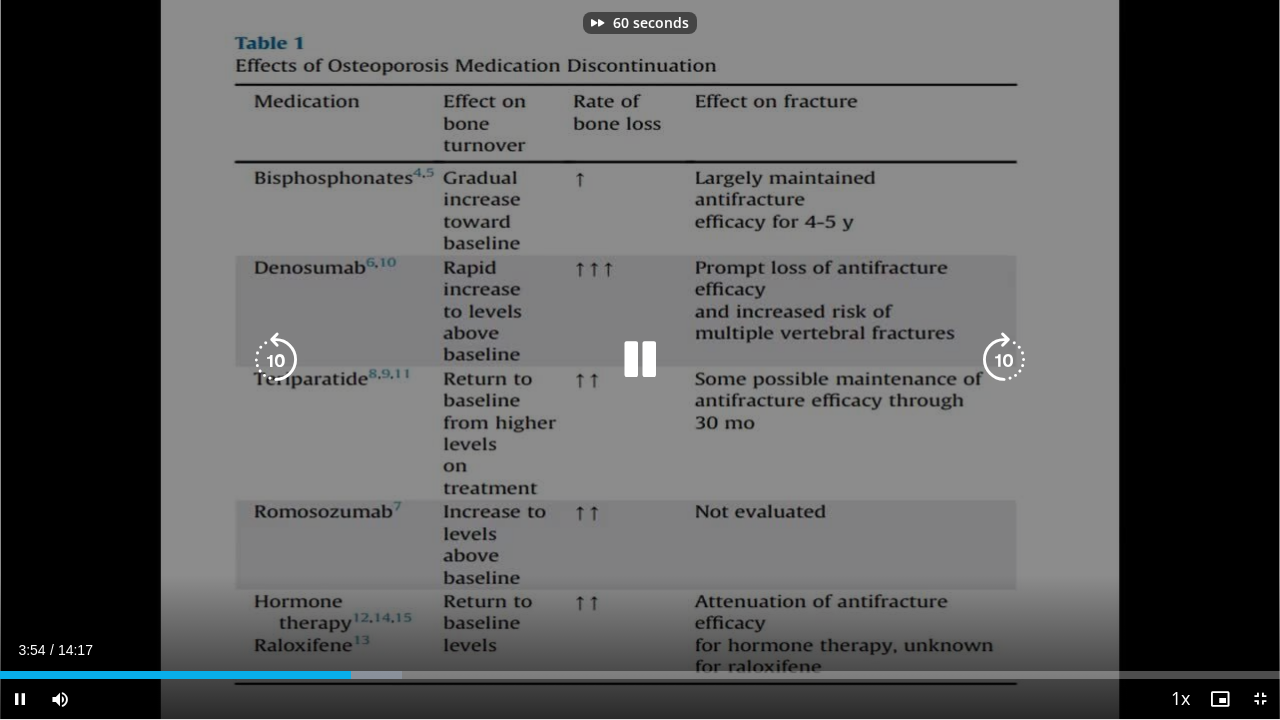 click at bounding box center [1004, 360] 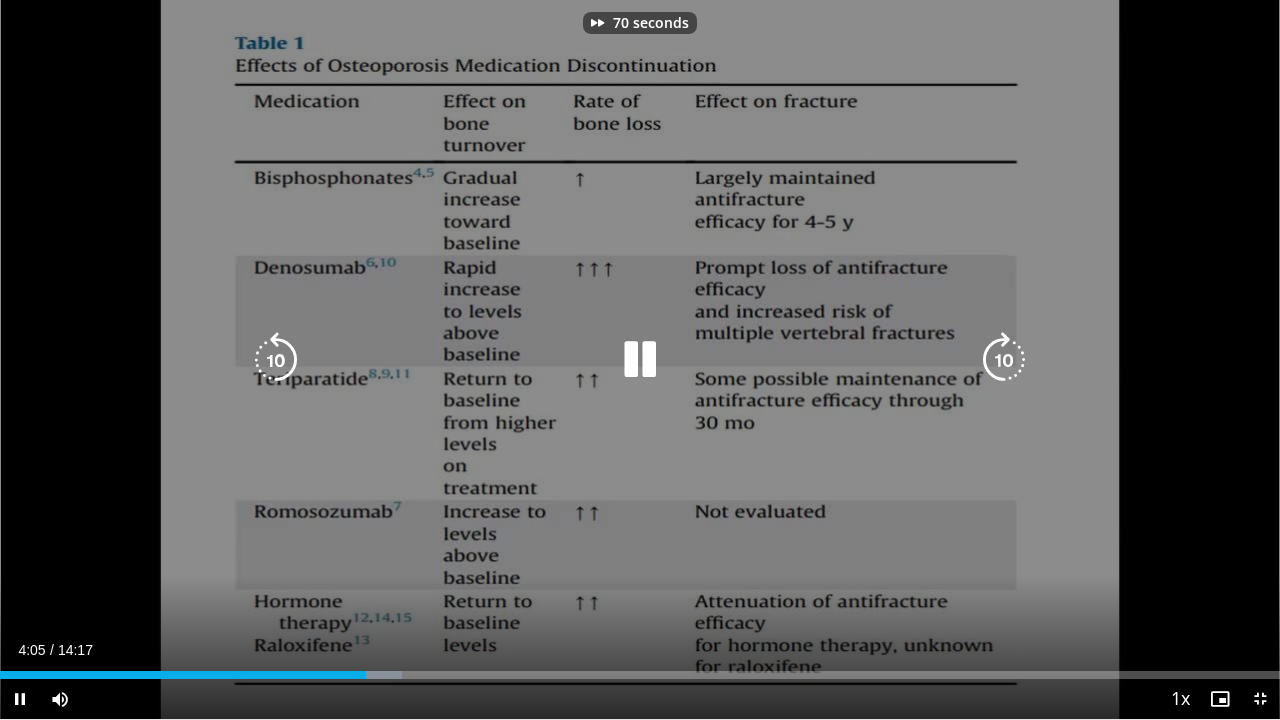 click at bounding box center (1004, 360) 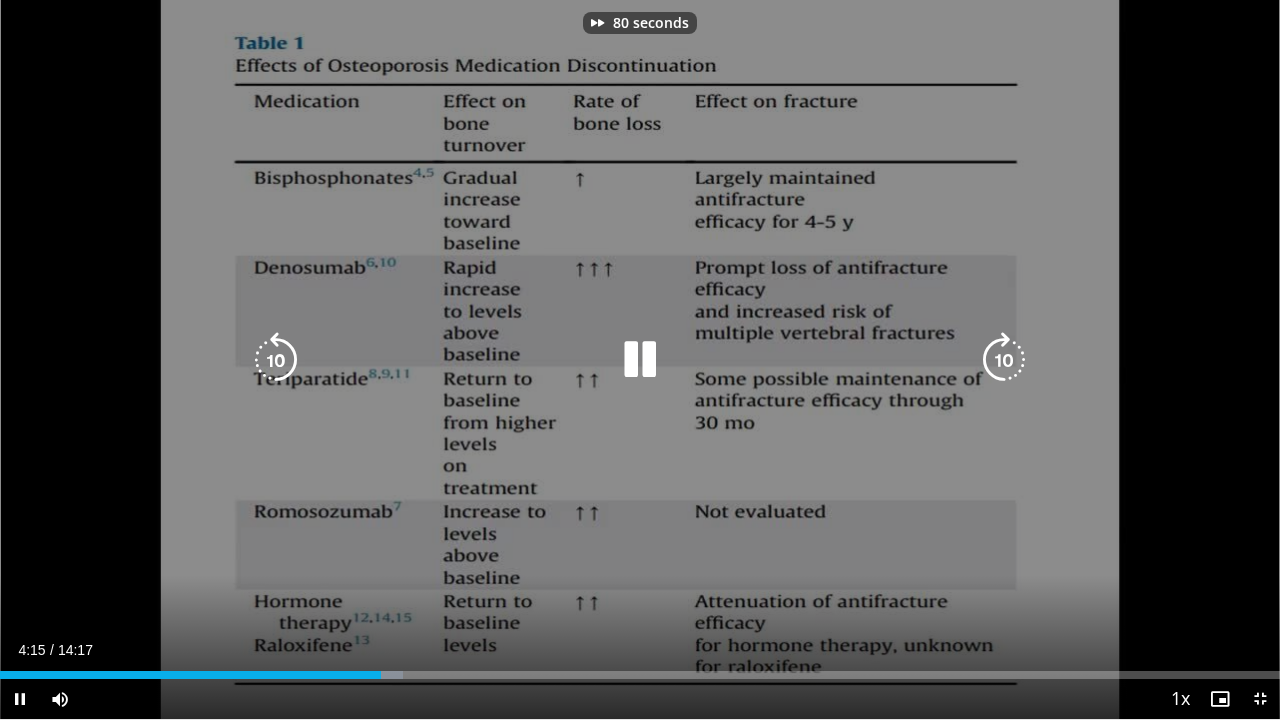 click at bounding box center (1004, 360) 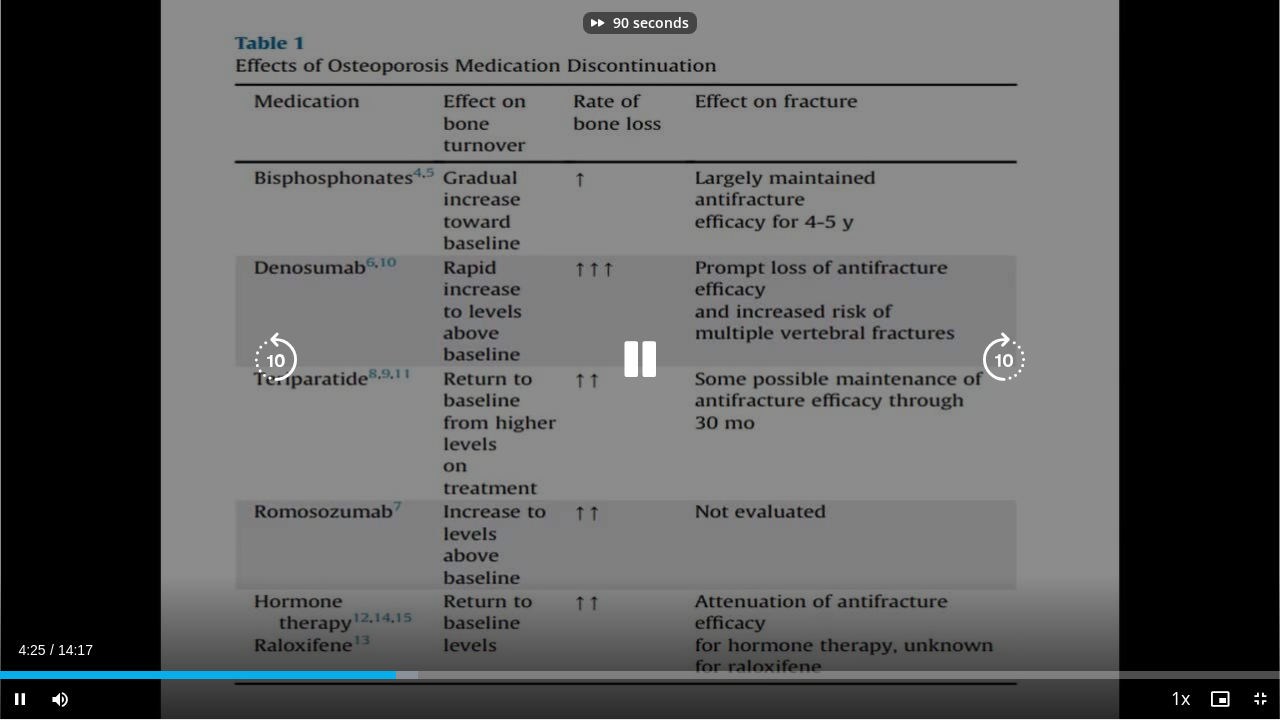 click at bounding box center [1004, 360] 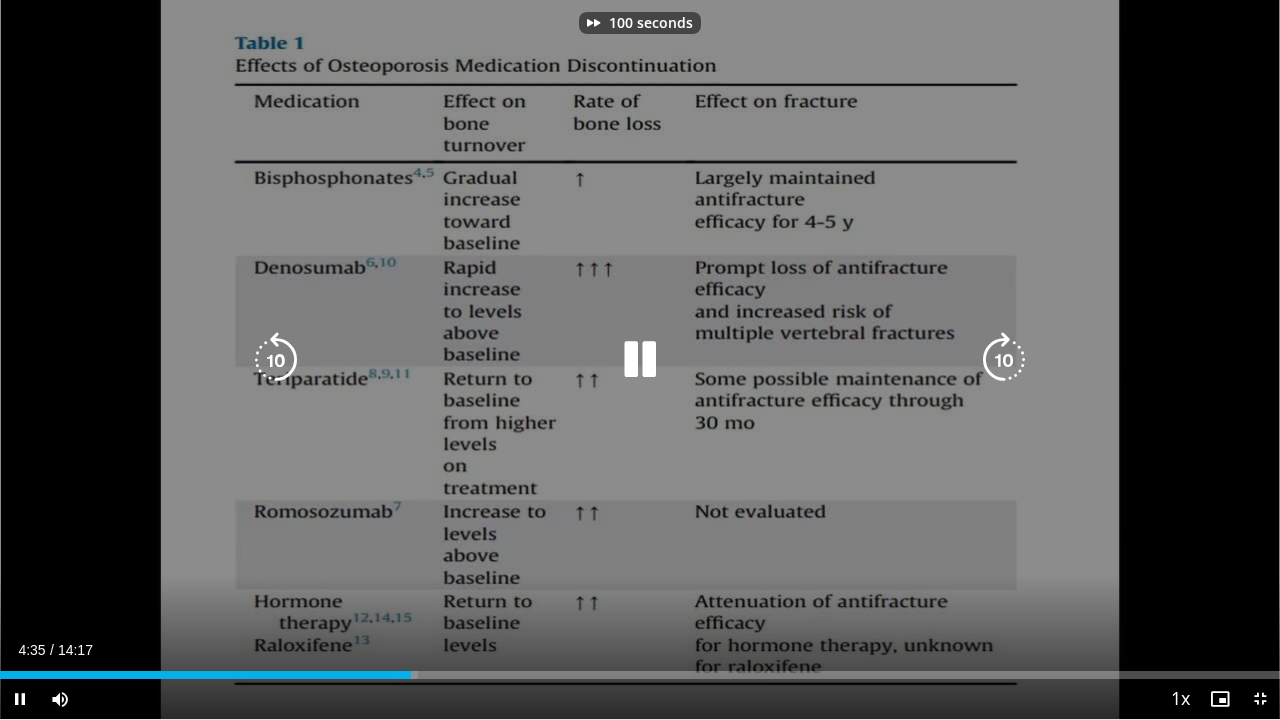 click at bounding box center (1004, 360) 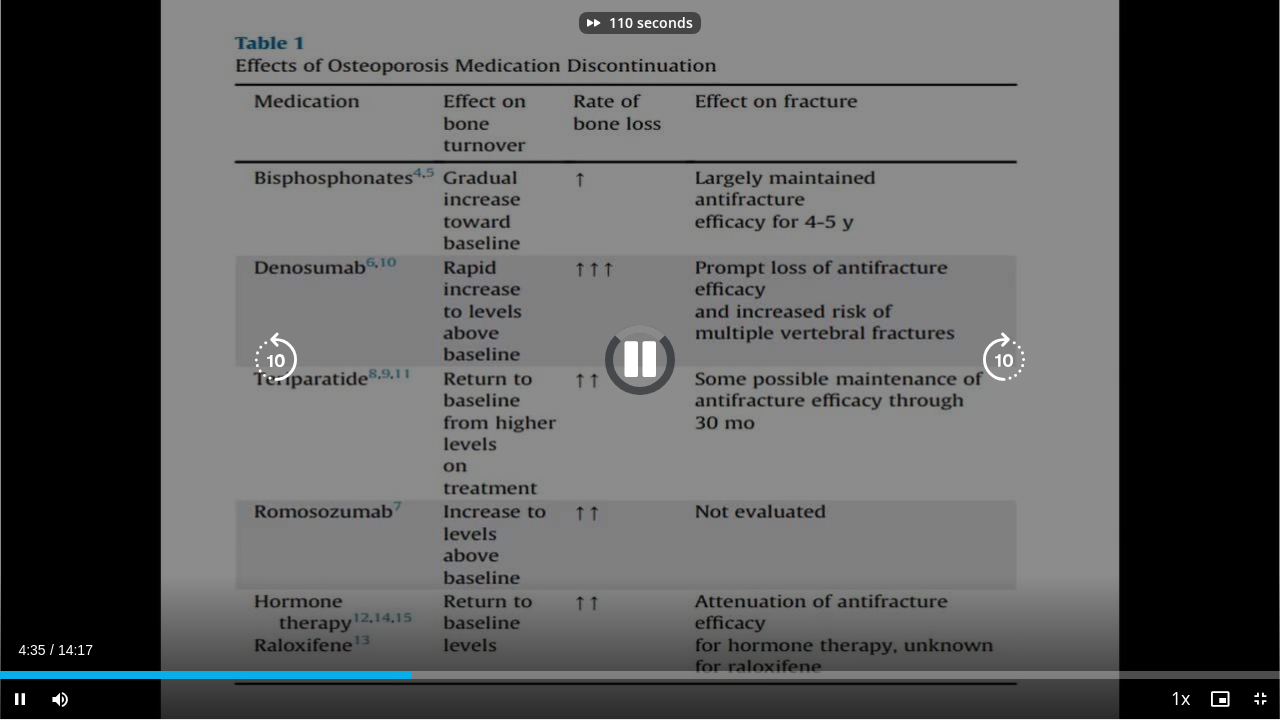 click at bounding box center [1004, 360] 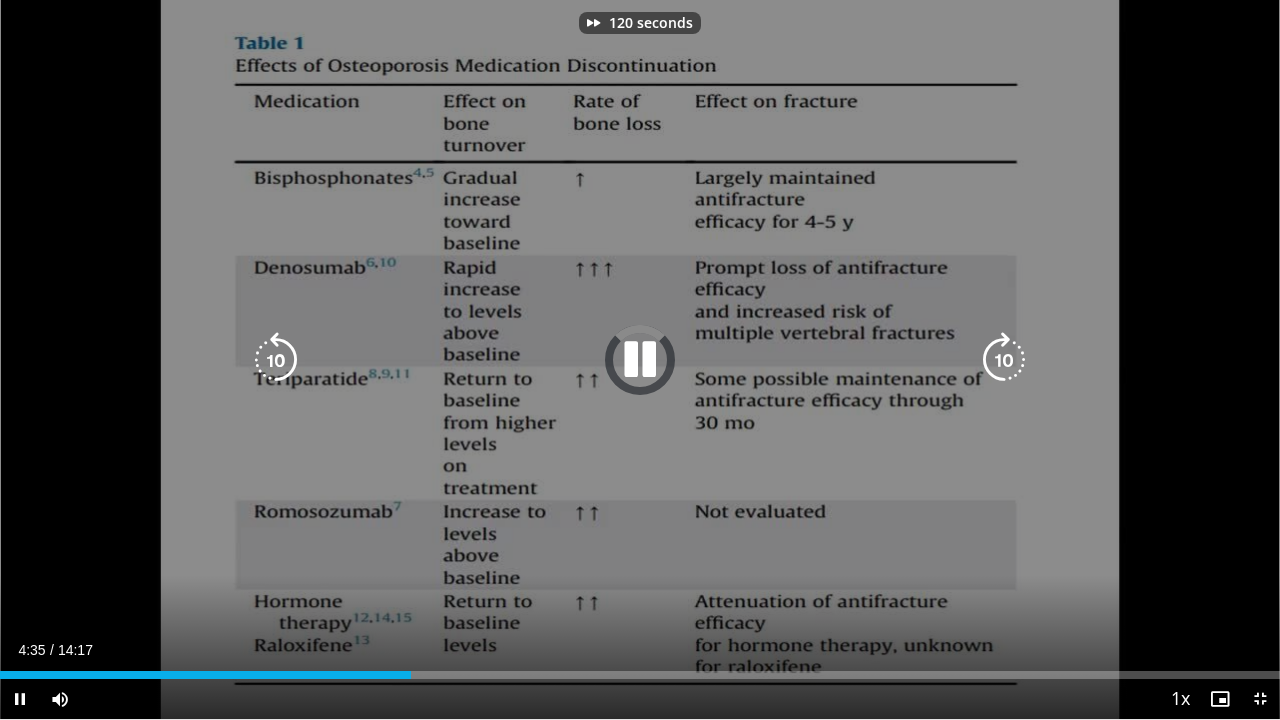 click at bounding box center [1004, 360] 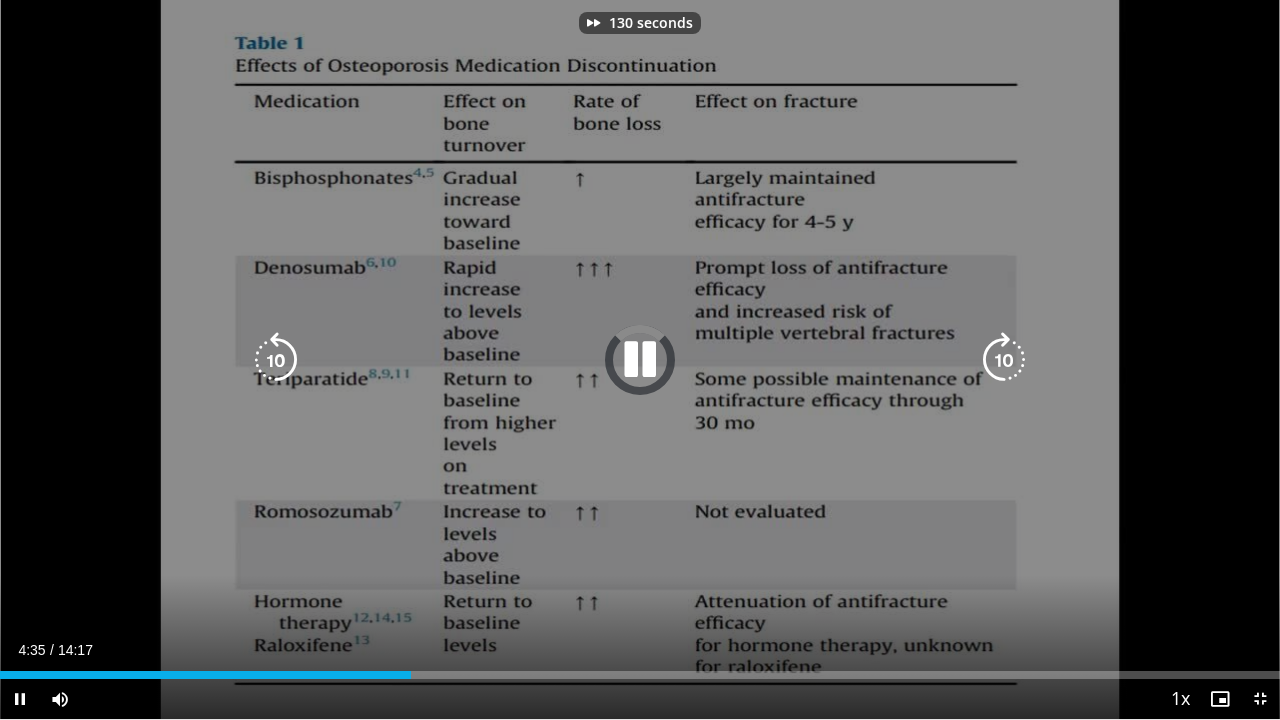 click at bounding box center (1004, 360) 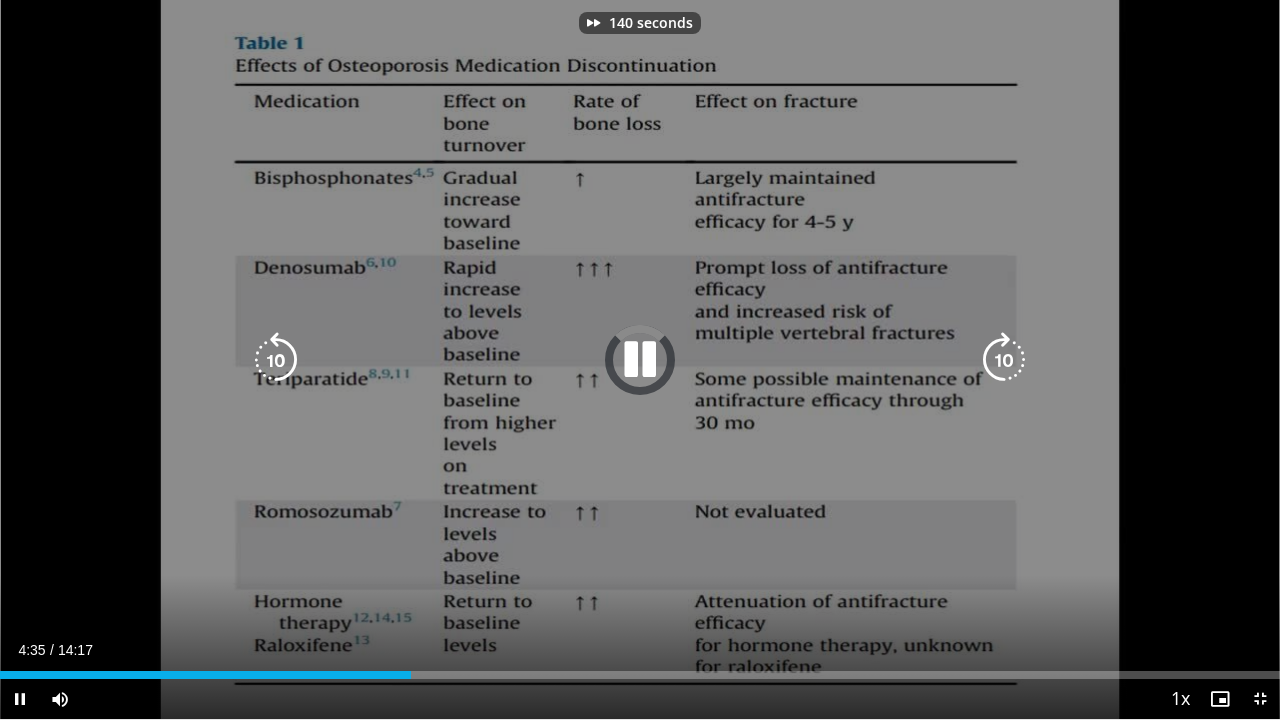 click at bounding box center [1004, 360] 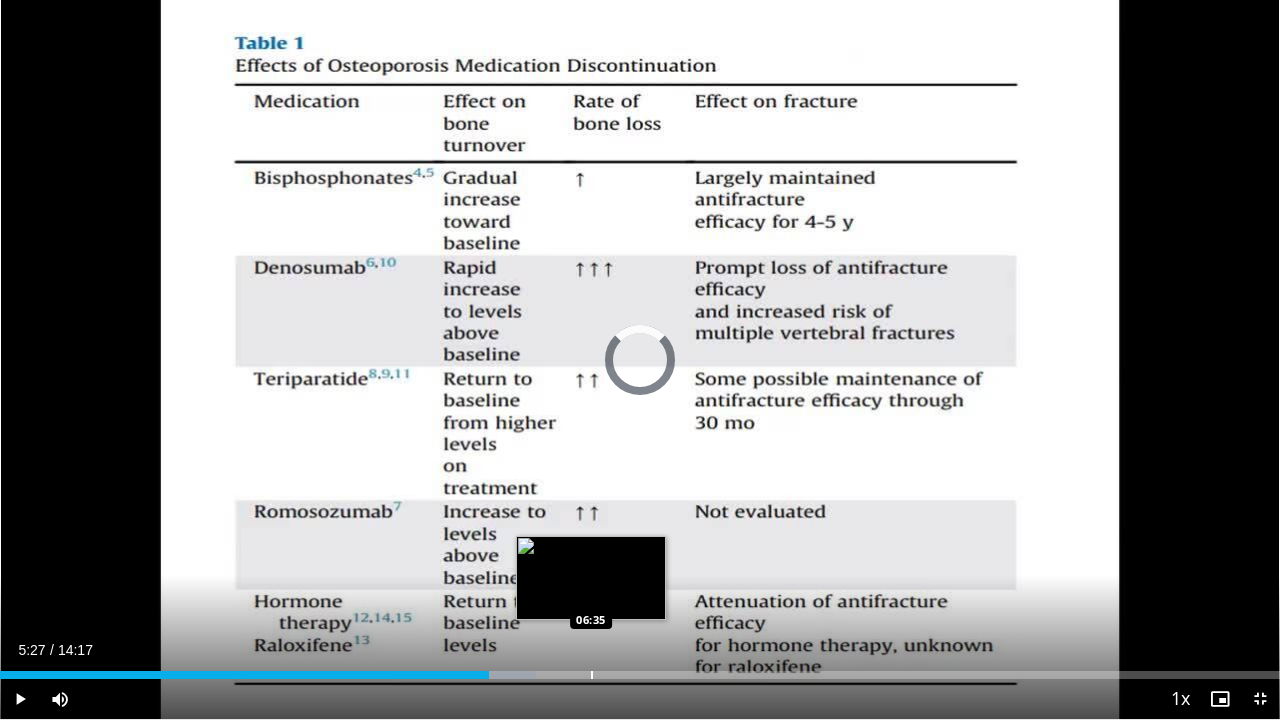 click on "Loaded :  41.91% 06:37 06:35" at bounding box center [640, 669] 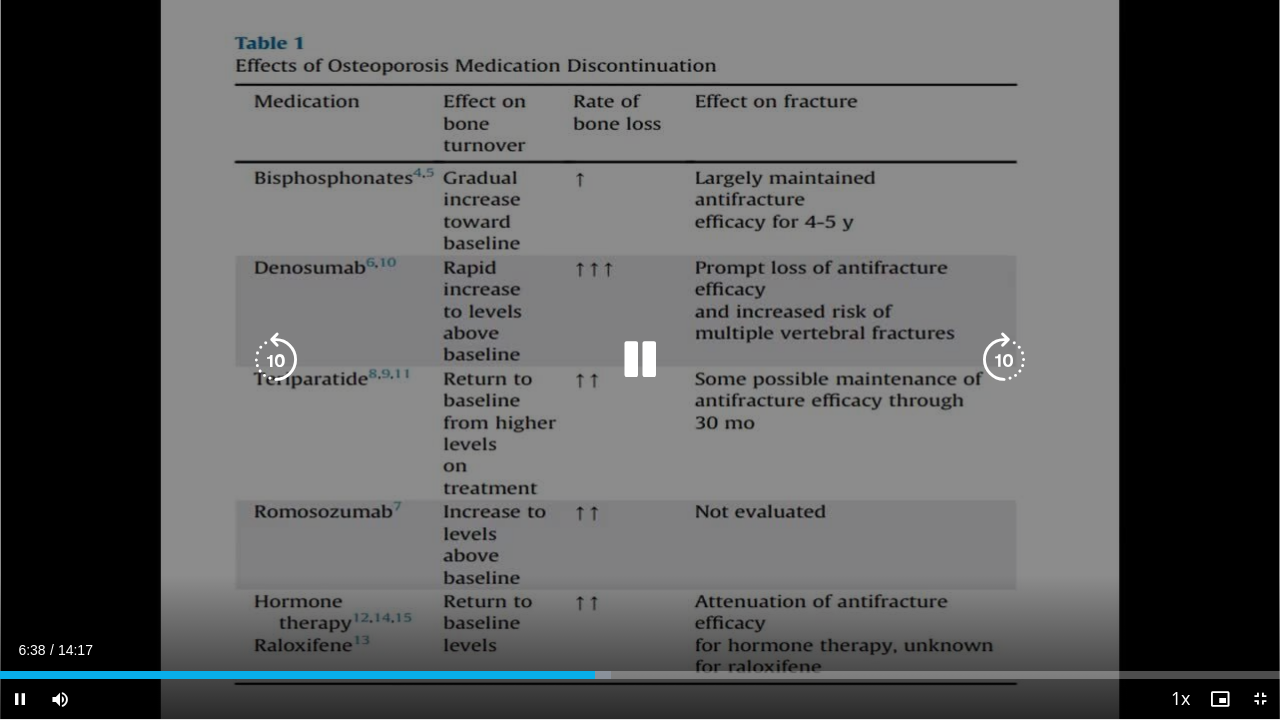 click on "150 seconds
Tap to unmute" at bounding box center (640, 359) 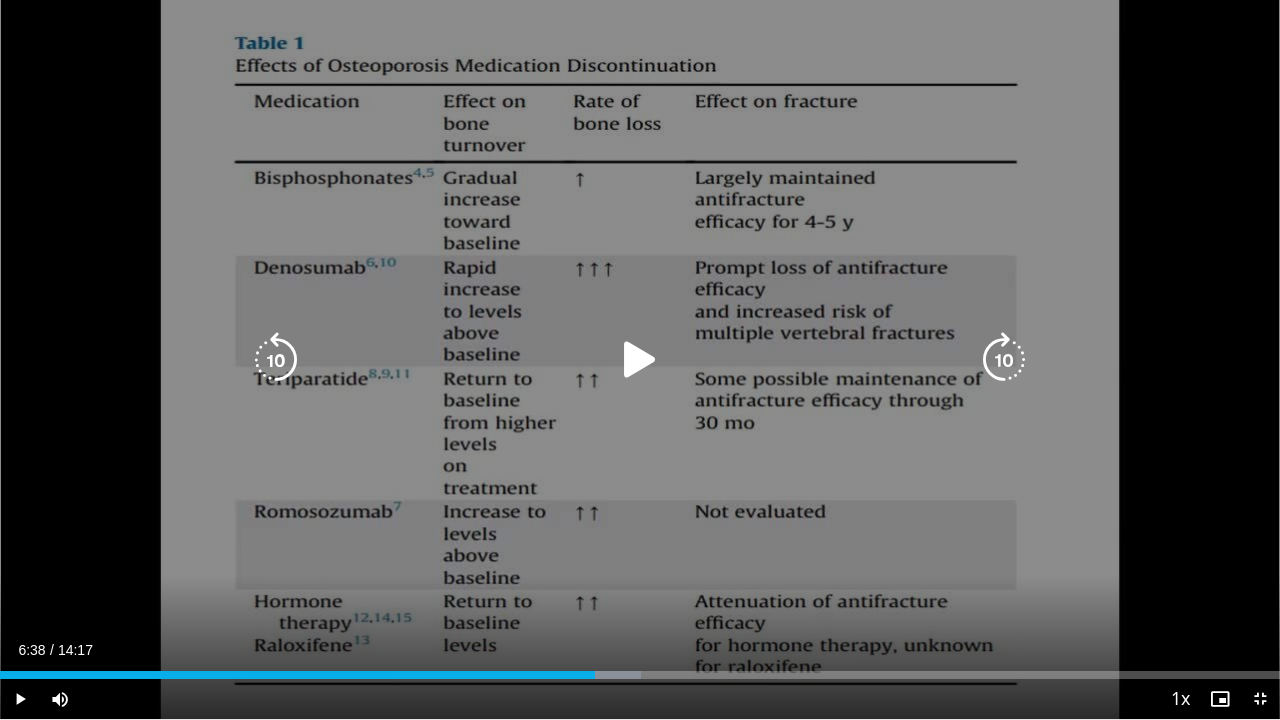 click at bounding box center [640, 360] 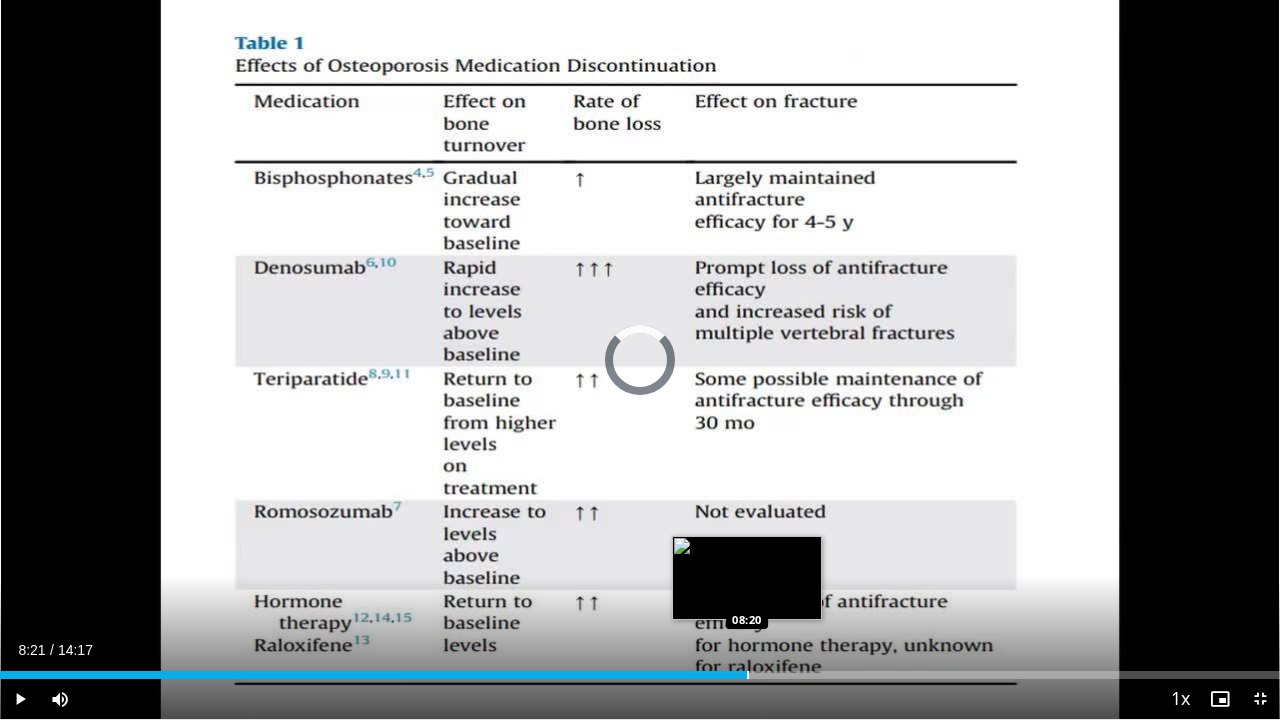 click at bounding box center (748, 675) 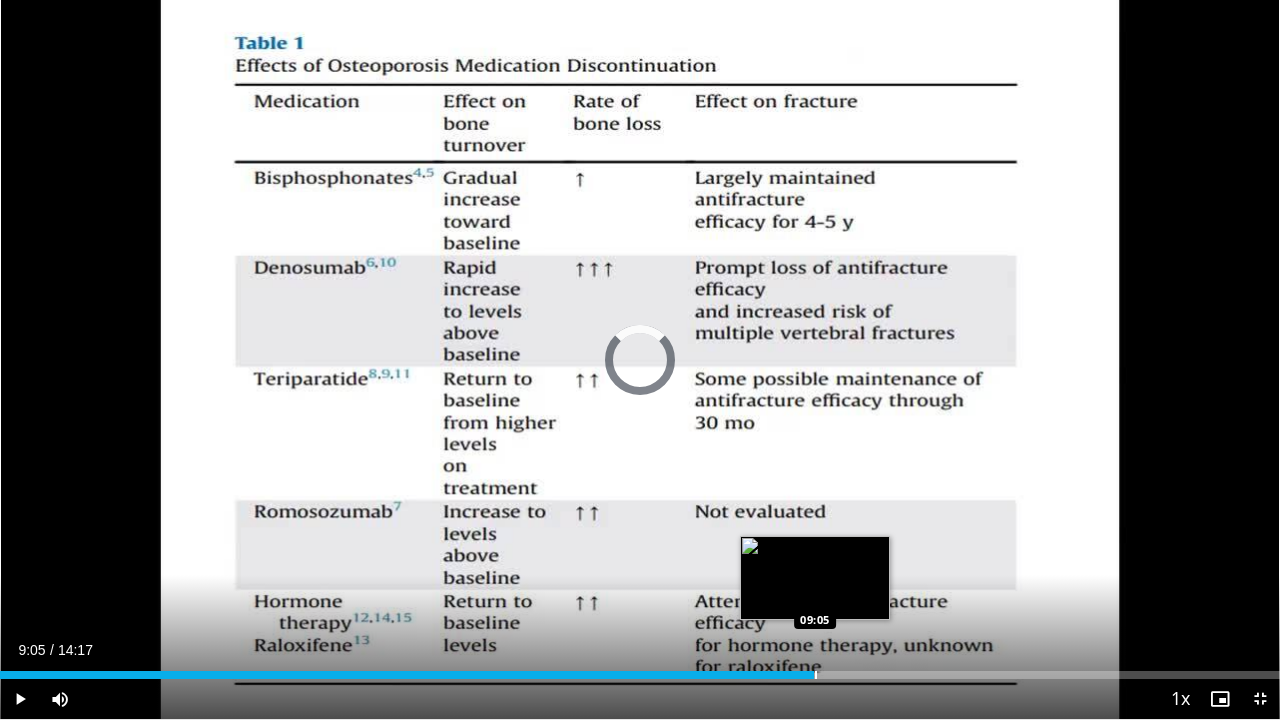 click on "Loaded :  62.98% 09:05 09:05" at bounding box center (640, 675) 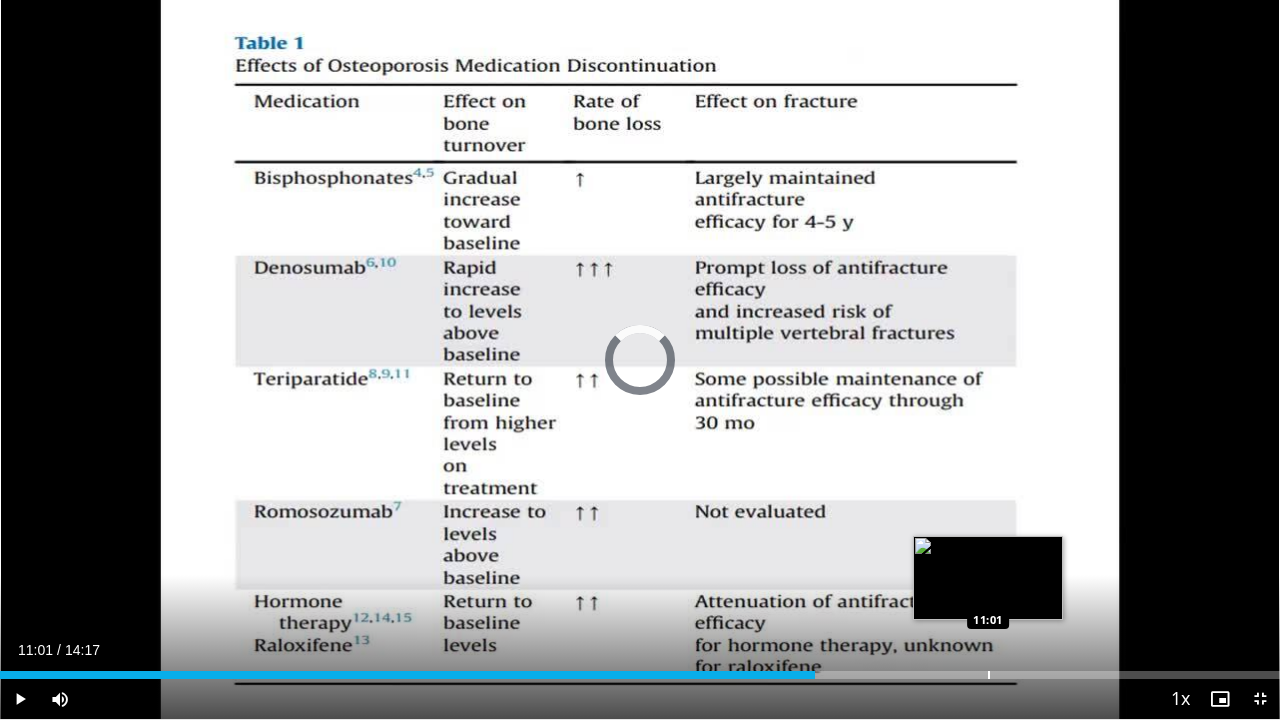 click on "Loaded :  0.00% 11:01 11:01" at bounding box center (640, 669) 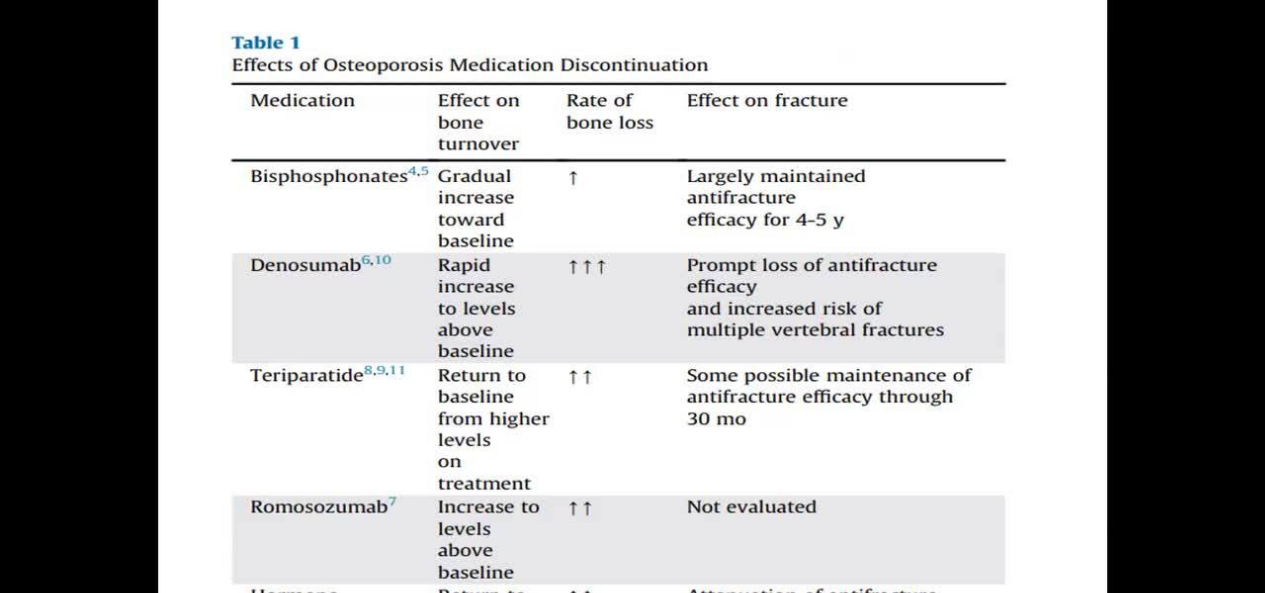 scroll, scrollTop: 0, scrollLeft: 0, axis: both 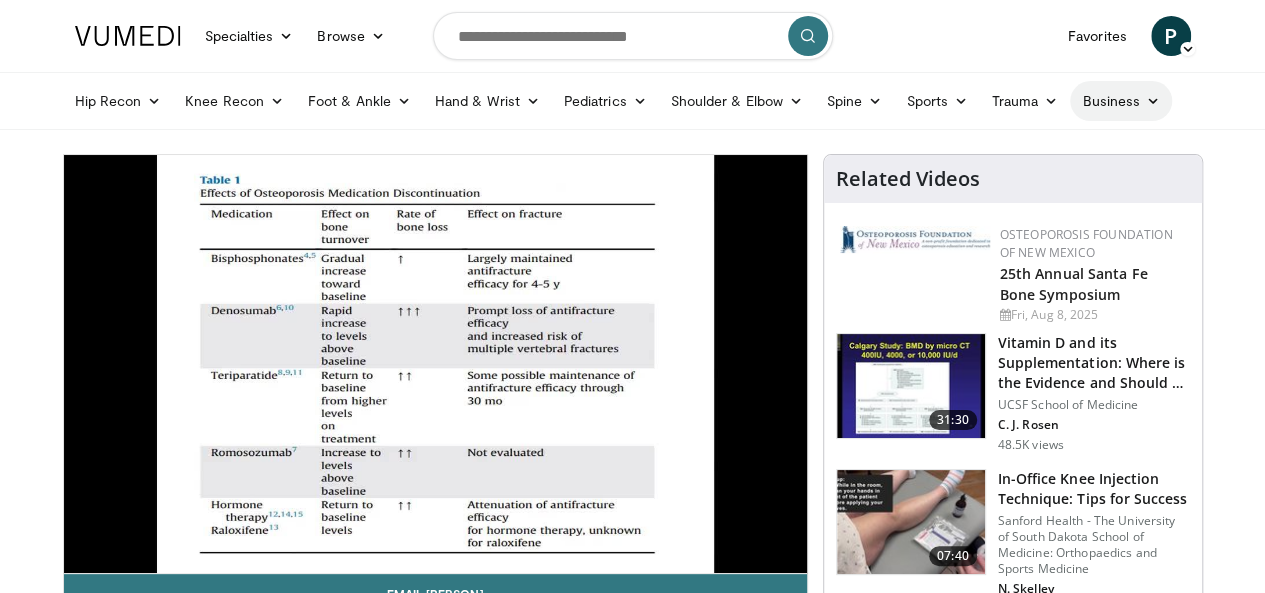 click on "Business" at bounding box center (1121, 101) 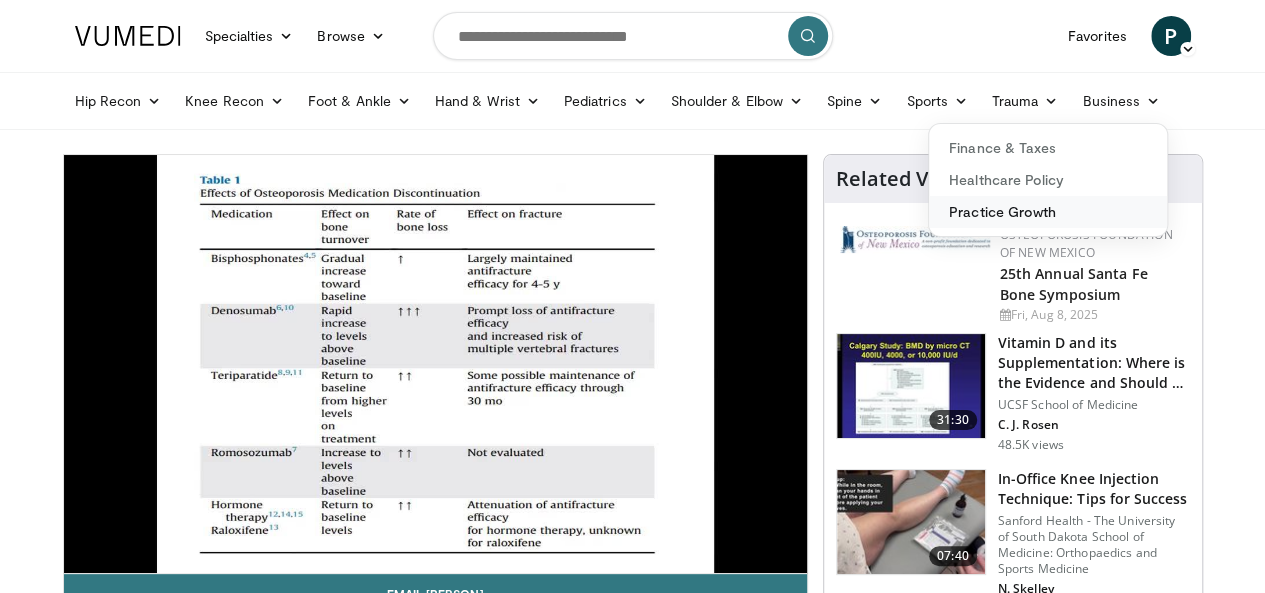 click on "Practice Growth" at bounding box center (1048, 212) 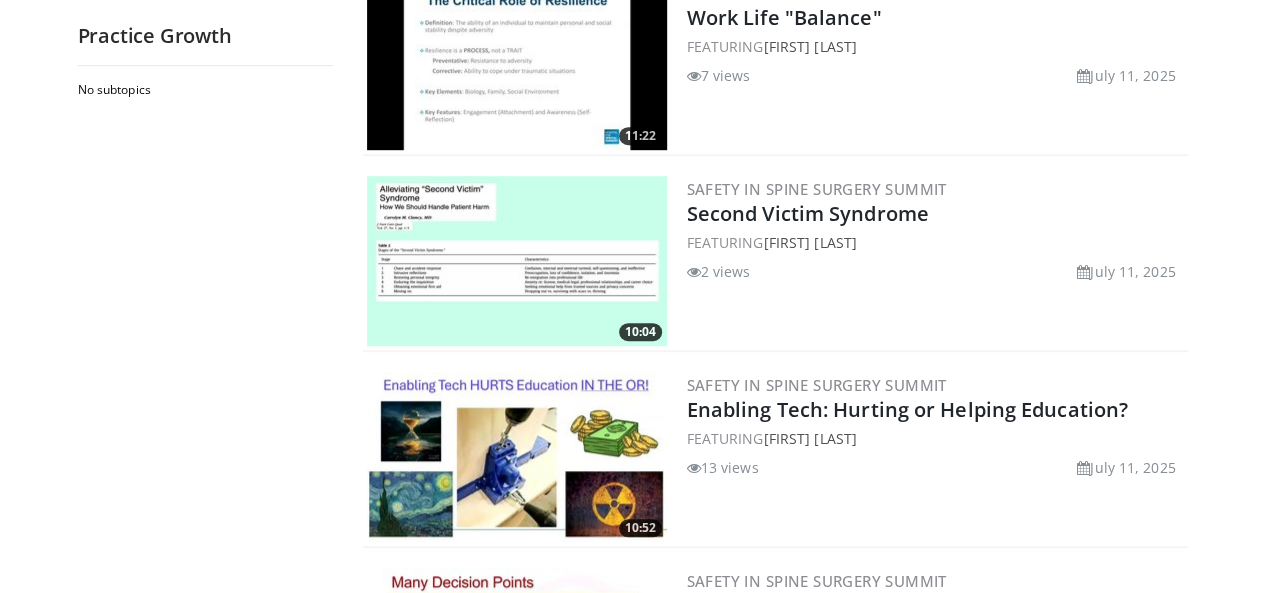 scroll, scrollTop: 4385, scrollLeft: 0, axis: vertical 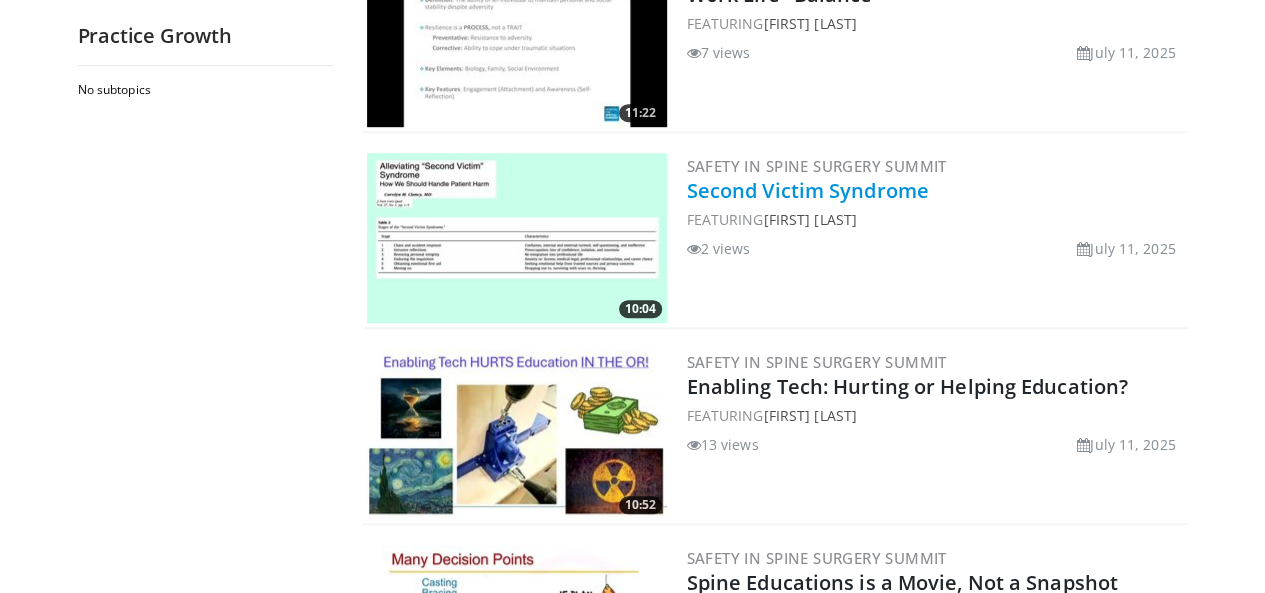 click on "Second Victim Syndrome" at bounding box center (808, 190) 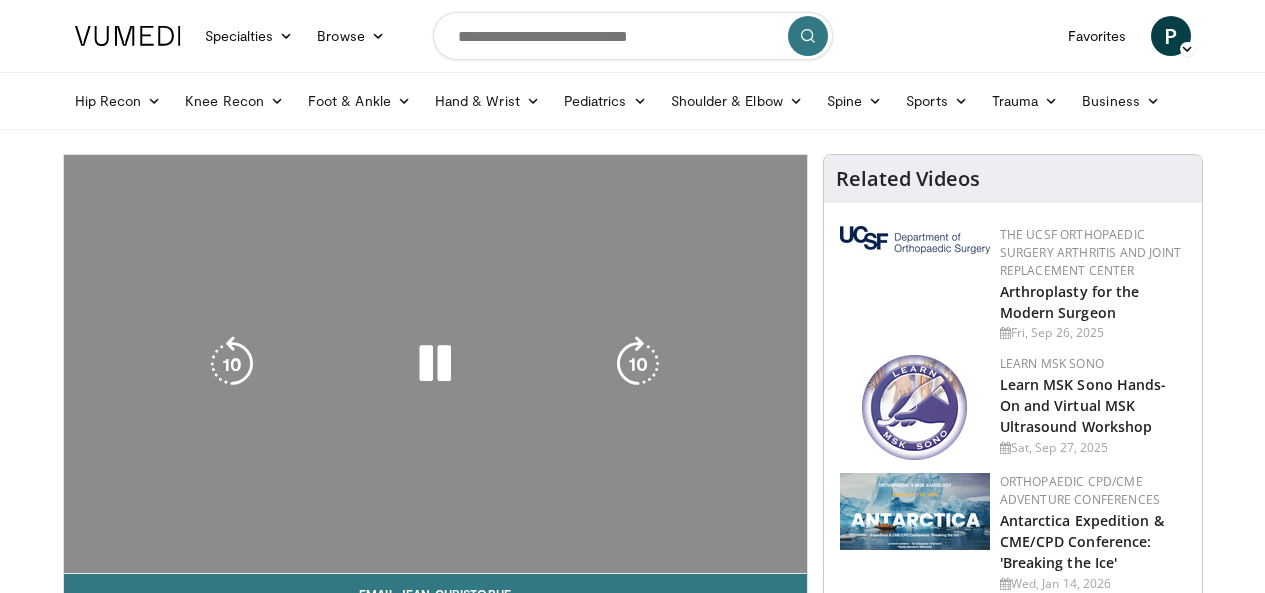 scroll, scrollTop: 0, scrollLeft: 0, axis: both 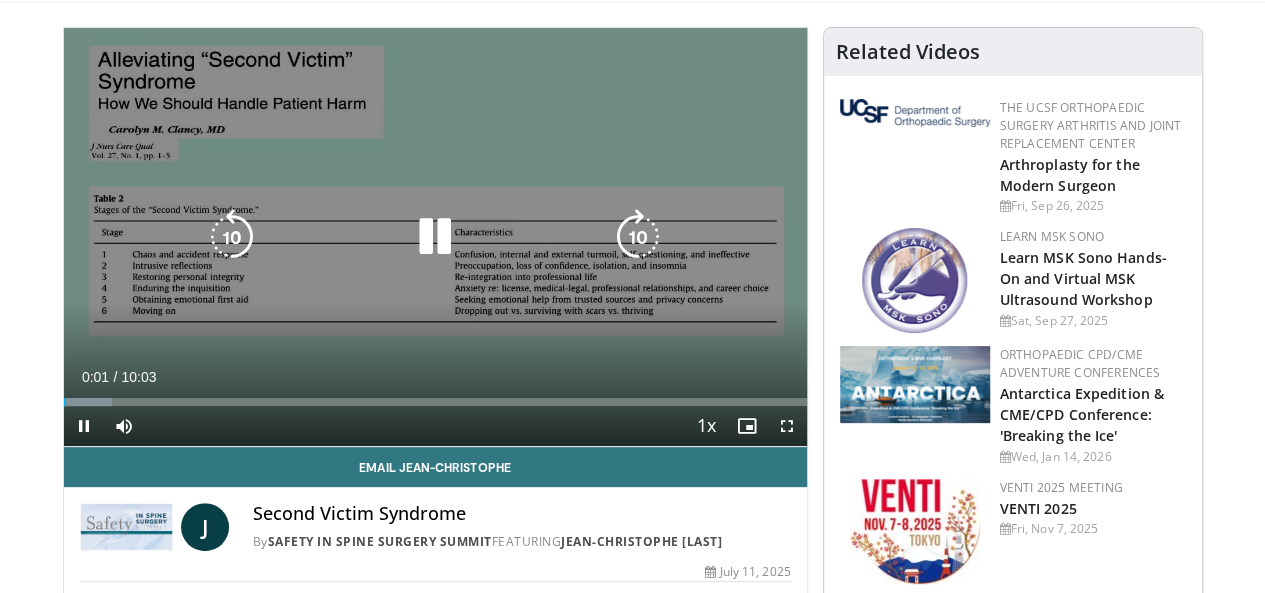 click at bounding box center [638, 237] 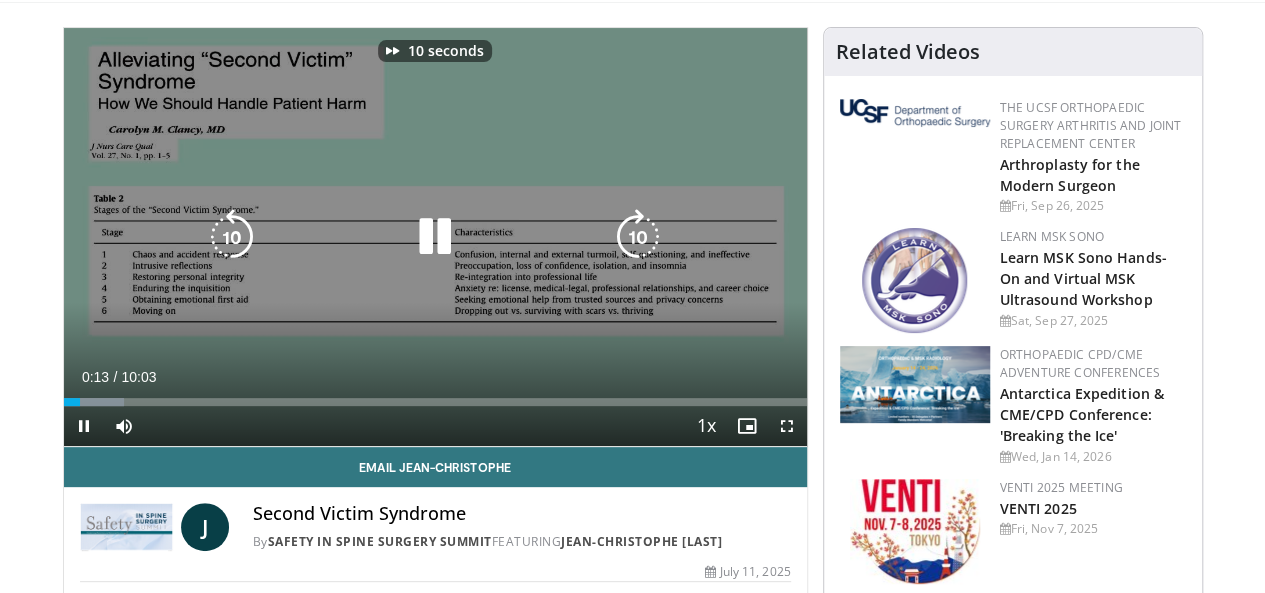click at bounding box center (638, 237) 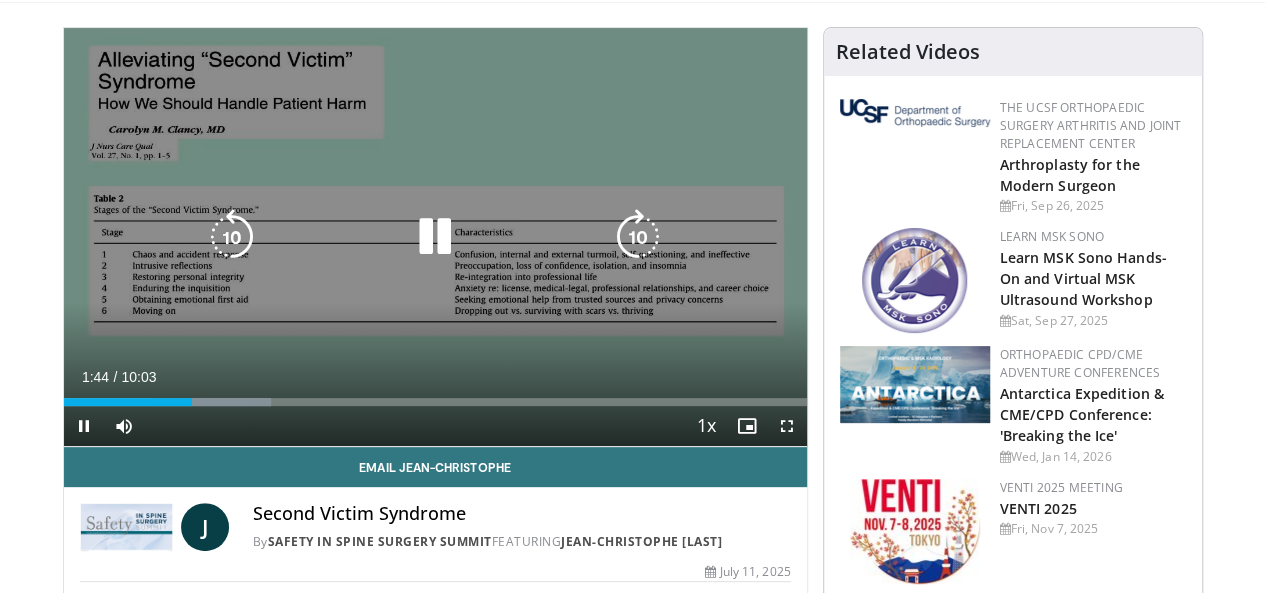 click at bounding box center (638, 237) 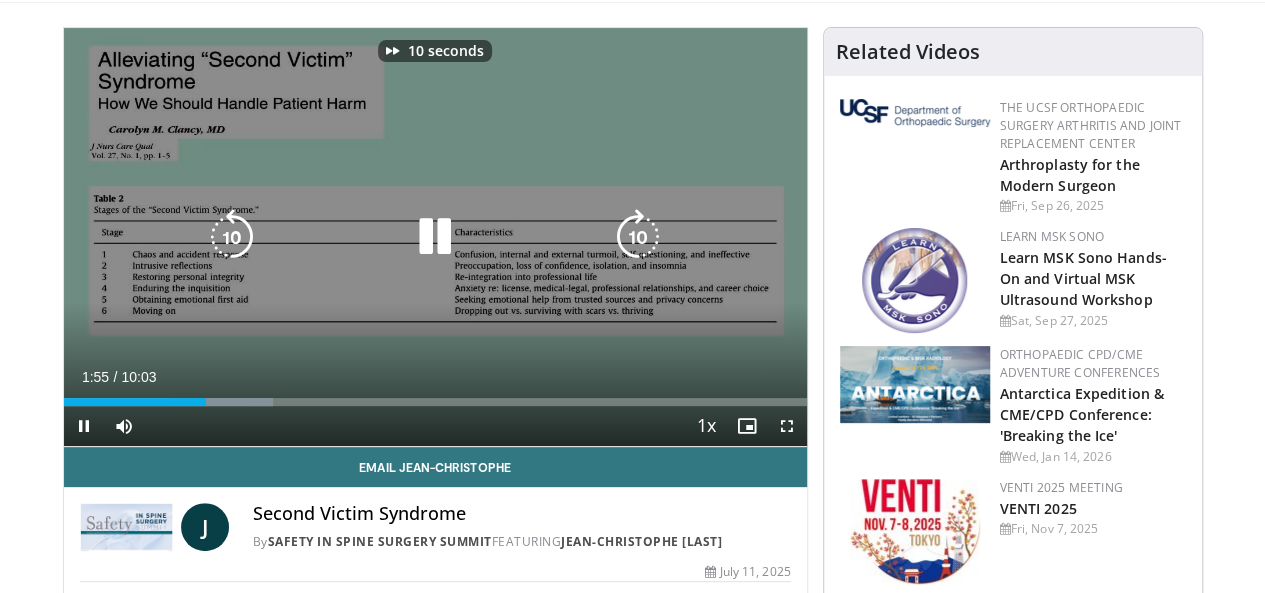 click at bounding box center (638, 237) 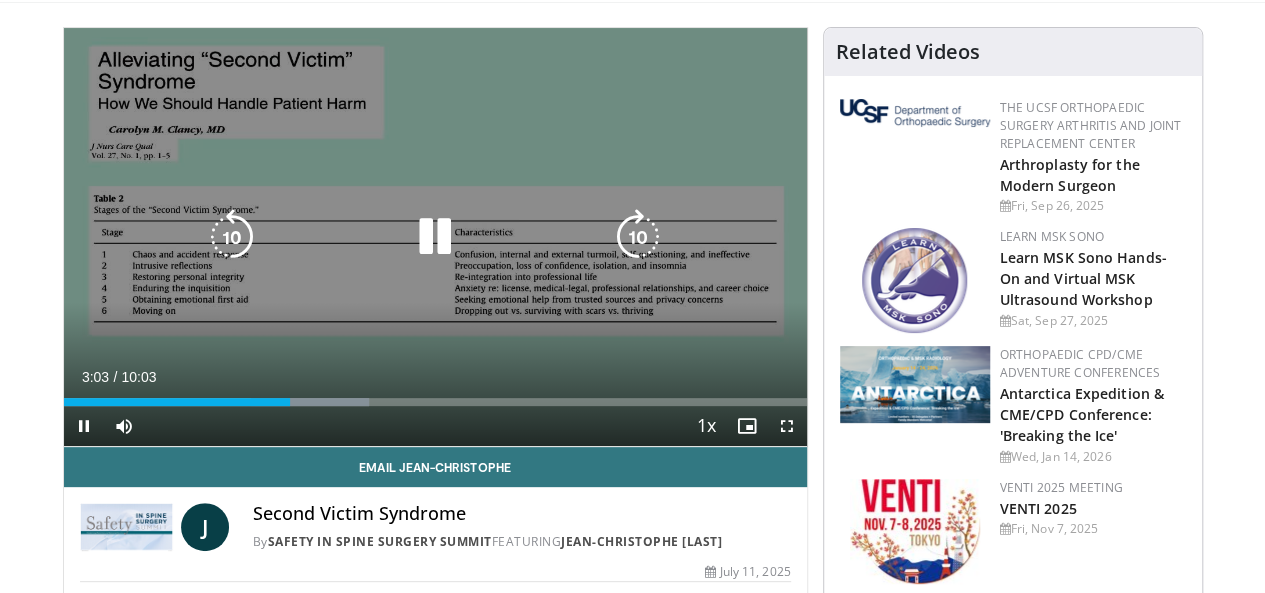click at bounding box center (638, 237) 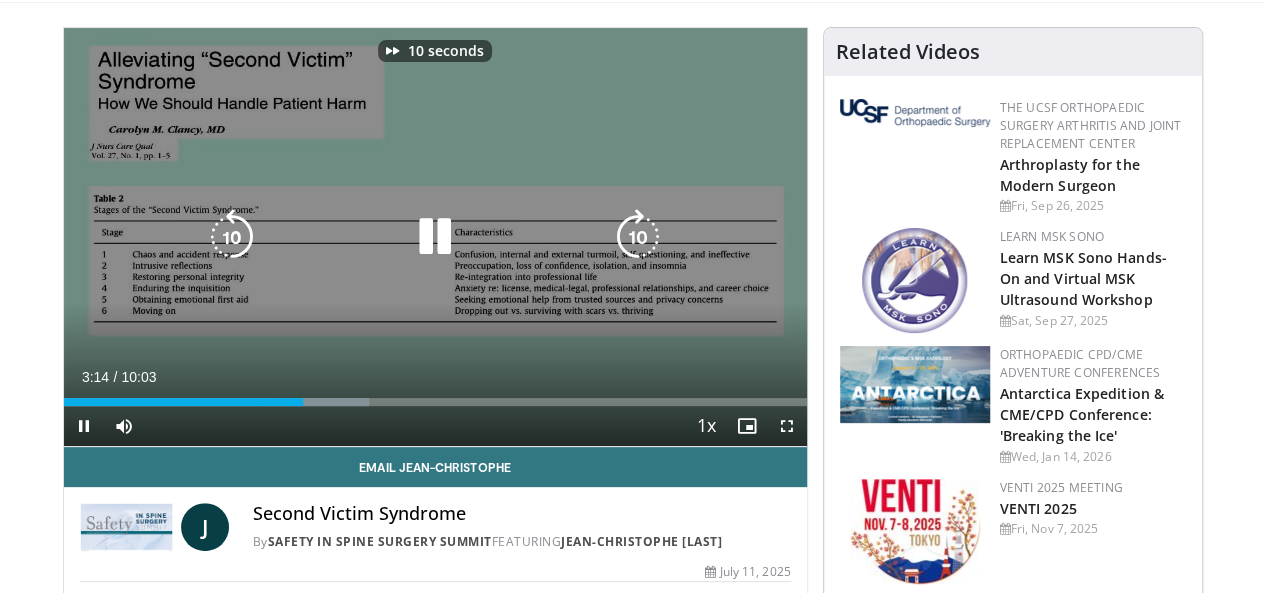 click at bounding box center [638, 237] 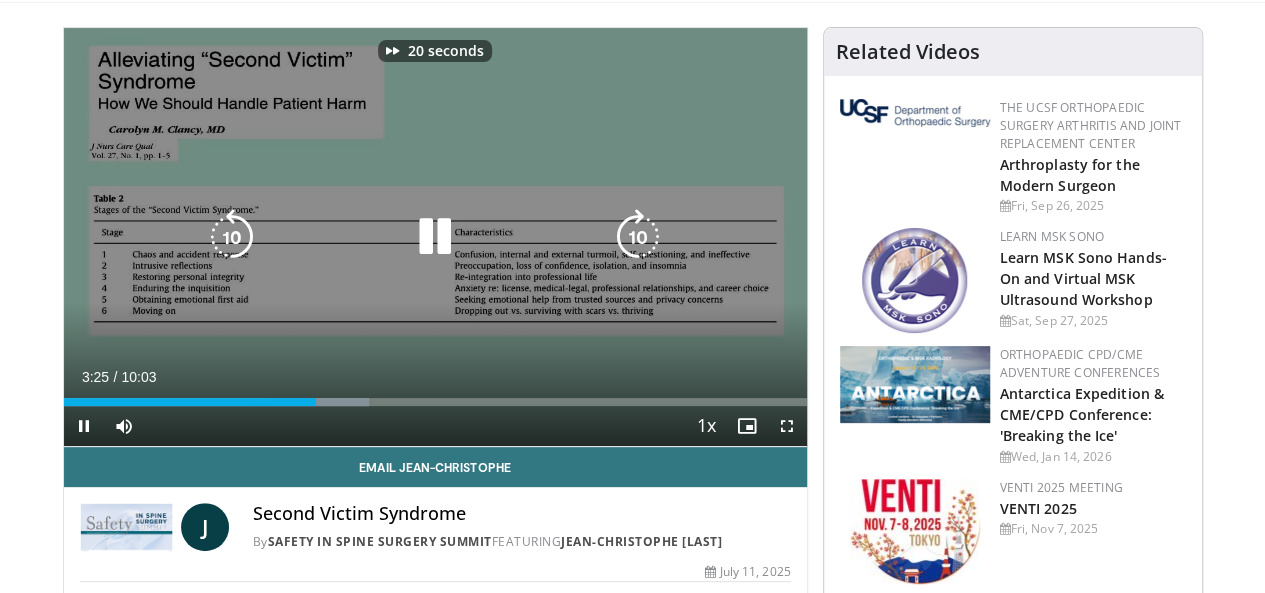 click at bounding box center [638, 237] 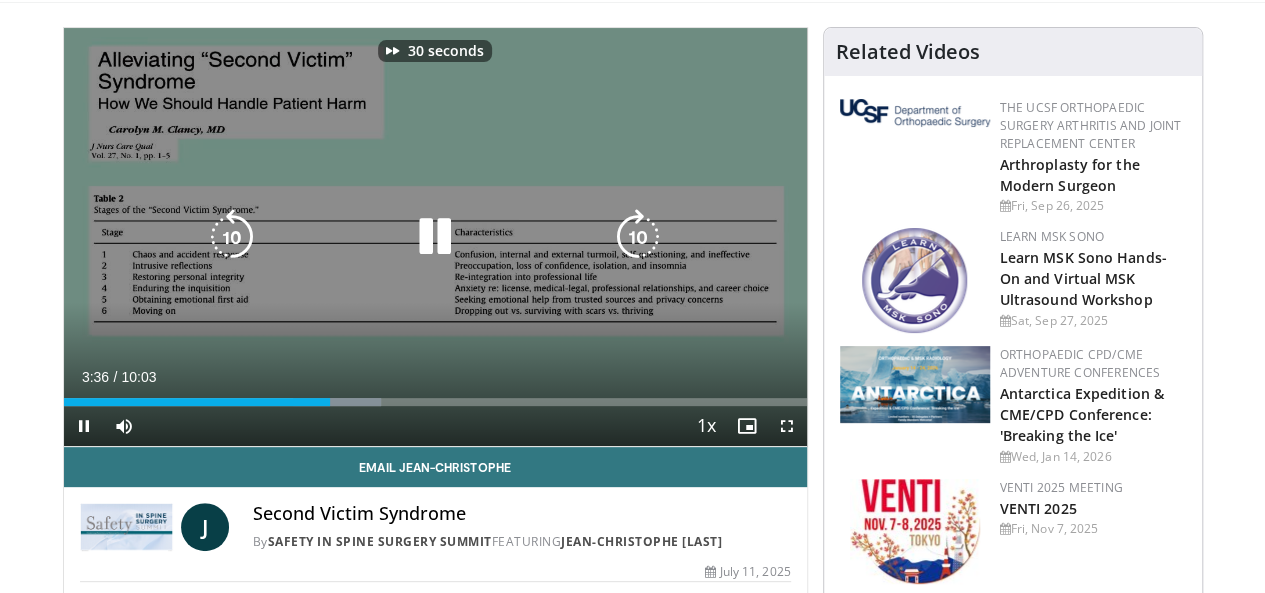 click at bounding box center [638, 237] 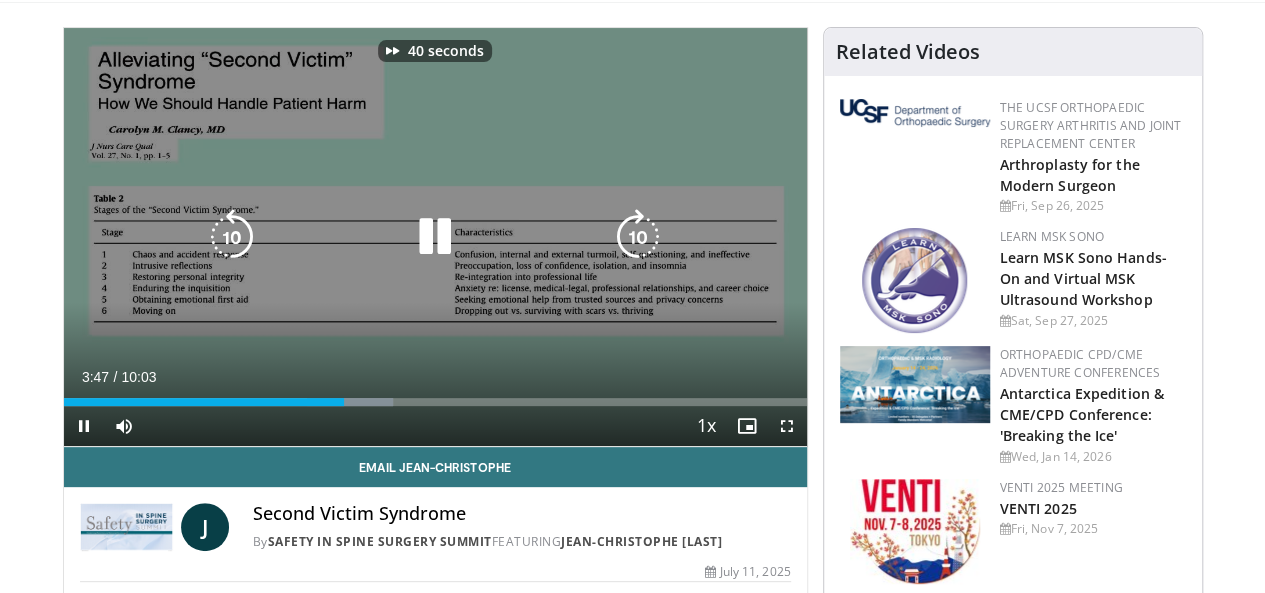 click at bounding box center [638, 237] 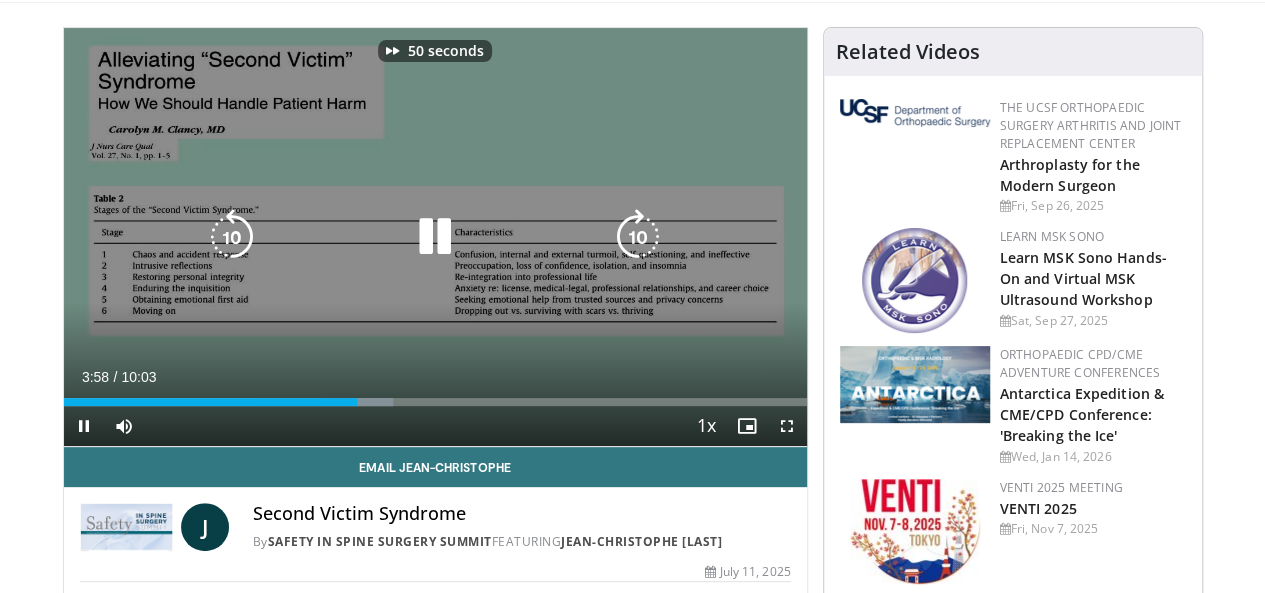 click at bounding box center [638, 237] 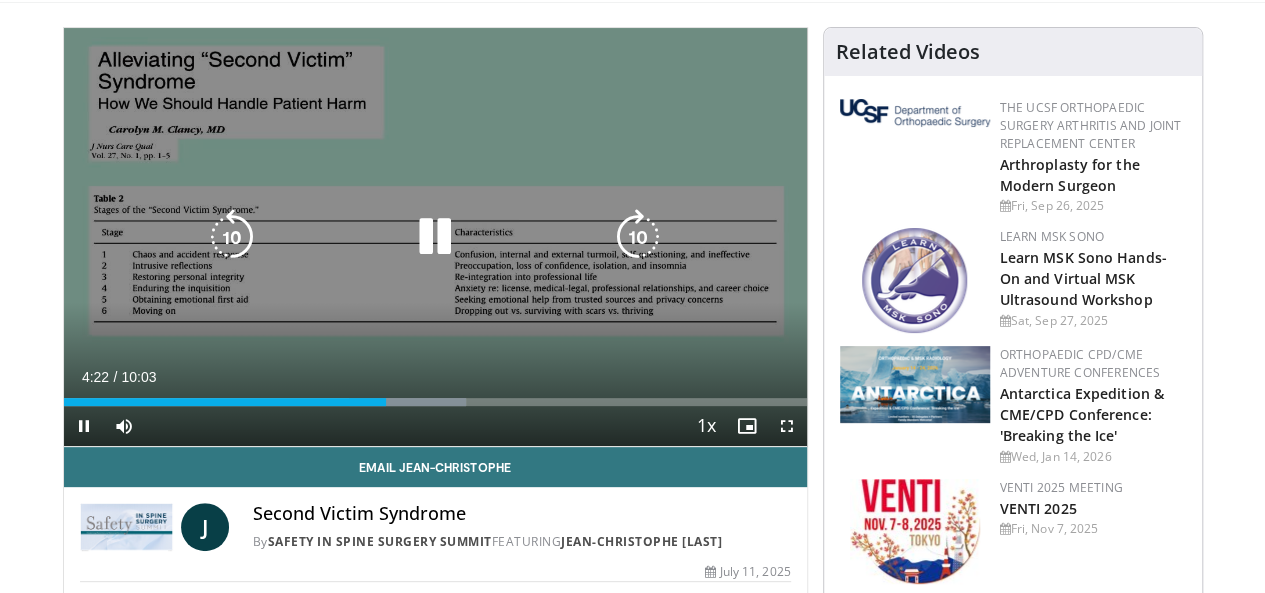 click at bounding box center (638, 237) 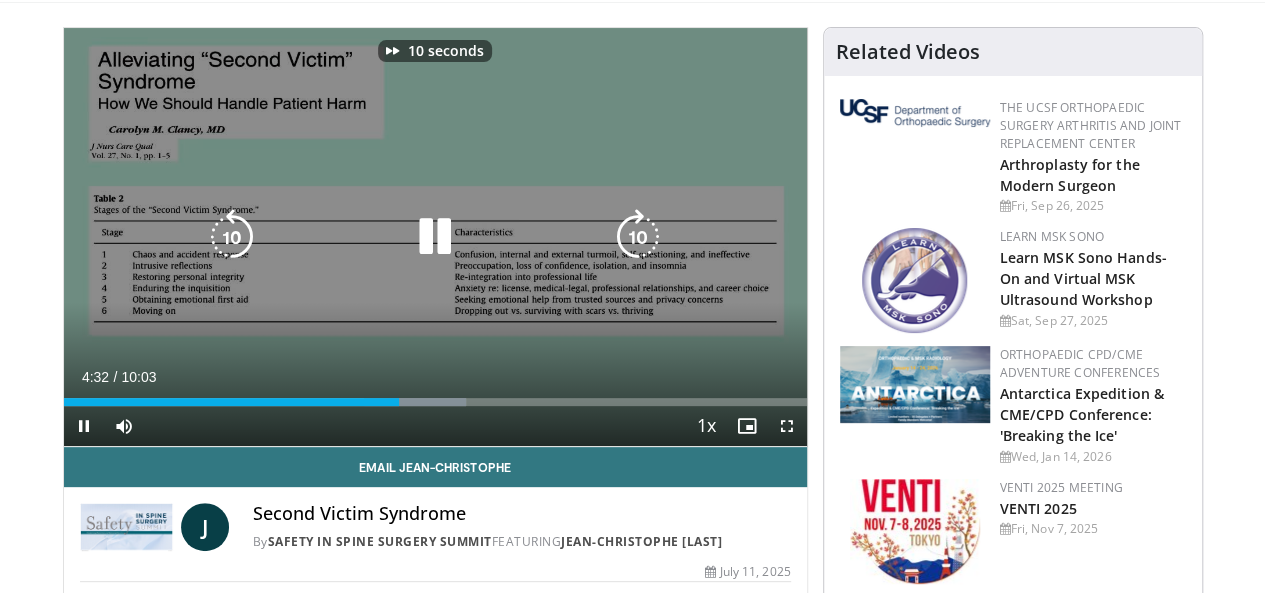 click at bounding box center (638, 237) 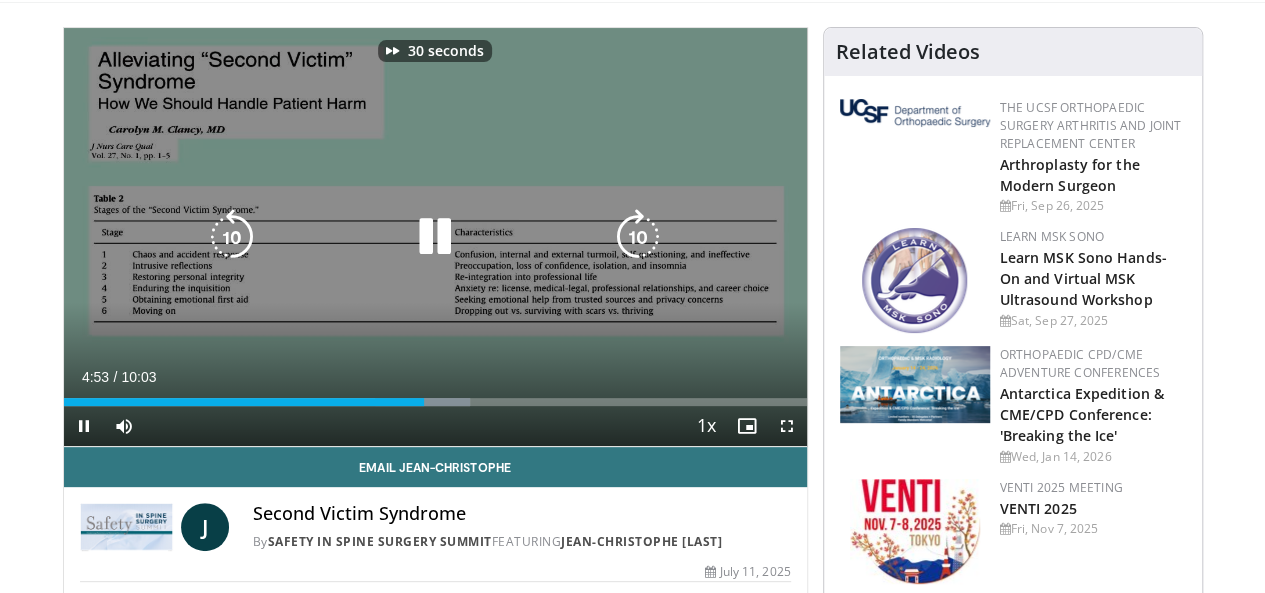click at bounding box center (638, 237) 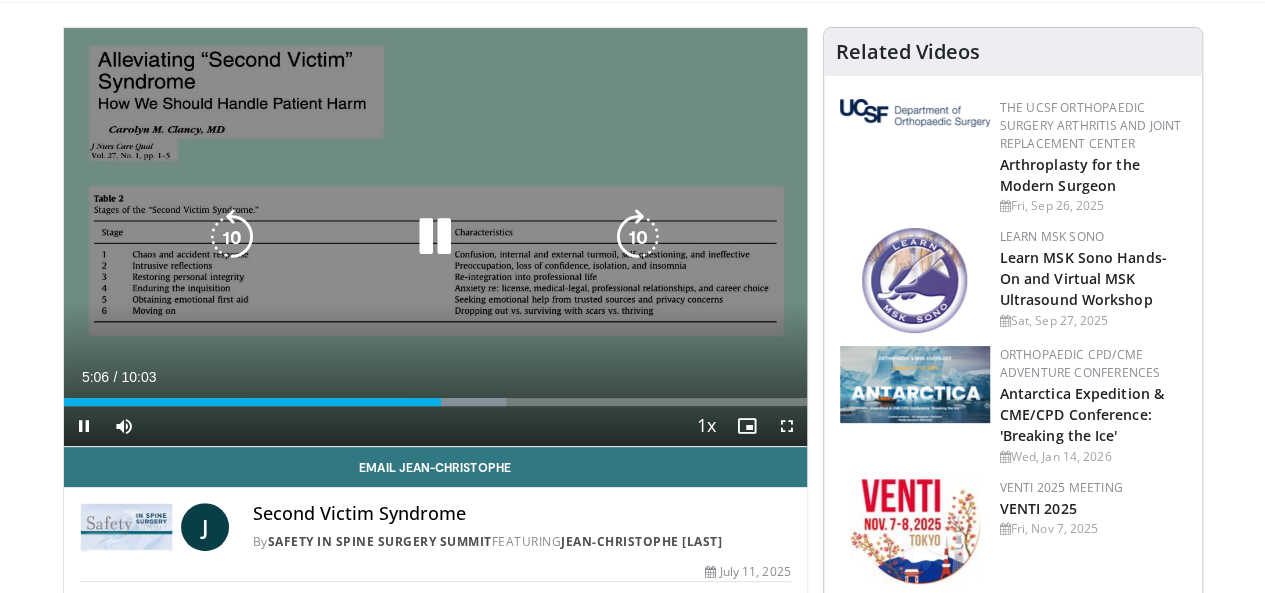 scroll, scrollTop: 349, scrollLeft: 0, axis: vertical 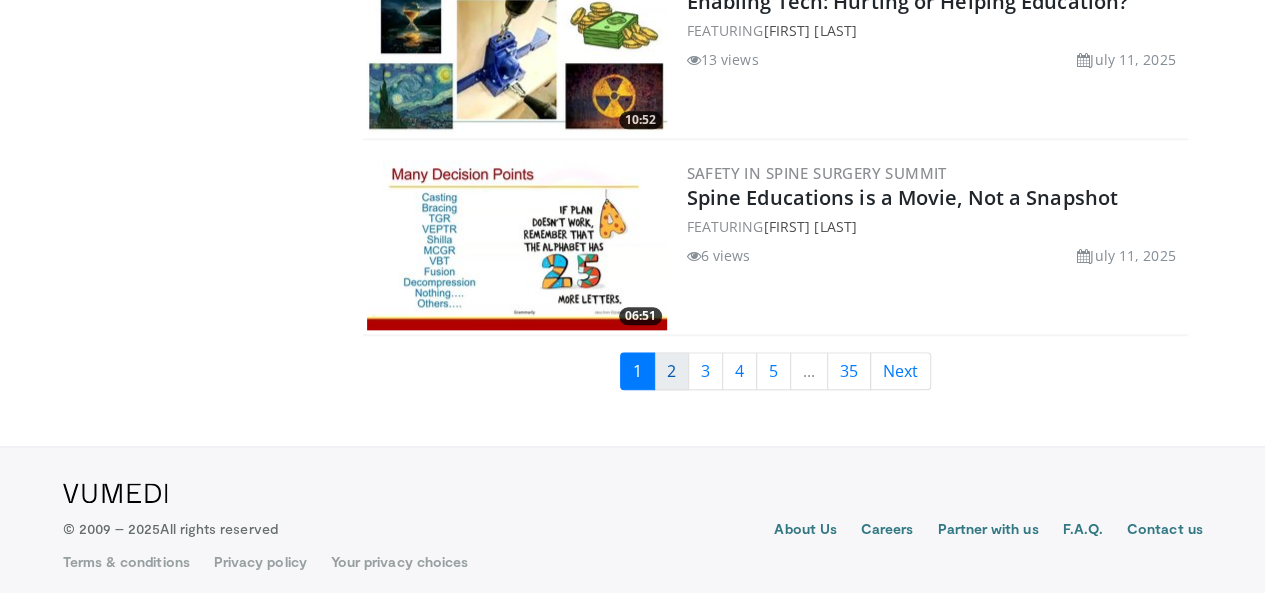 click on "2" at bounding box center [671, 371] 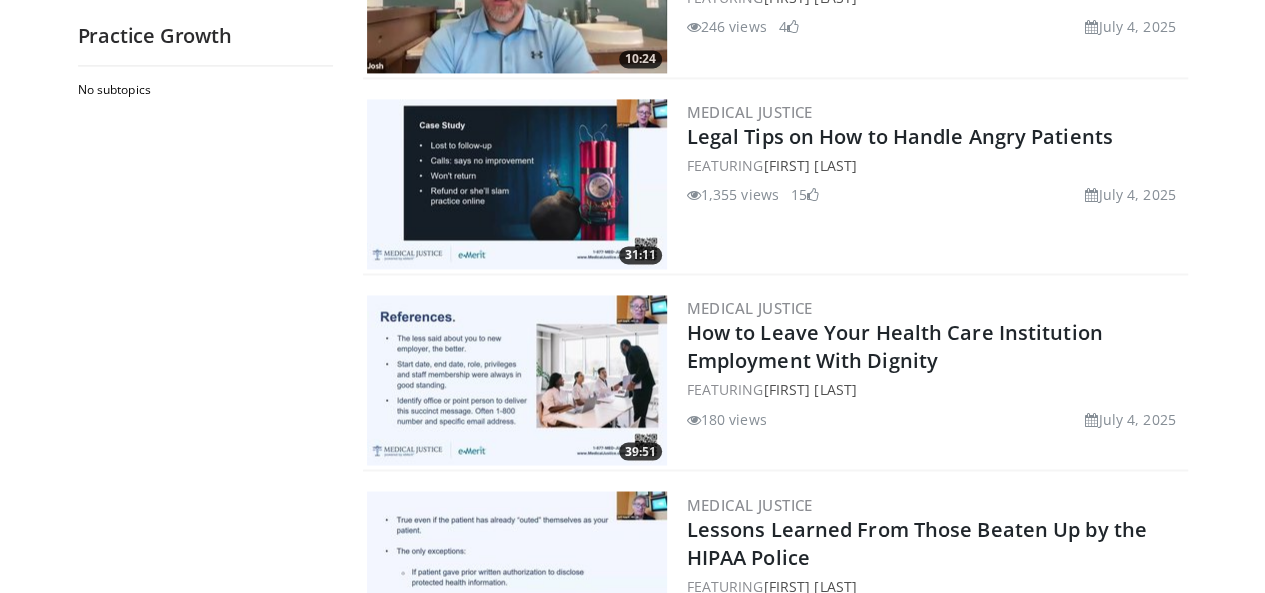 scroll, scrollTop: 1500, scrollLeft: 0, axis: vertical 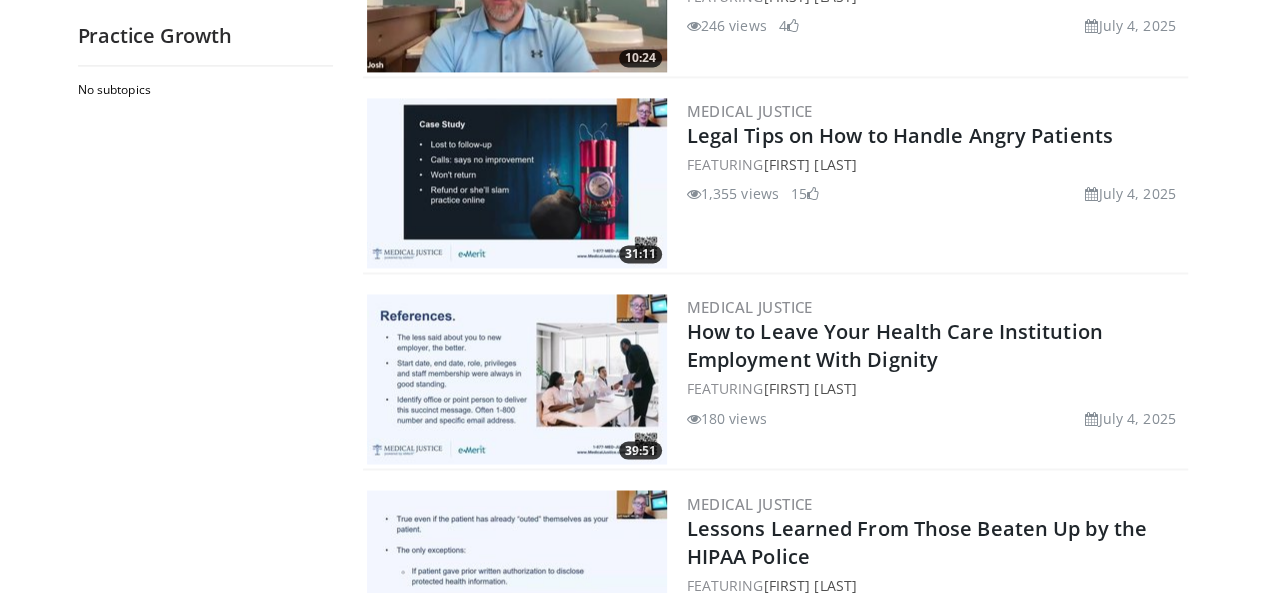 click at bounding box center [517, 379] 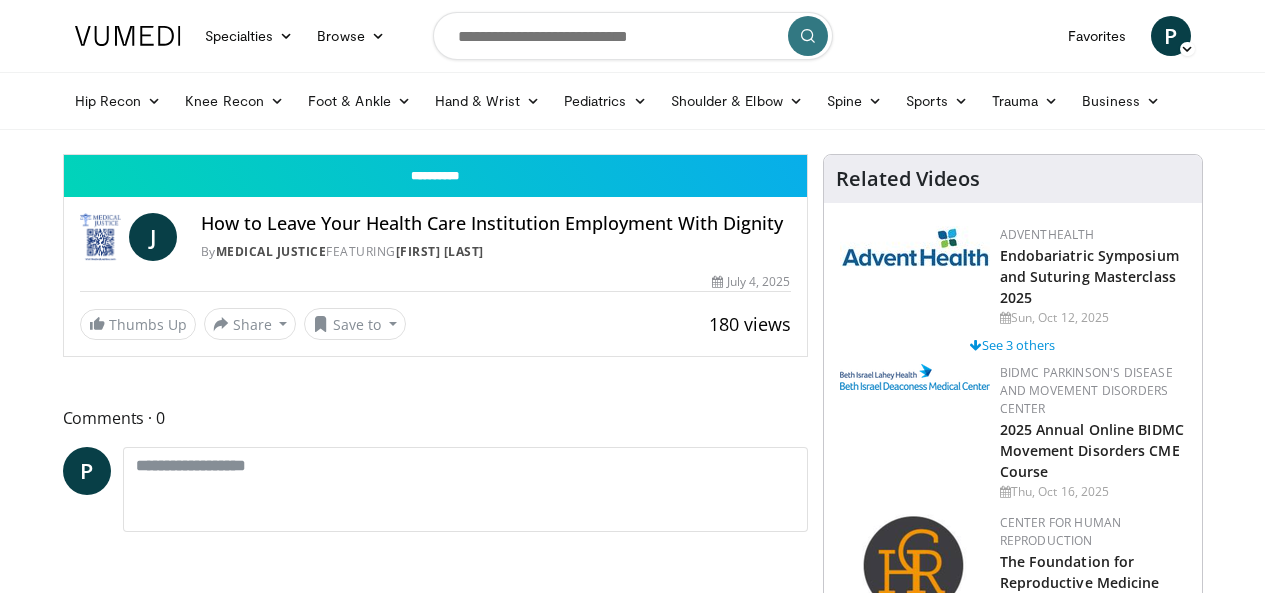 scroll, scrollTop: 0, scrollLeft: 0, axis: both 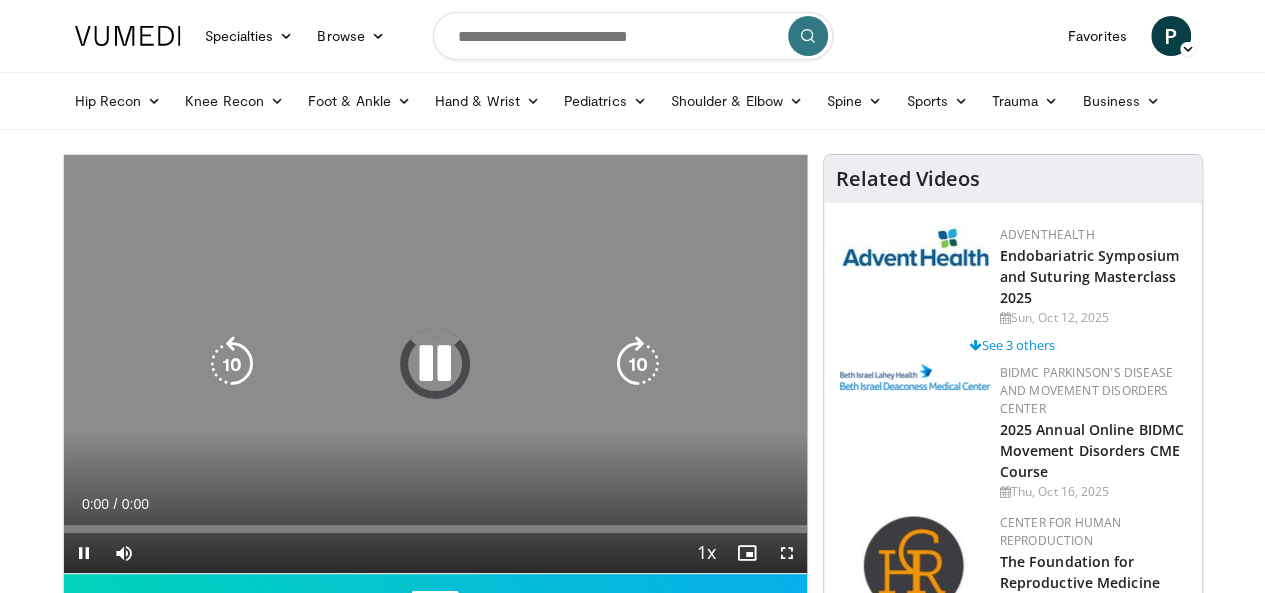 click at bounding box center (638, 364) 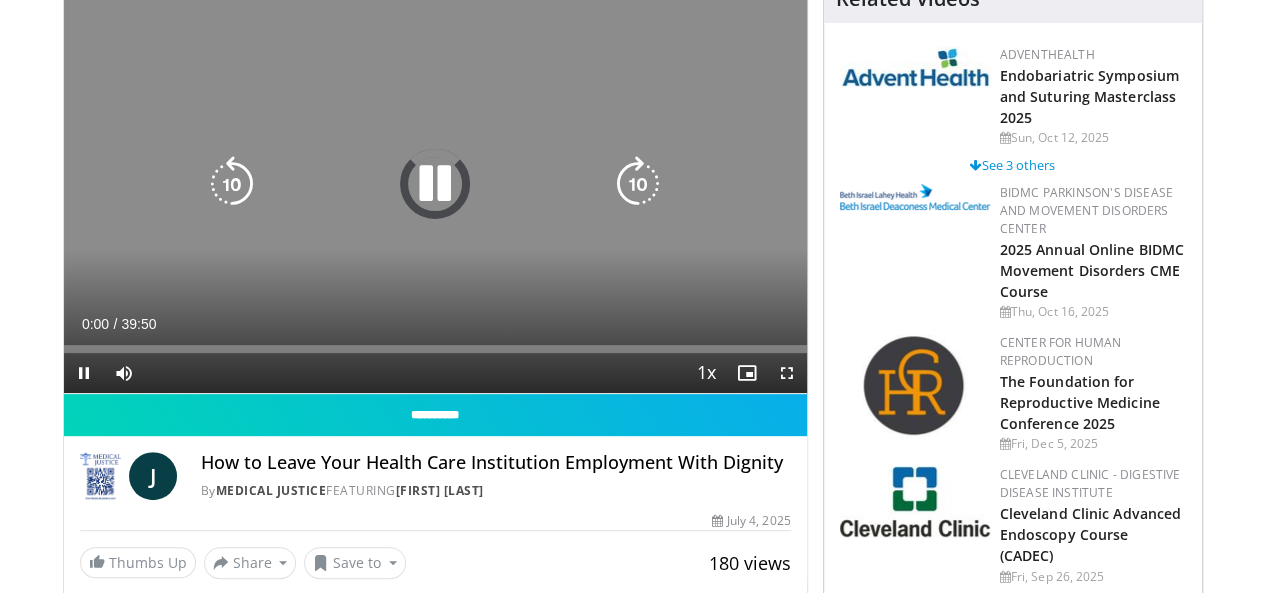 scroll, scrollTop: 188, scrollLeft: 0, axis: vertical 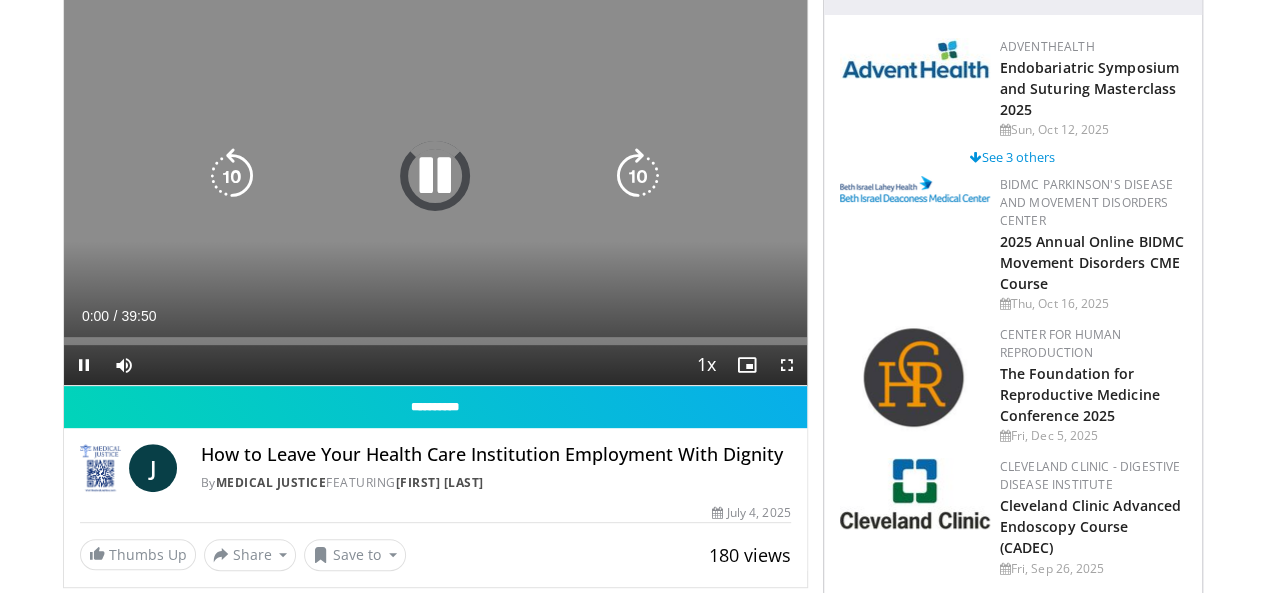 click at bounding box center [638, 176] 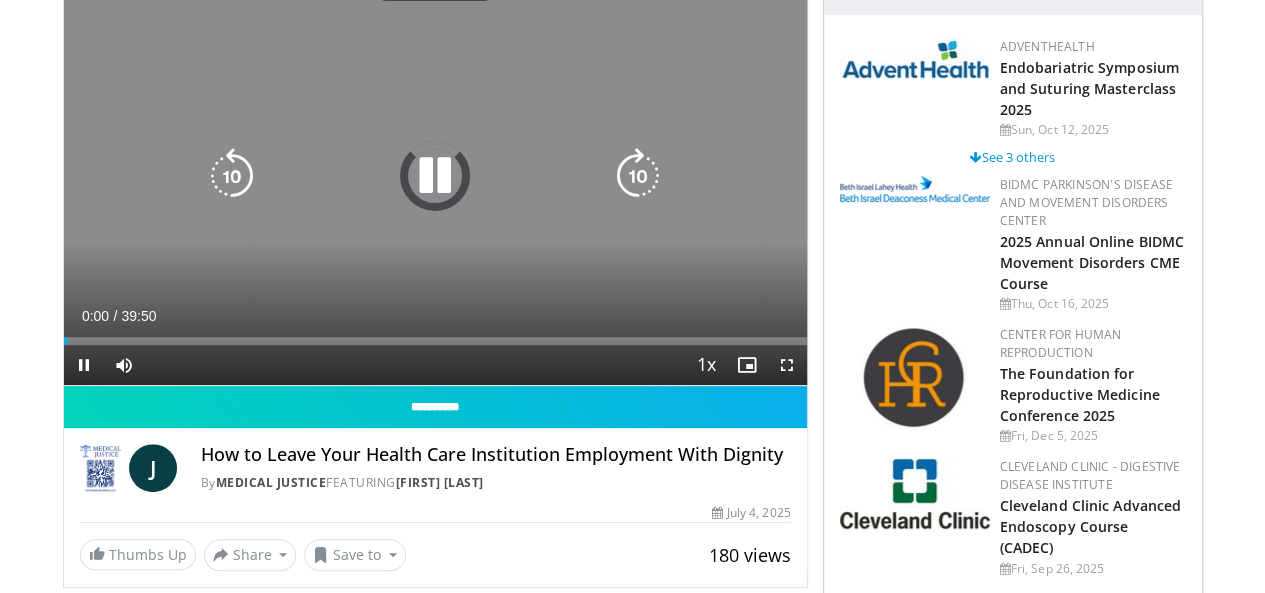 click at bounding box center [638, 176] 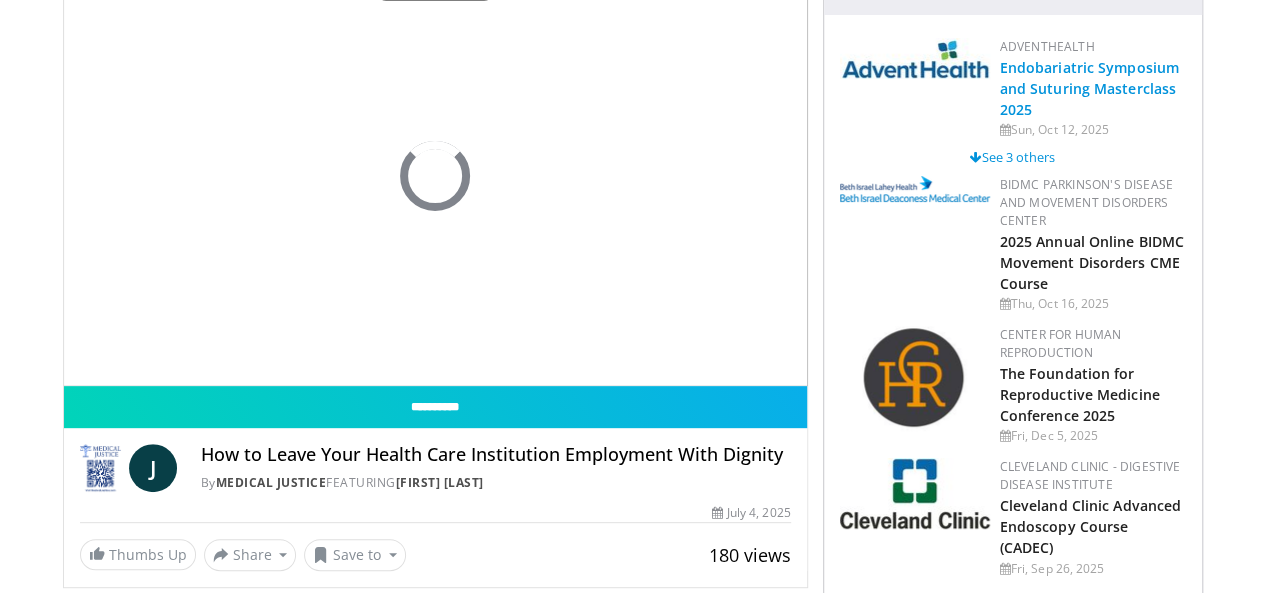 drag, startPoint x: 648, startPoint y: 198, endPoint x: 1102, endPoint y: 94, distance: 465.75958 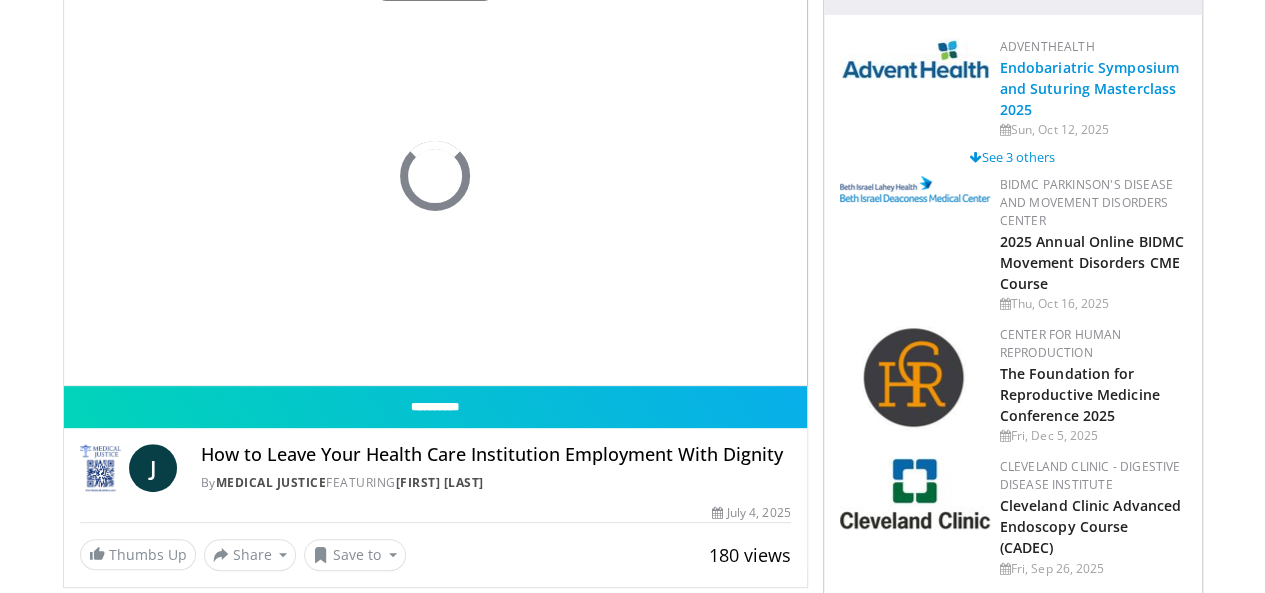 click on "**********" at bounding box center [633, 4906] 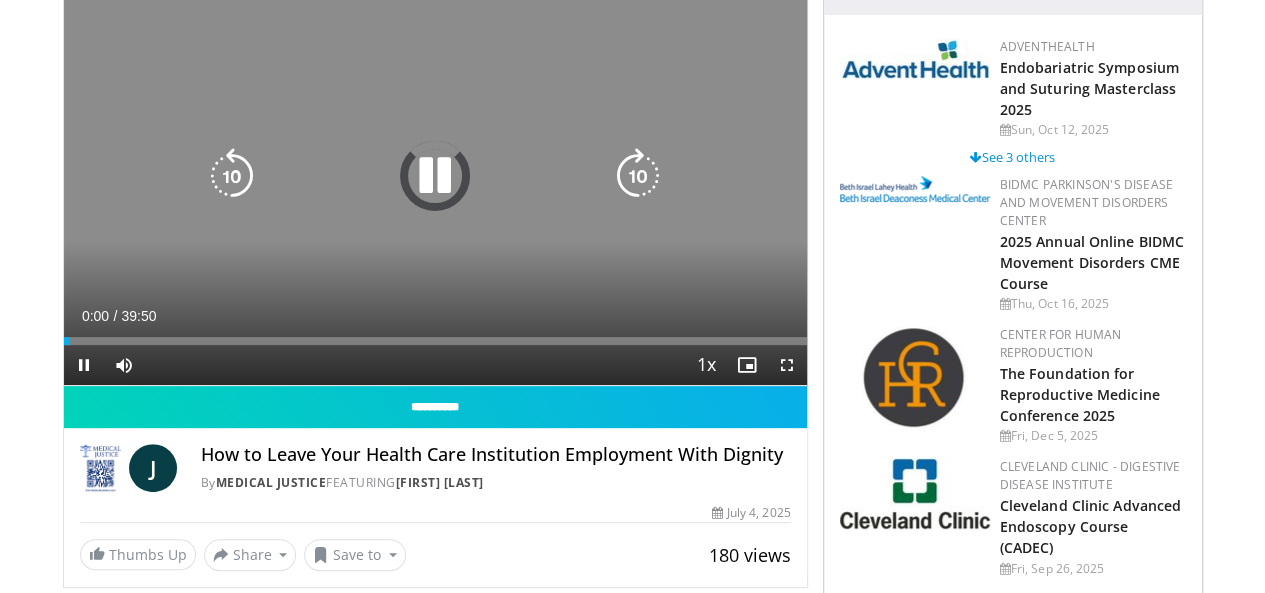 click at bounding box center (638, 176) 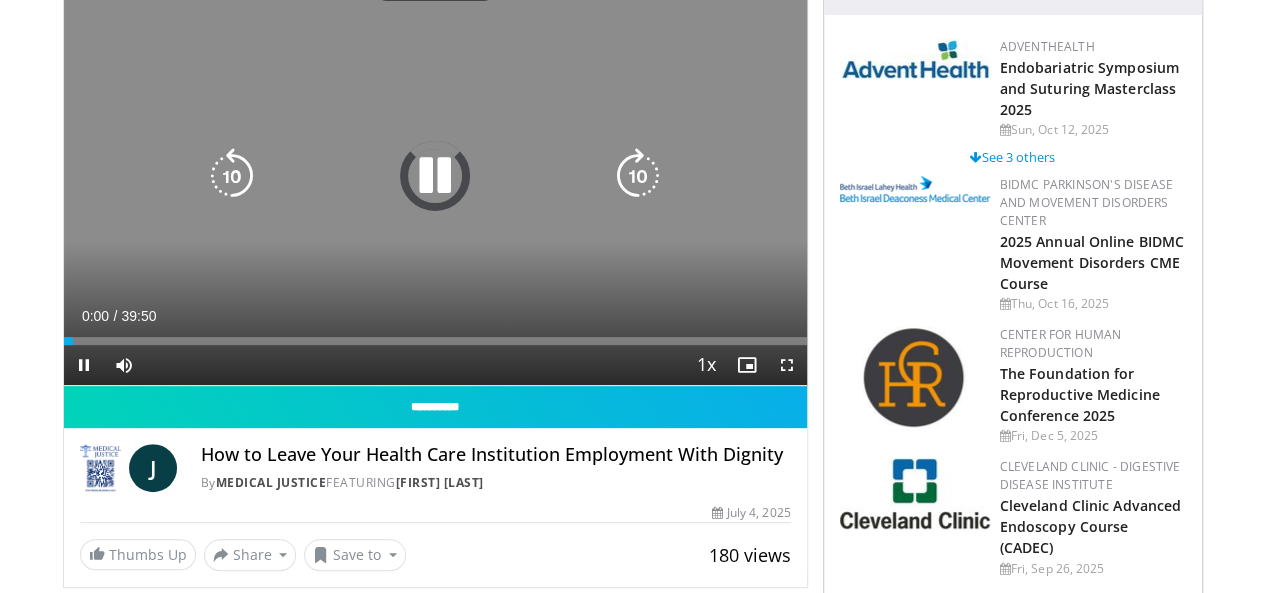 click at bounding box center [638, 176] 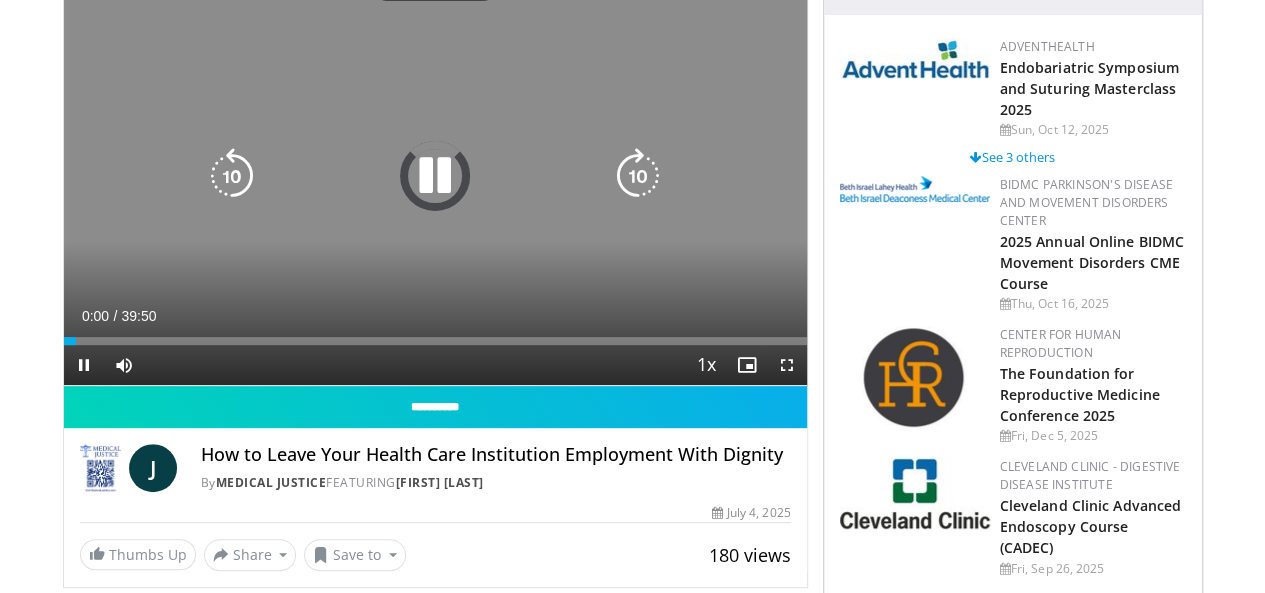 click at bounding box center [638, 176] 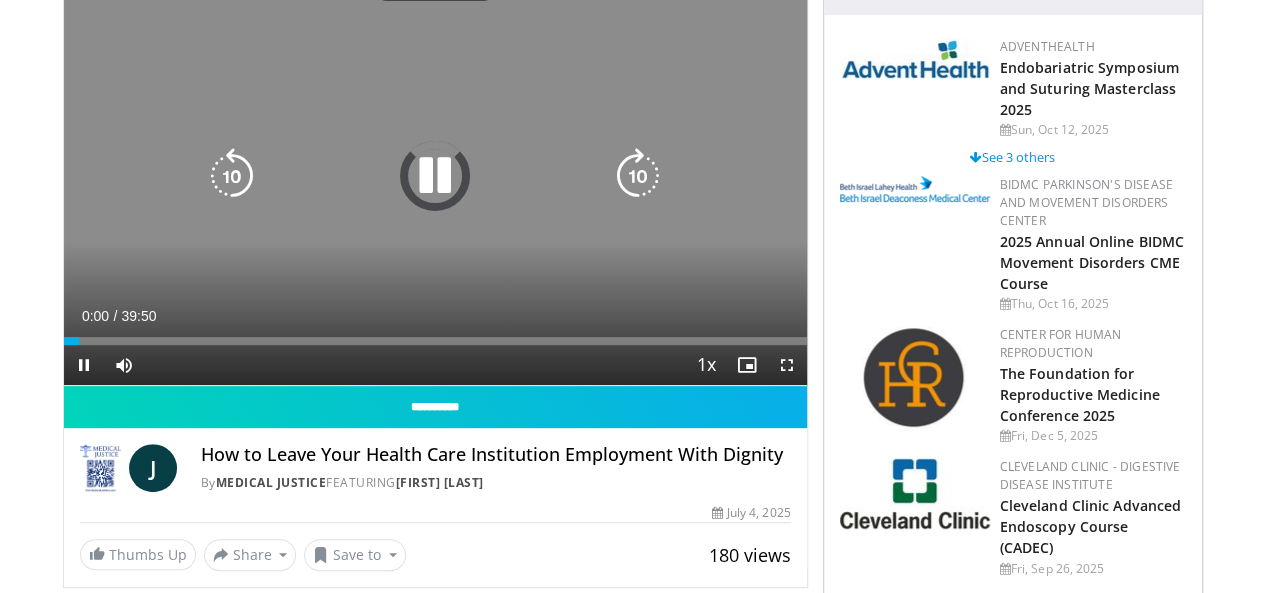 click at bounding box center (638, 176) 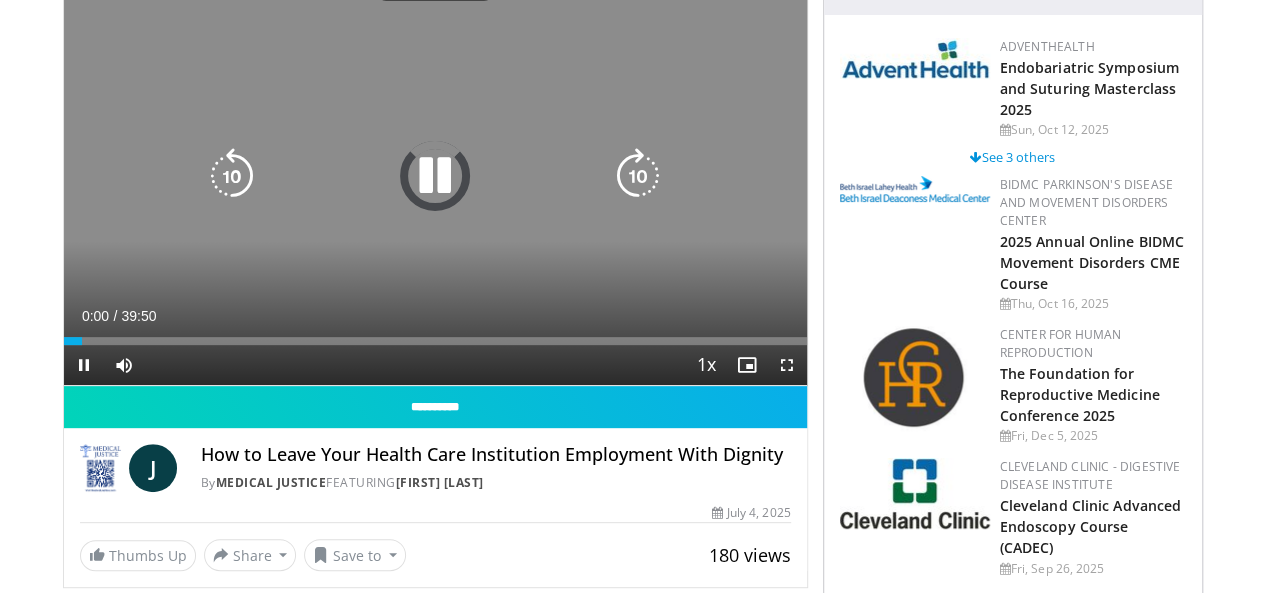 click at bounding box center (435, 176) 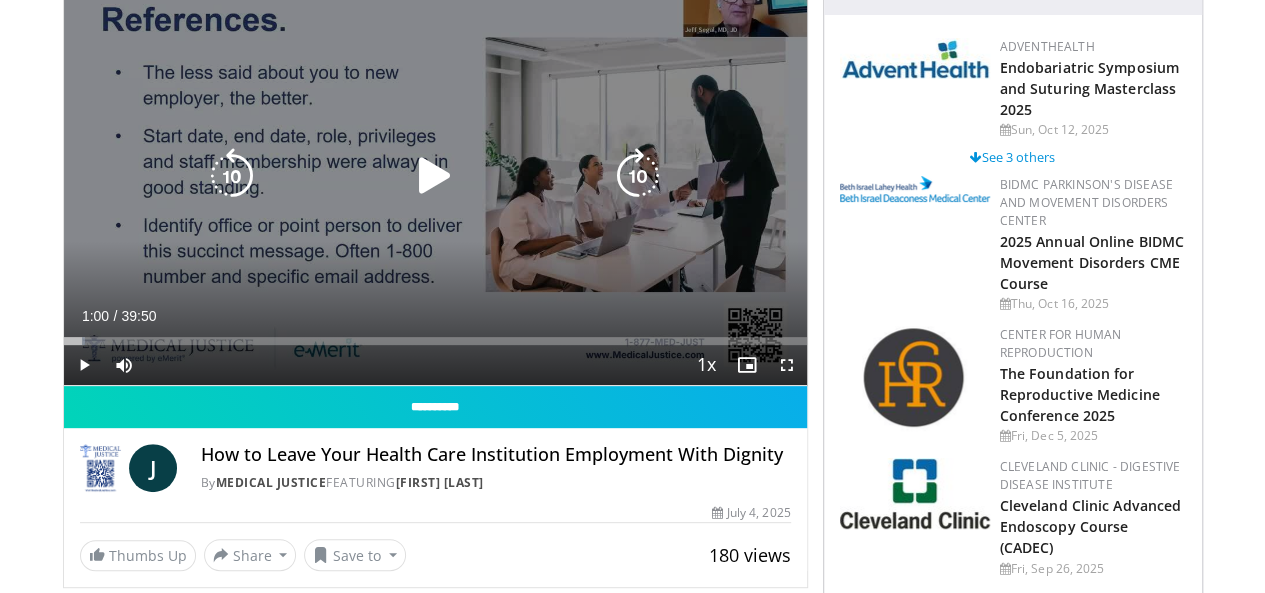 click at bounding box center (435, 176) 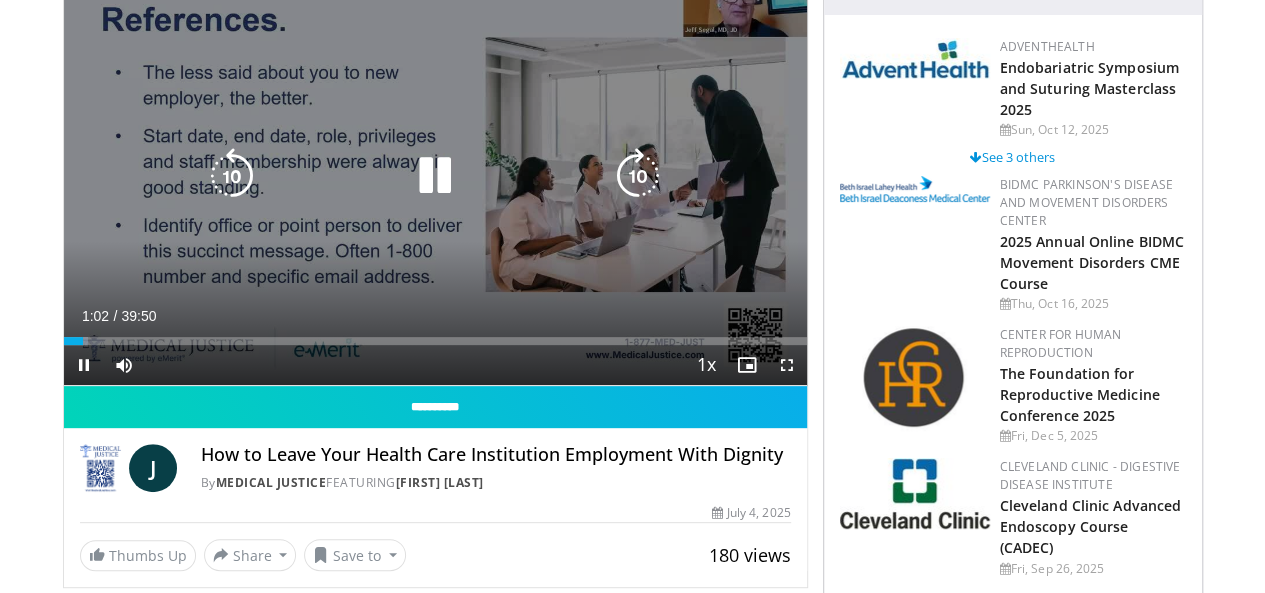 click at bounding box center [638, 176] 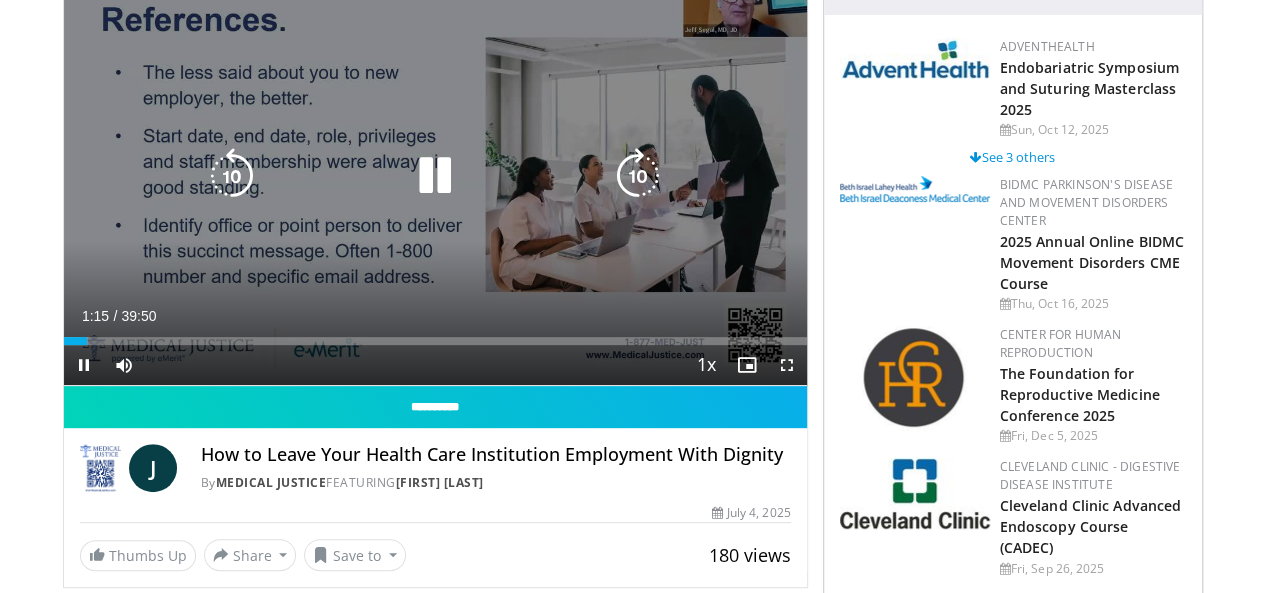 click at bounding box center (638, 176) 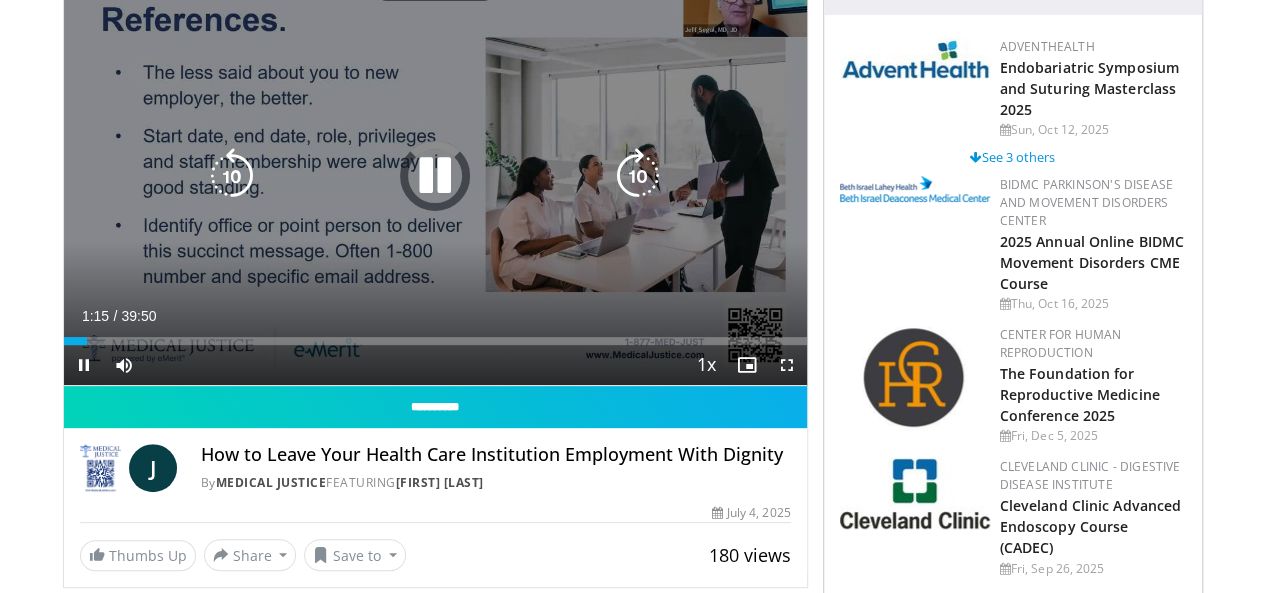 click at bounding box center [638, 176] 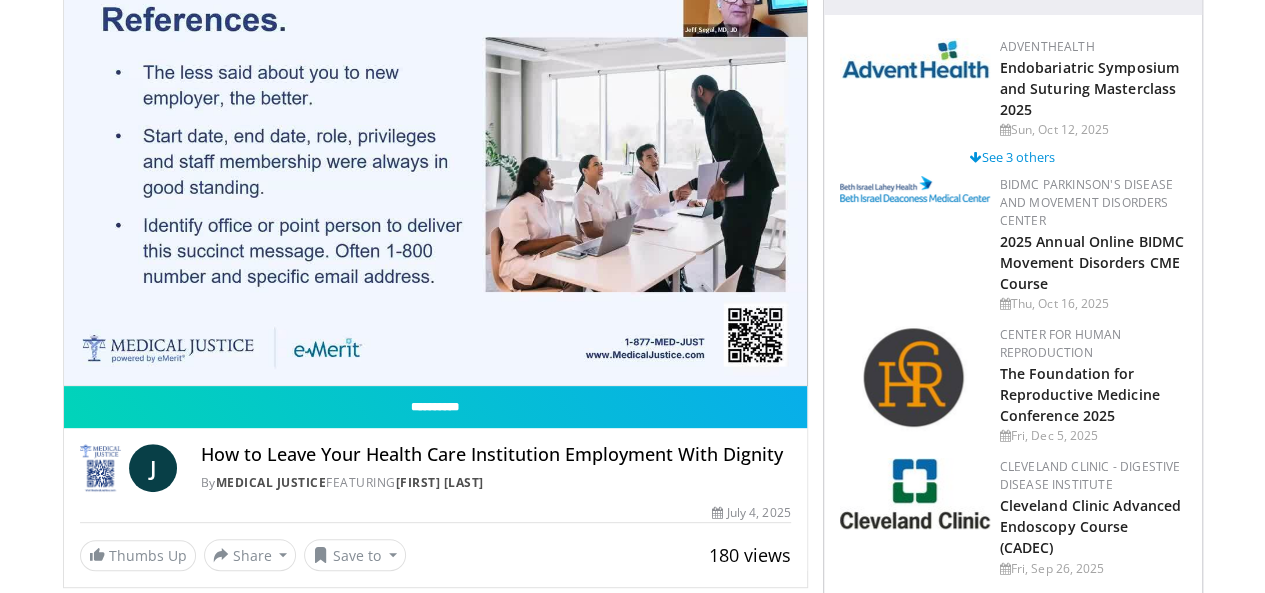 click on "20 seconds
Tap to unmute" at bounding box center [435, 176] 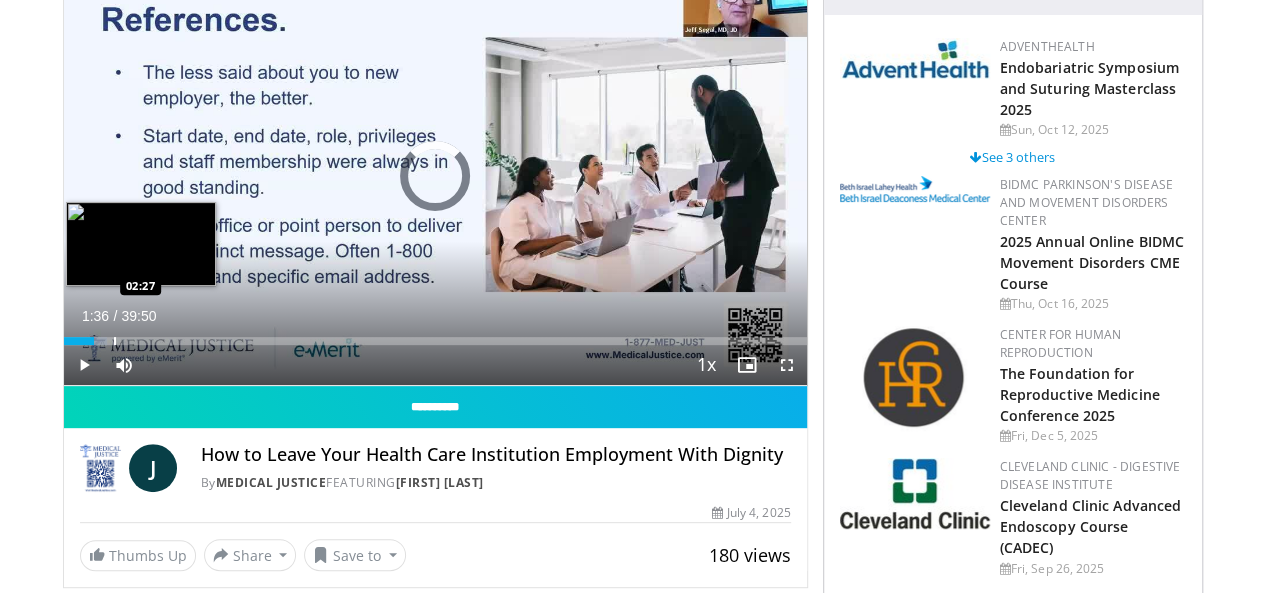 click on "Loaded :  5.81% 01:36 02:27" at bounding box center (435, 335) 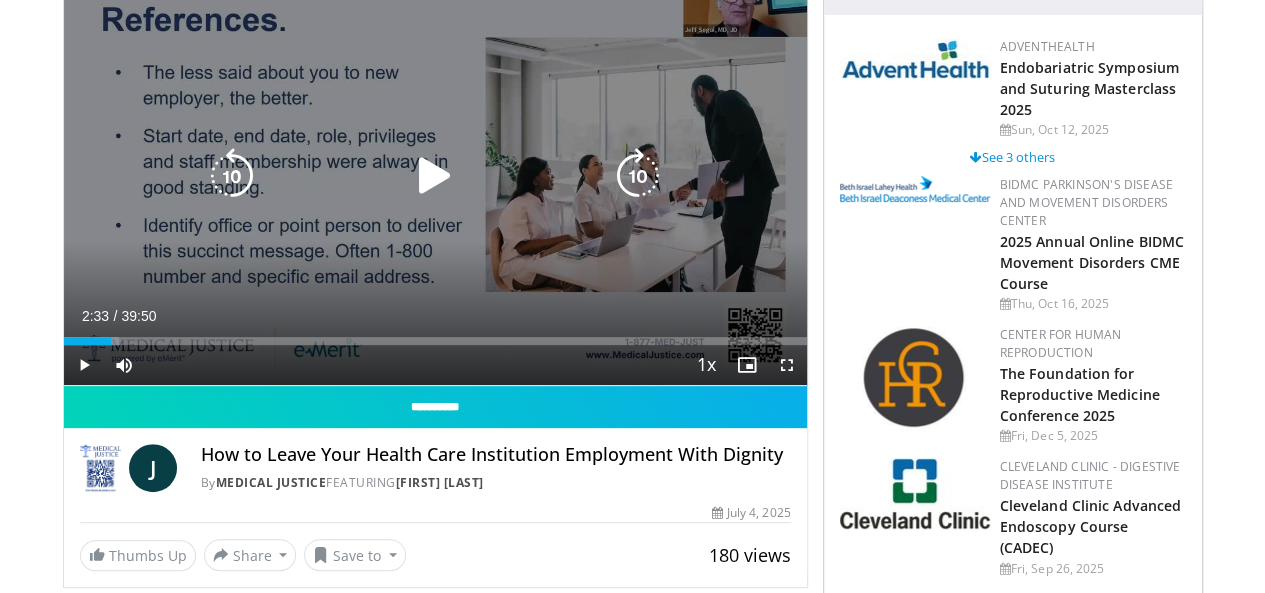click at bounding box center (435, 176) 